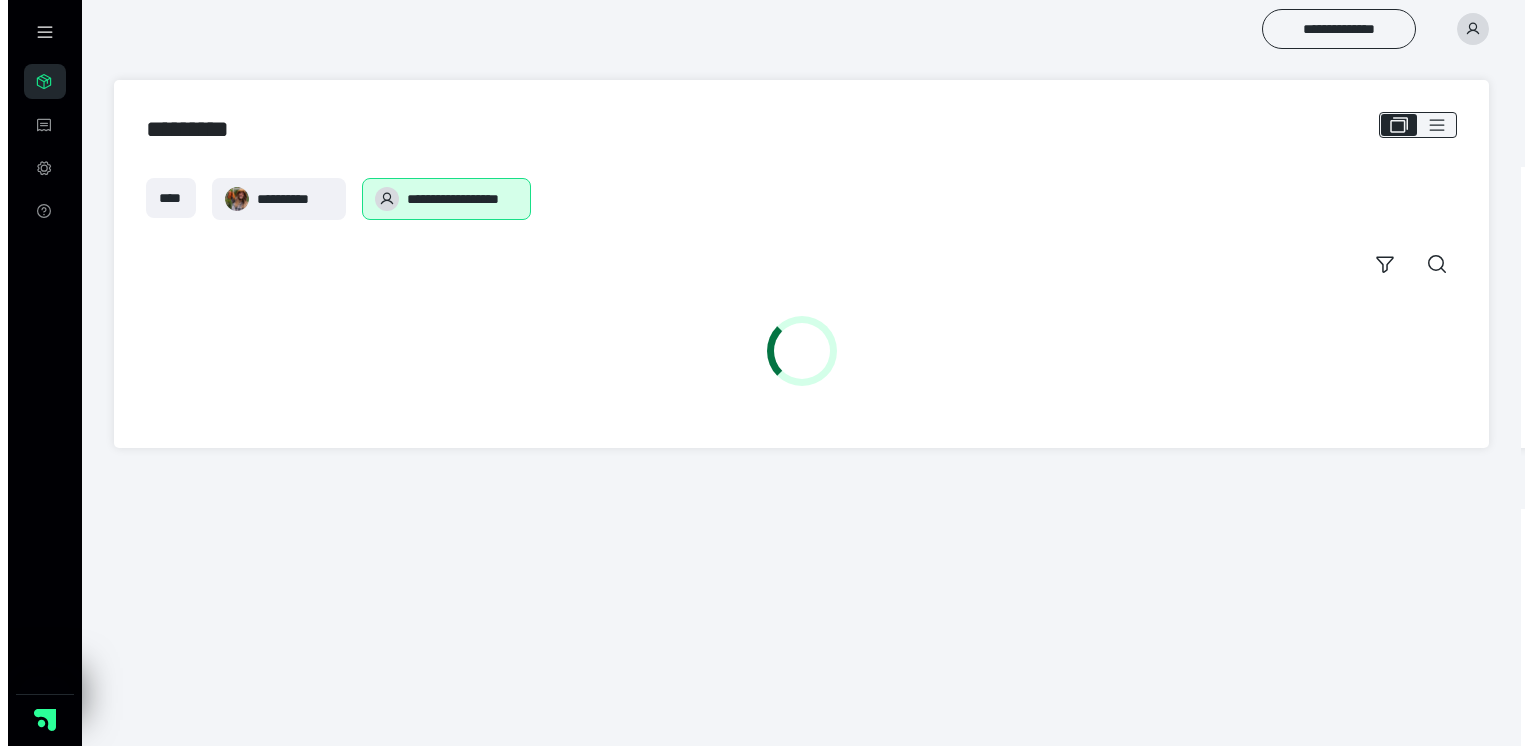 scroll, scrollTop: 0, scrollLeft: 0, axis: both 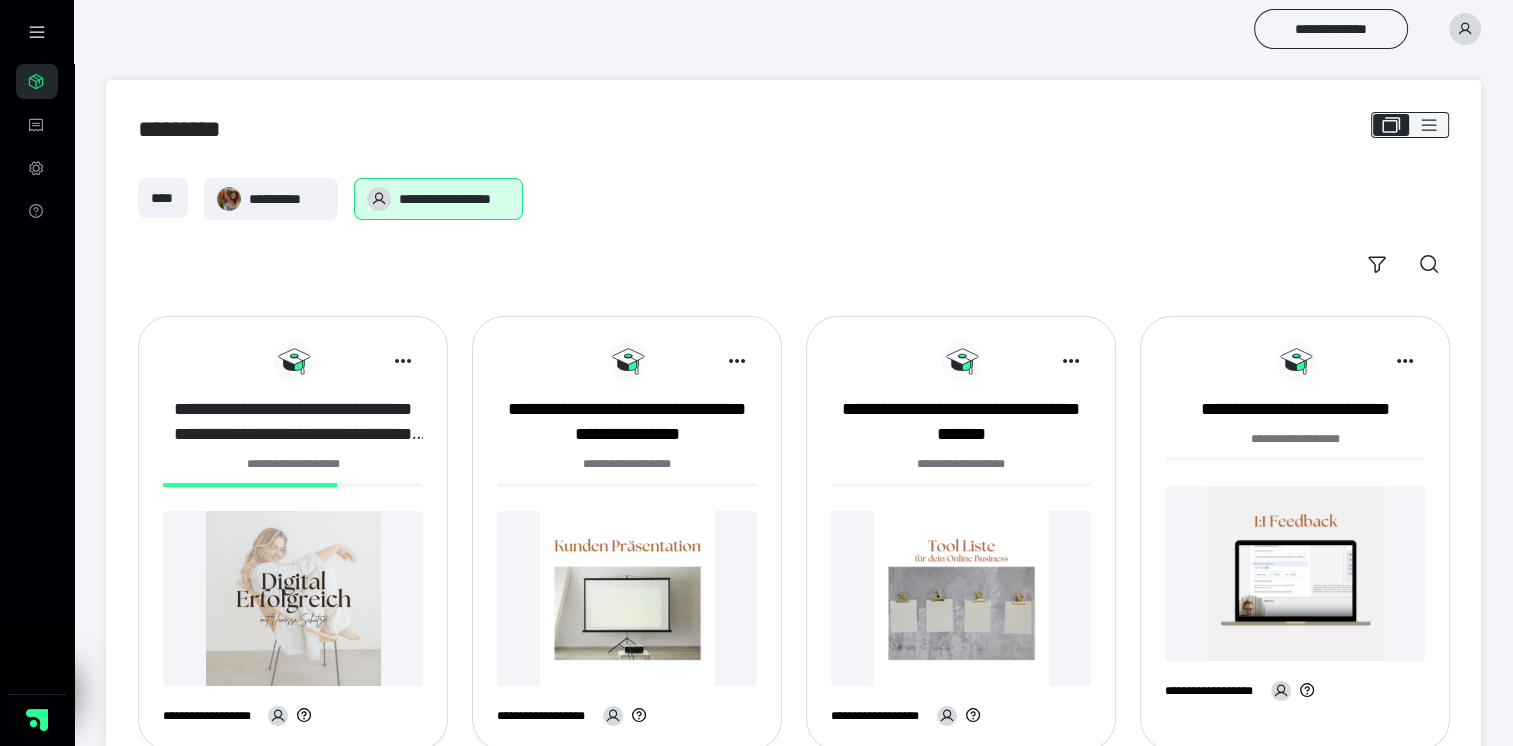 click on "**********" at bounding box center [293, 422] 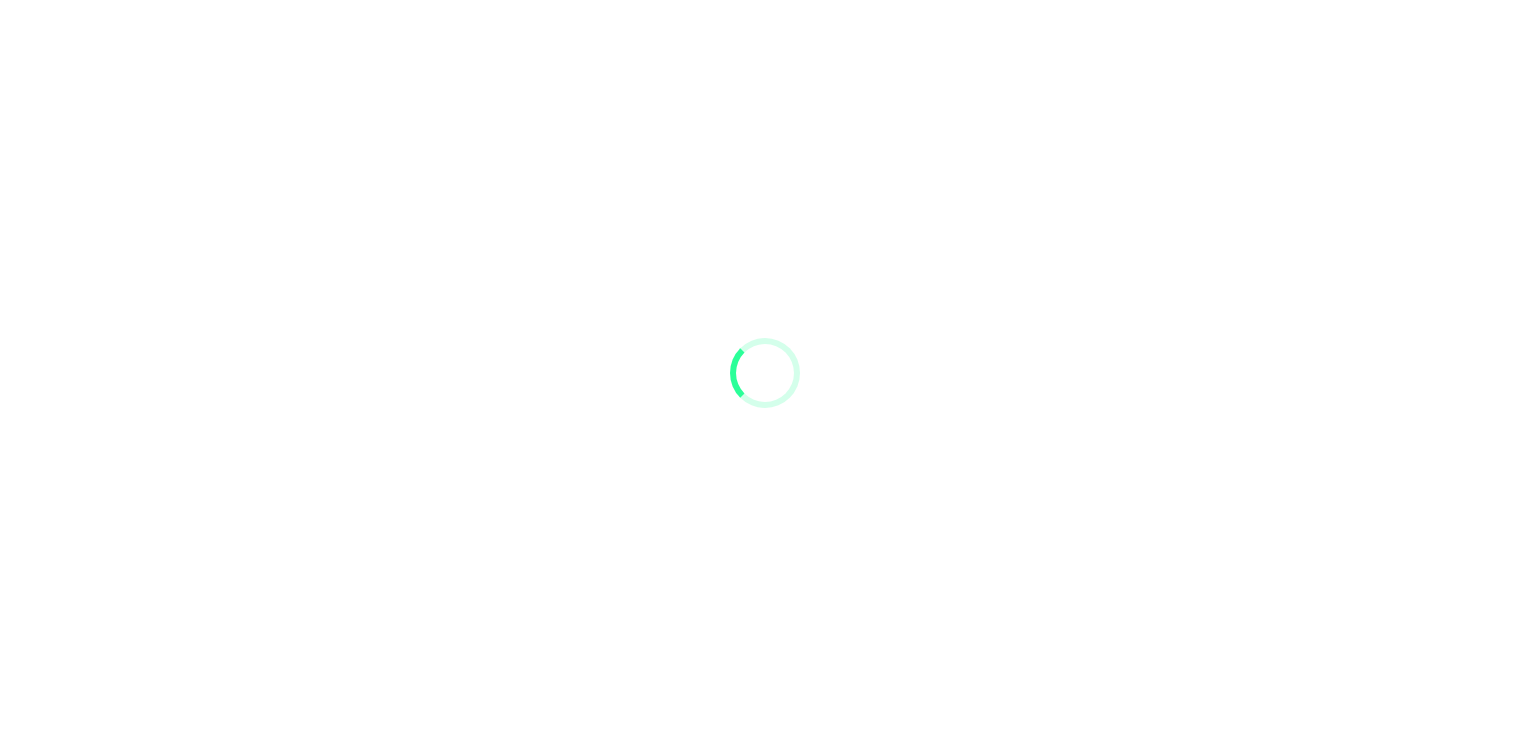 scroll, scrollTop: 0, scrollLeft: 0, axis: both 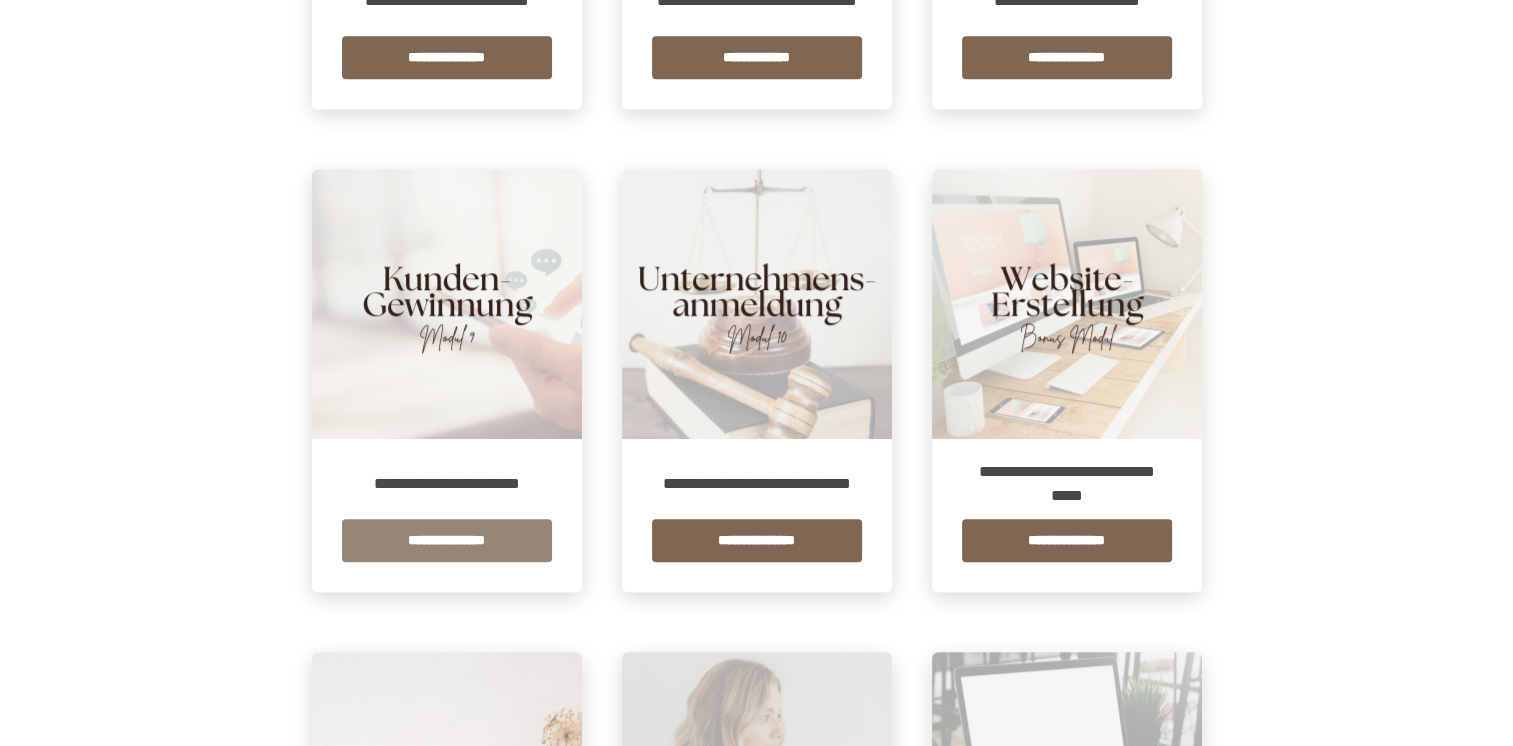 click on "**********" at bounding box center [447, 540] 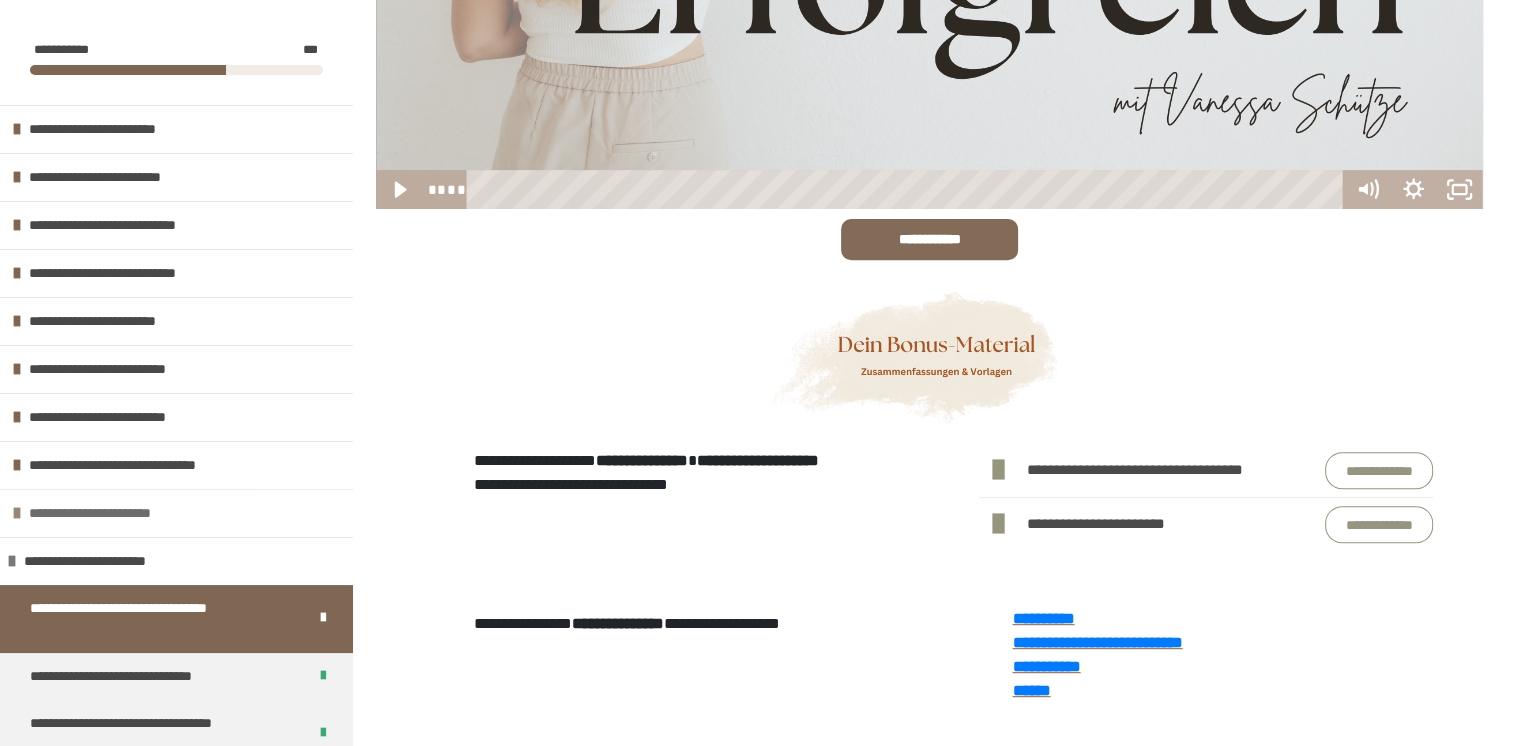 scroll, scrollTop: 759, scrollLeft: 0, axis: vertical 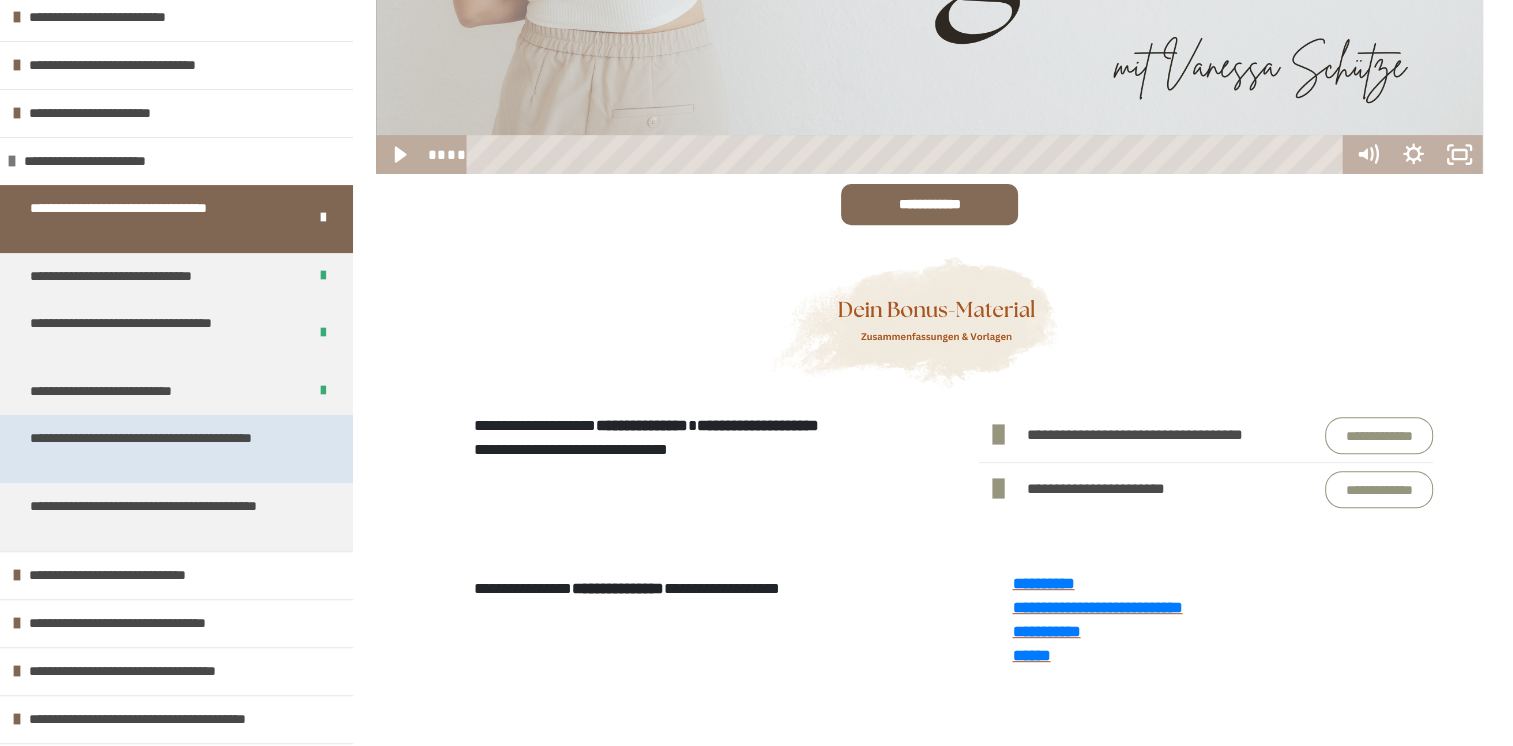 click on "**********" at bounding box center (161, 449) 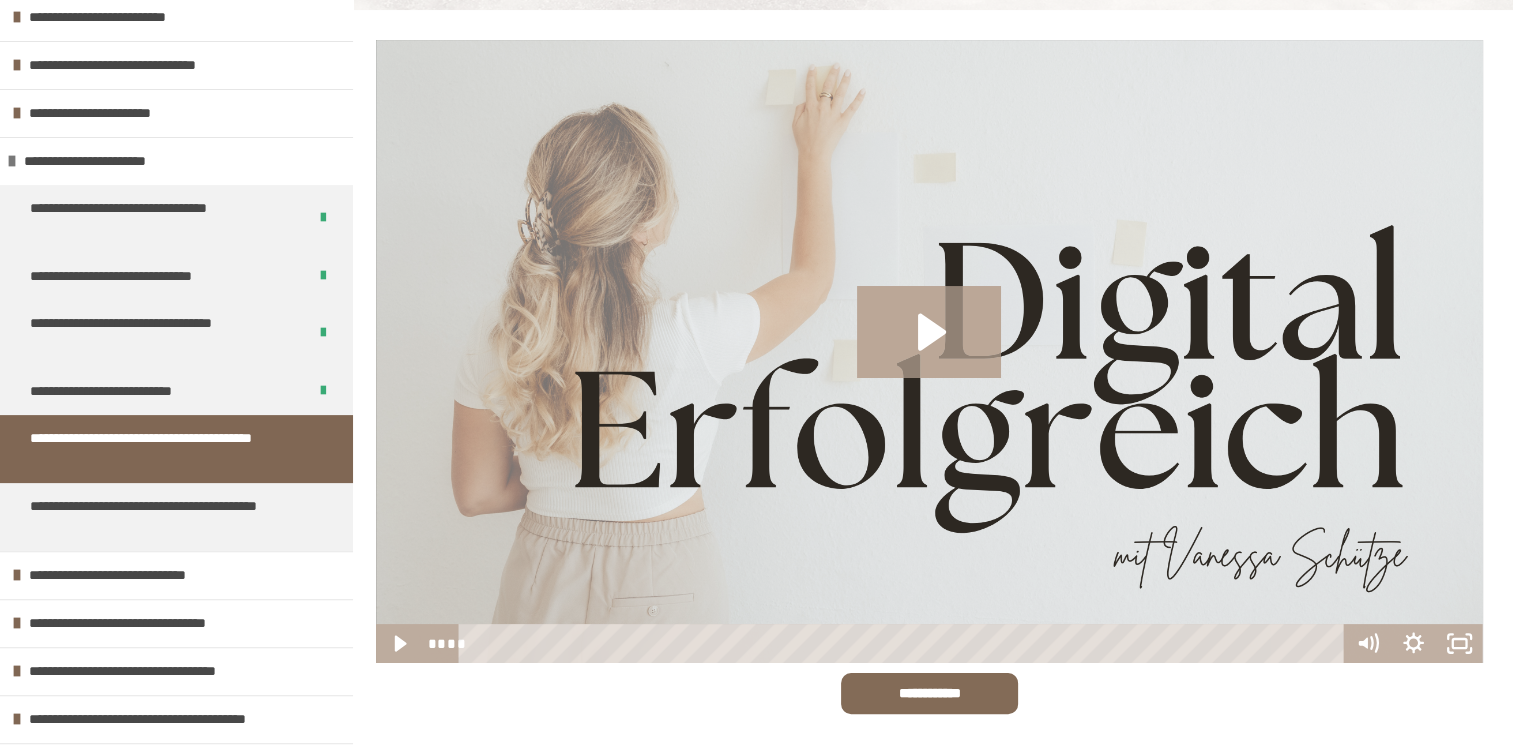 click on "**********" at bounding box center [161, 449] 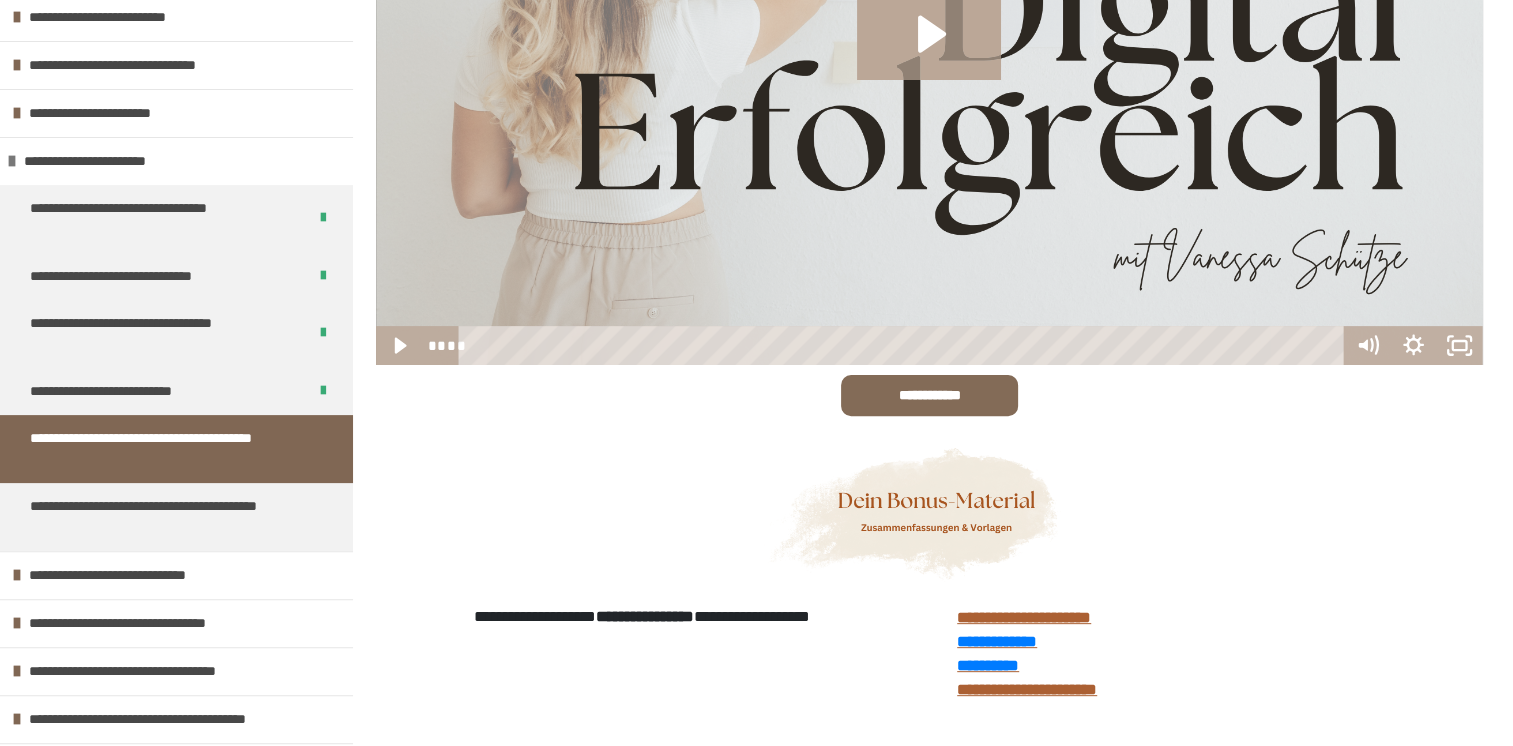 scroll, scrollTop: 570, scrollLeft: 0, axis: vertical 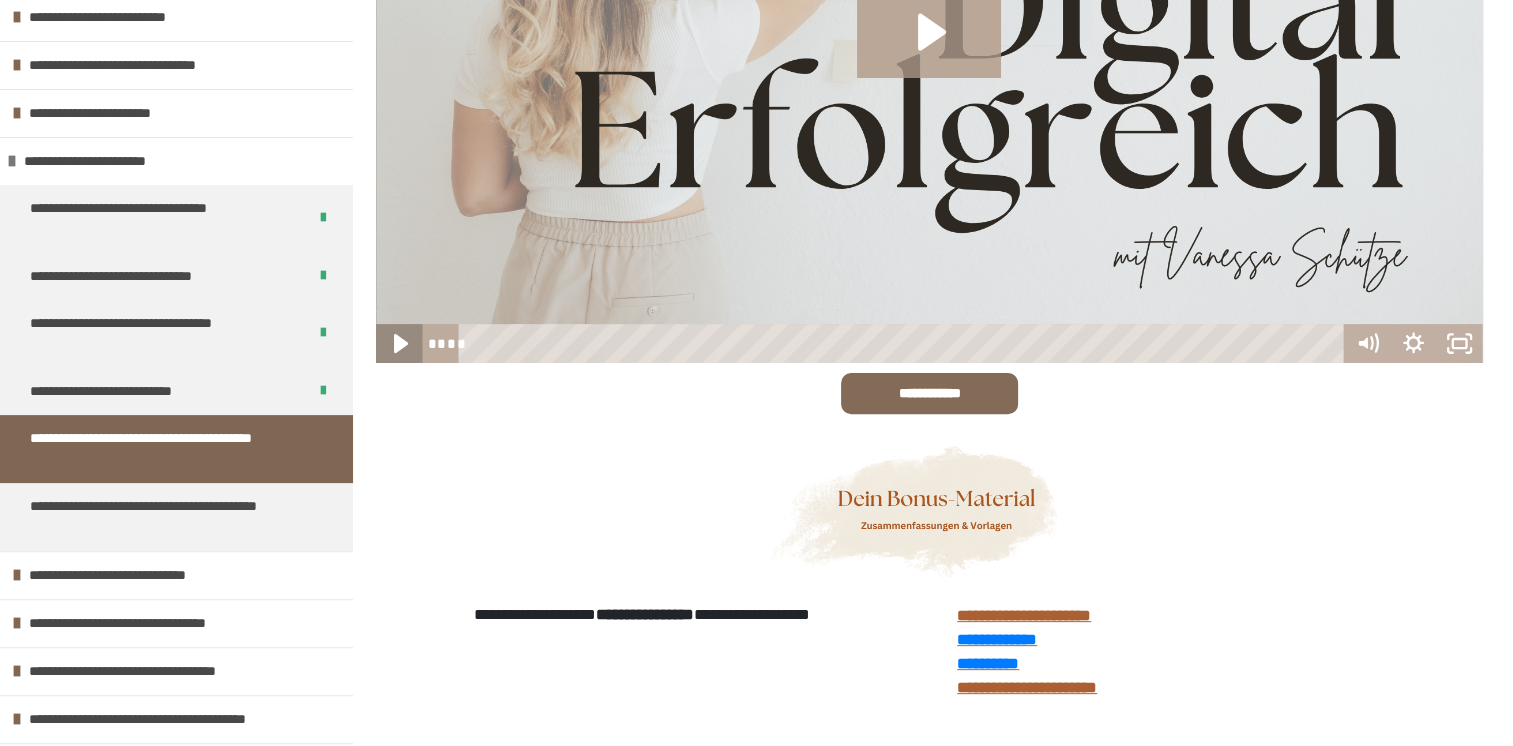 click 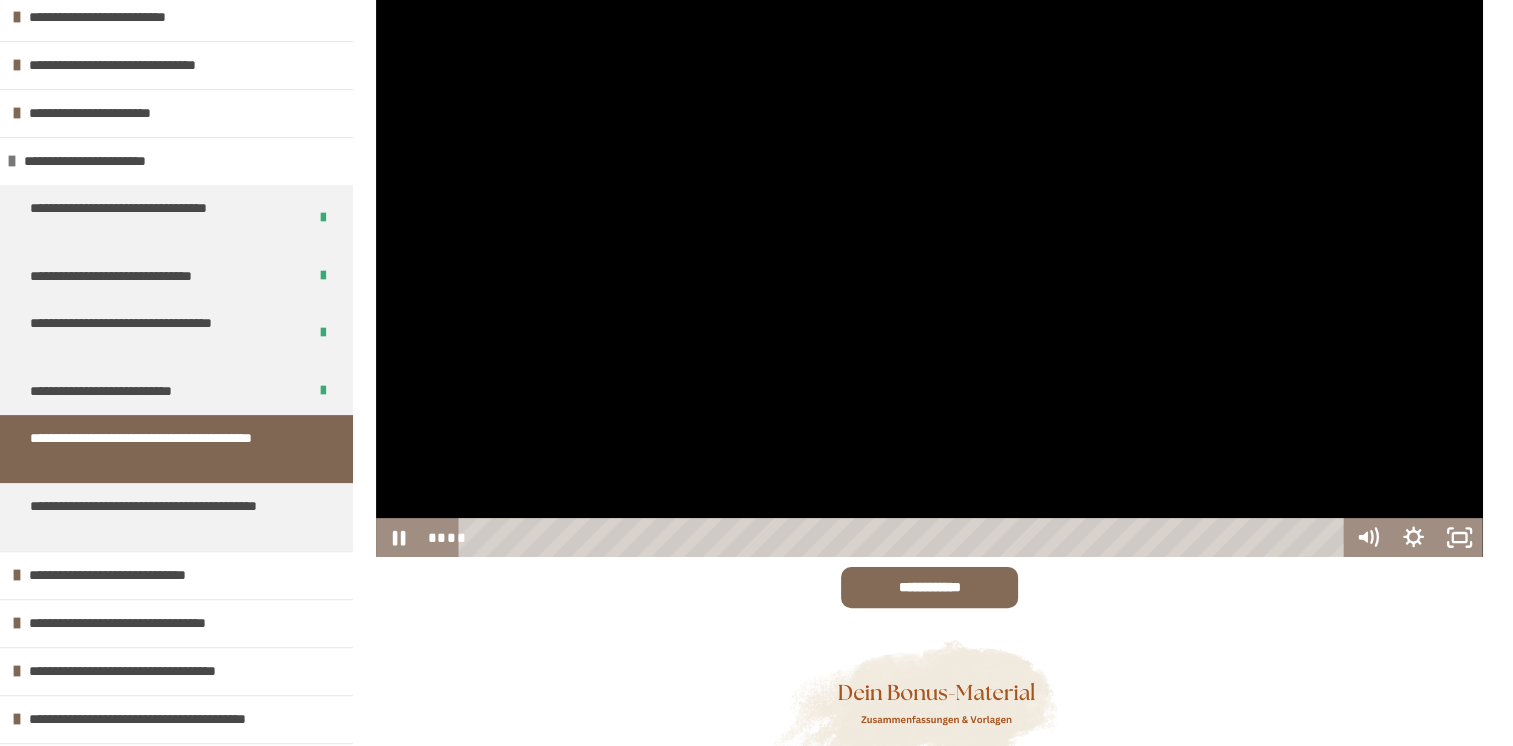 scroll, scrollTop: 270, scrollLeft: 0, axis: vertical 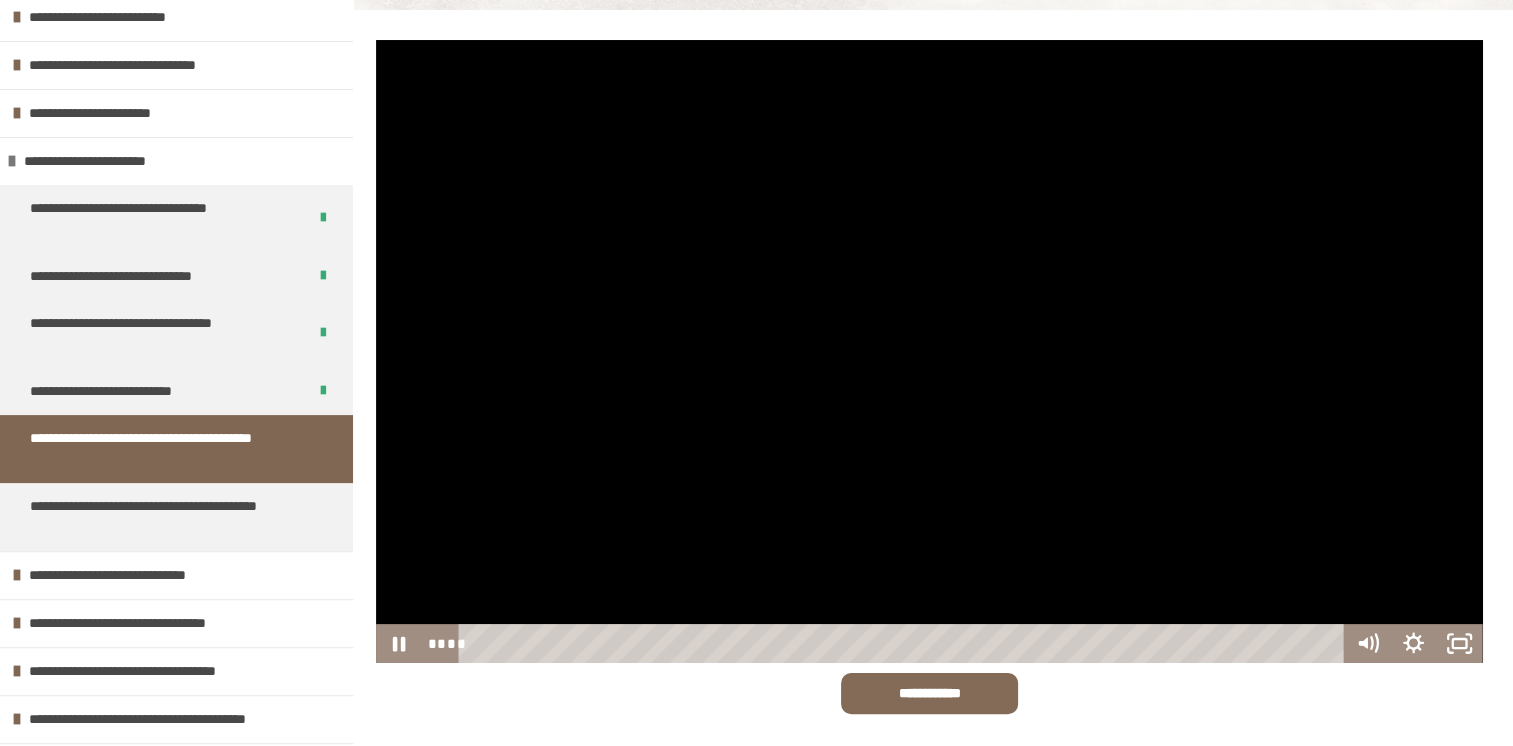 type 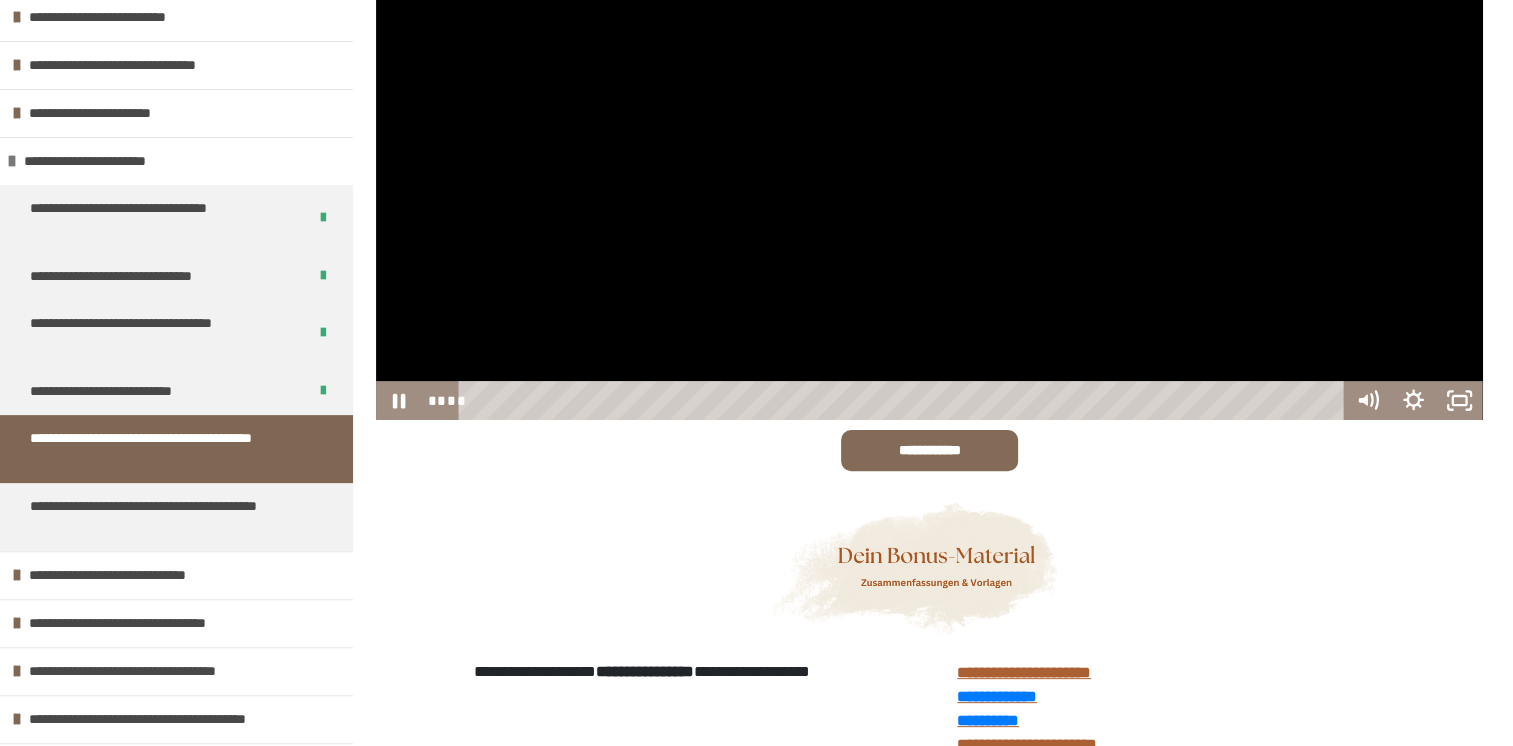 scroll, scrollTop: 370, scrollLeft: 0, axis: vertical 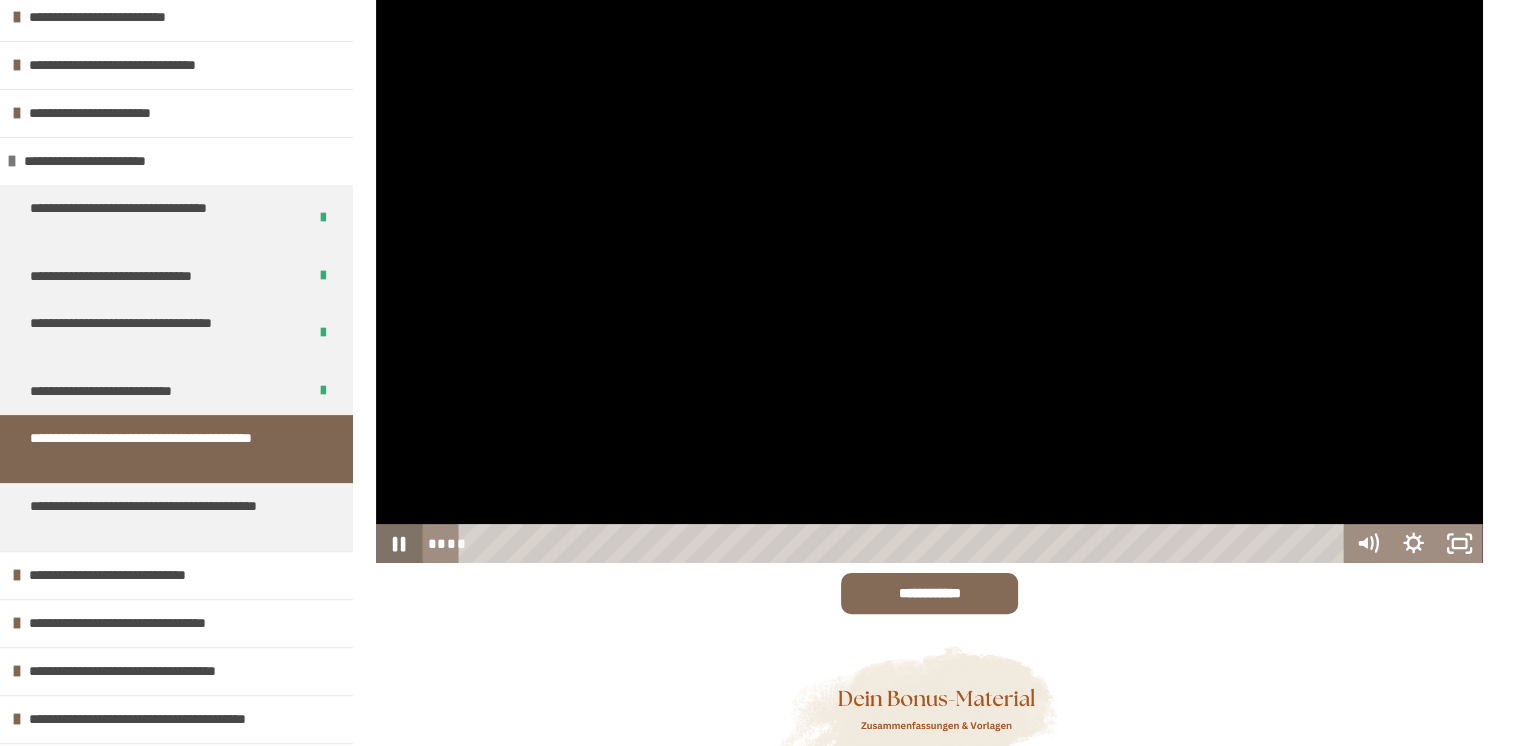 click on "**** ****" at bounding box center [929, 543] 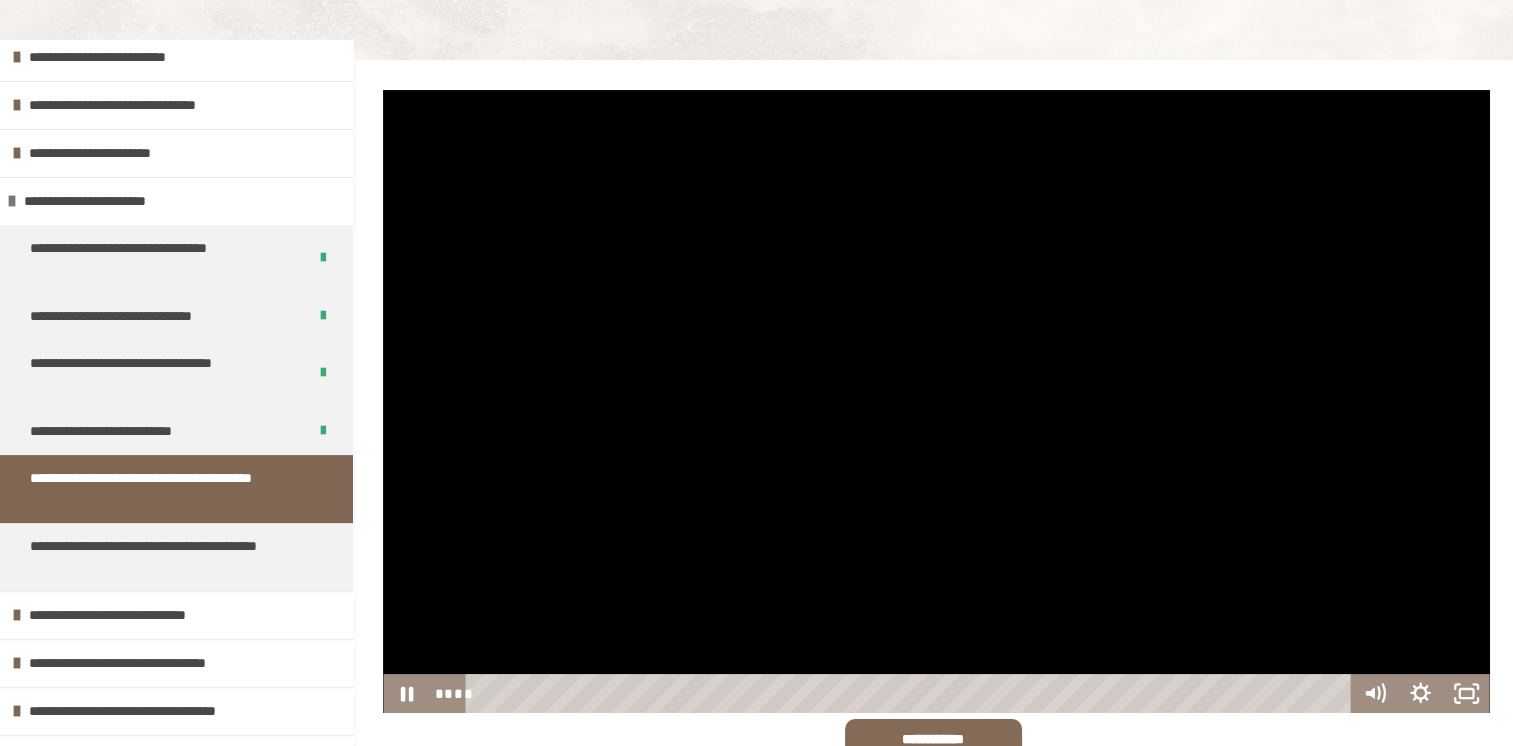 scroll, scrollTop: 70, scrollLeft: 0, axis: vertical 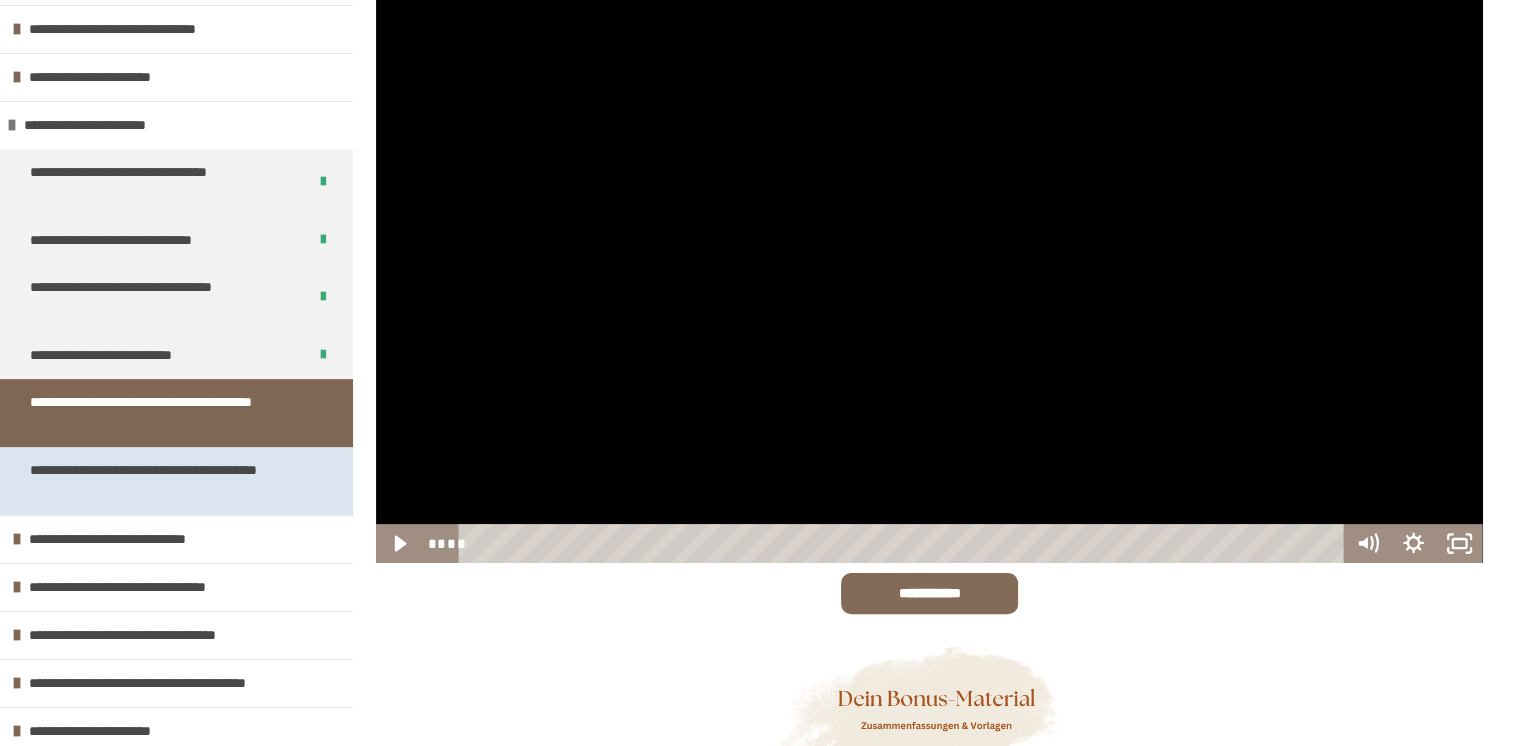 click on "**********" at bounding box center [161, 481] 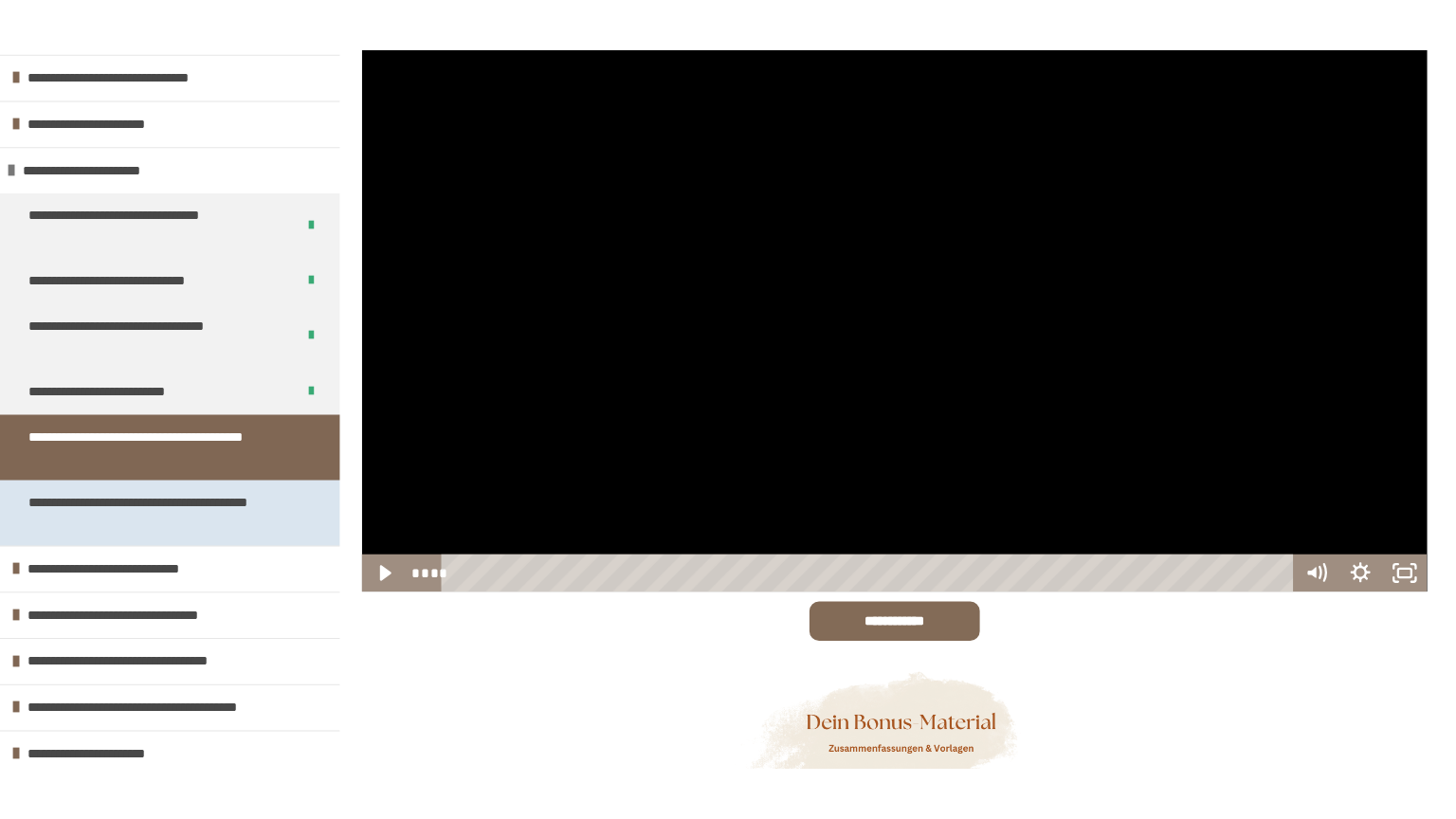 scroll, scrollTop: 256, scrollLeft: 0, axis: vertical 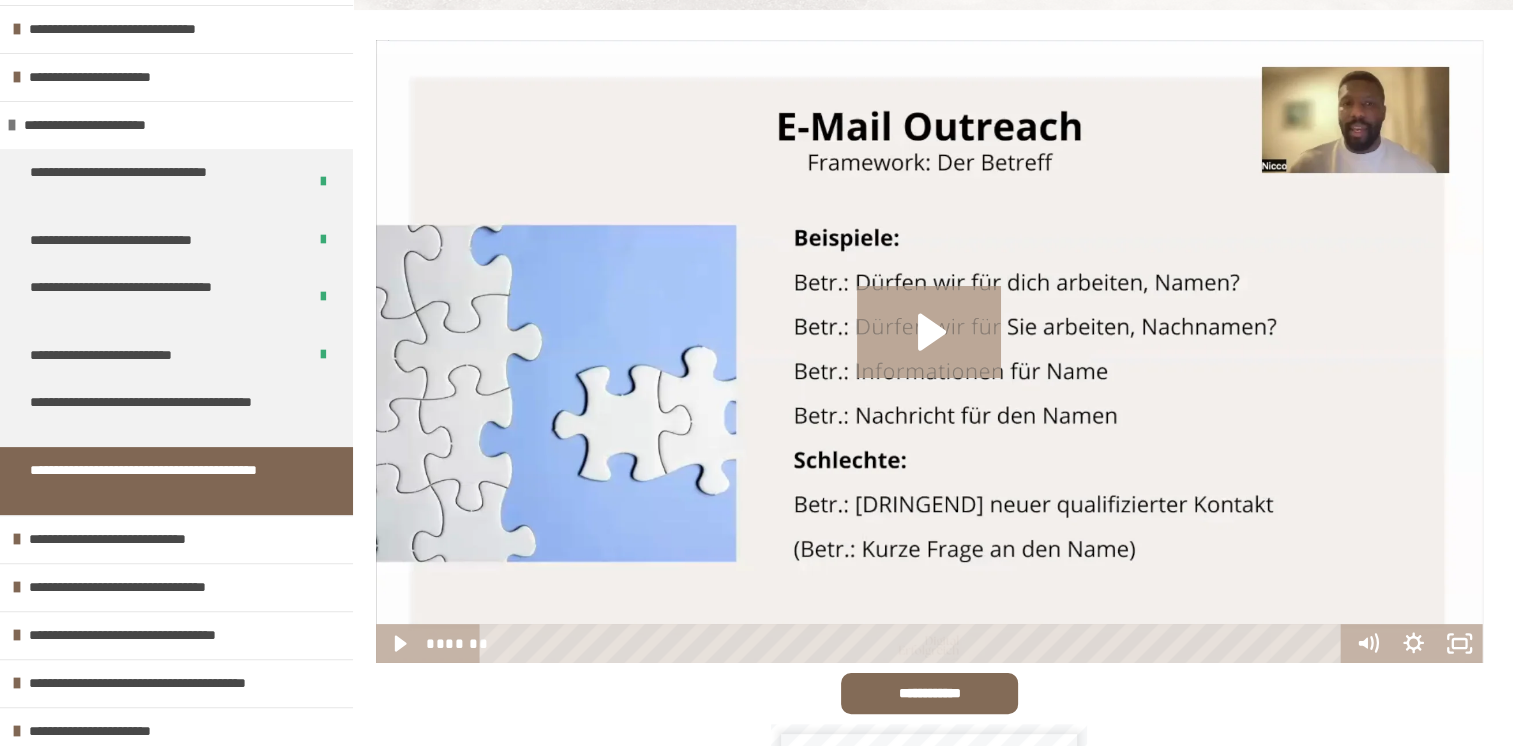 drag, startPoint x: 225, startPoint y: 516, endPoint x: 392, endPoint y: 646, distance: 211.63412 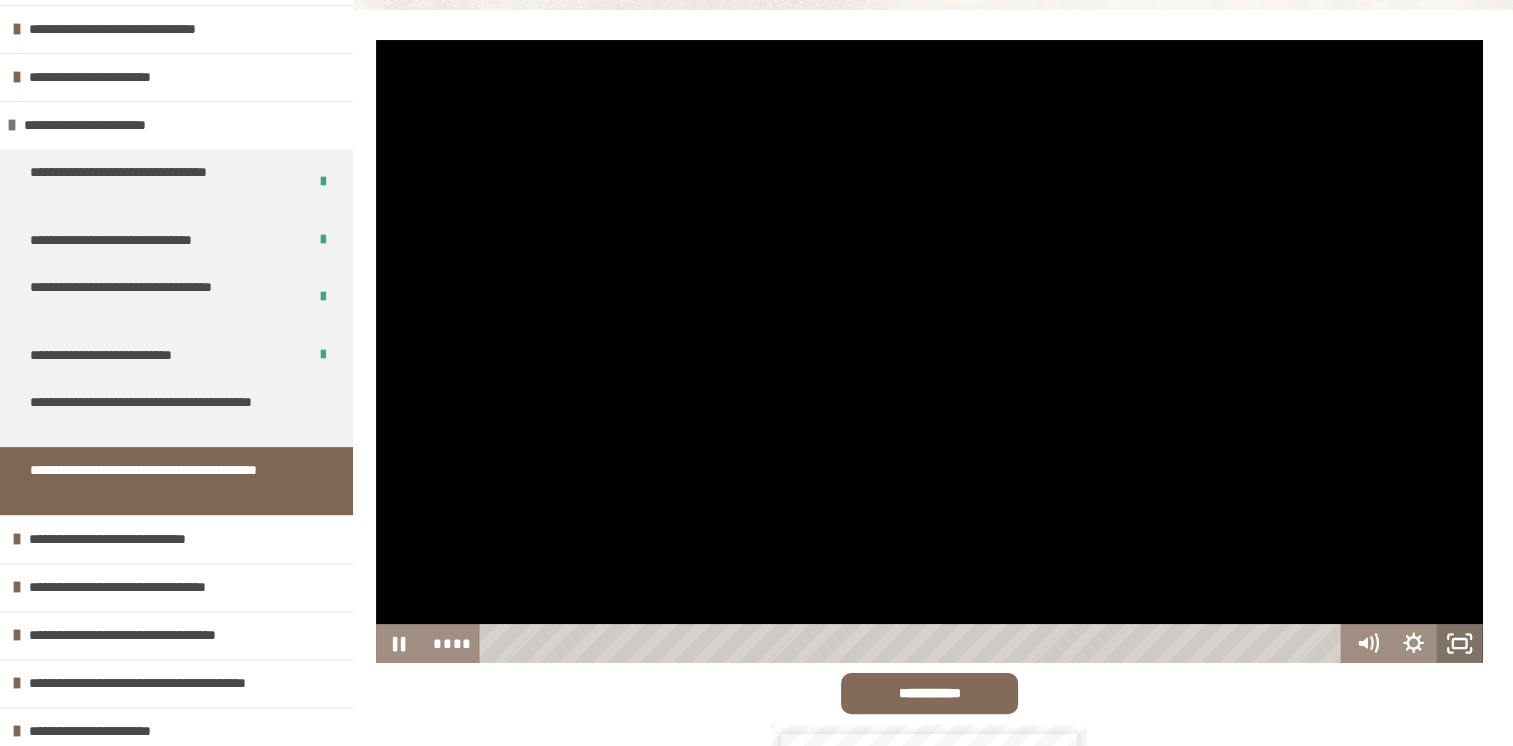 click 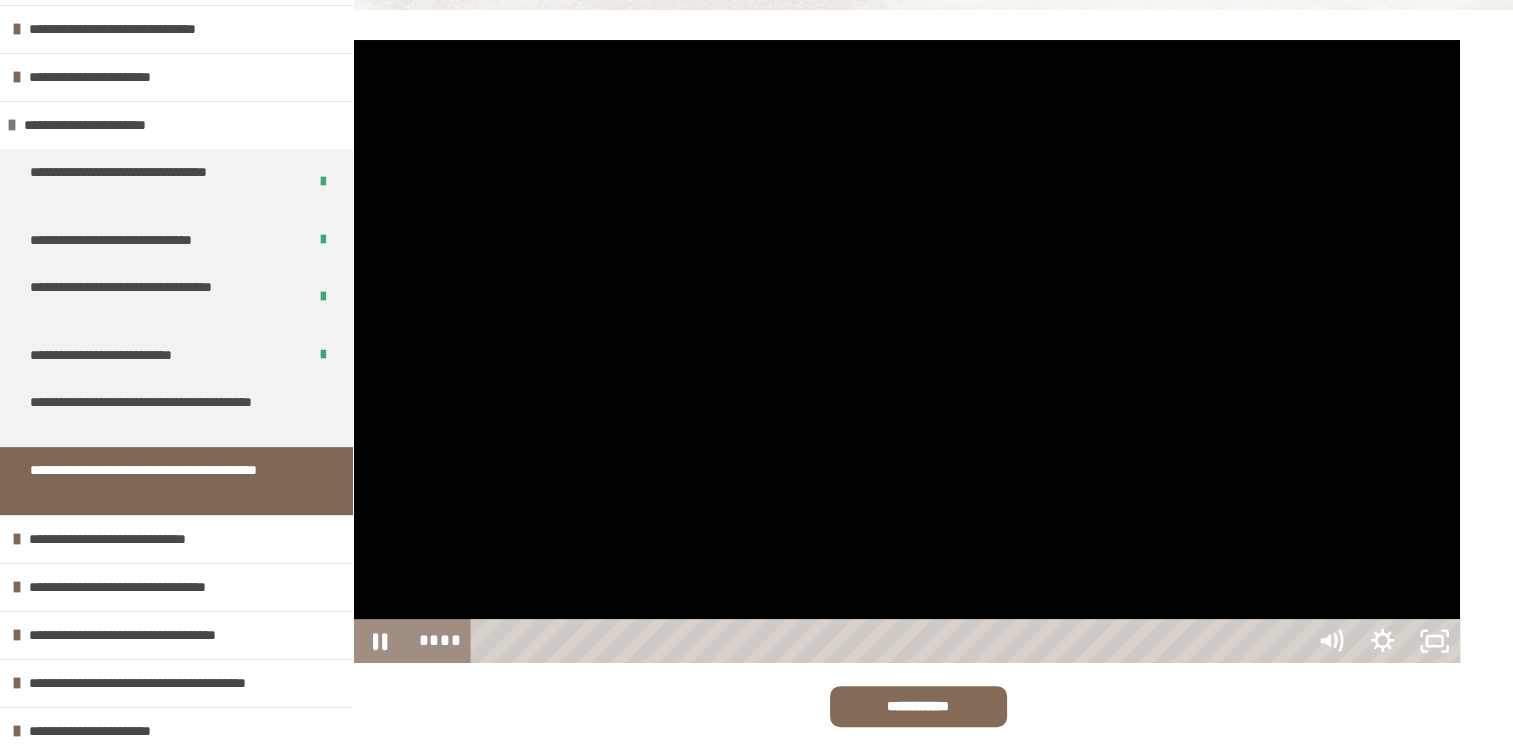 scroll, scrollTop: 318, scrollLeft: 0, axis: vertical 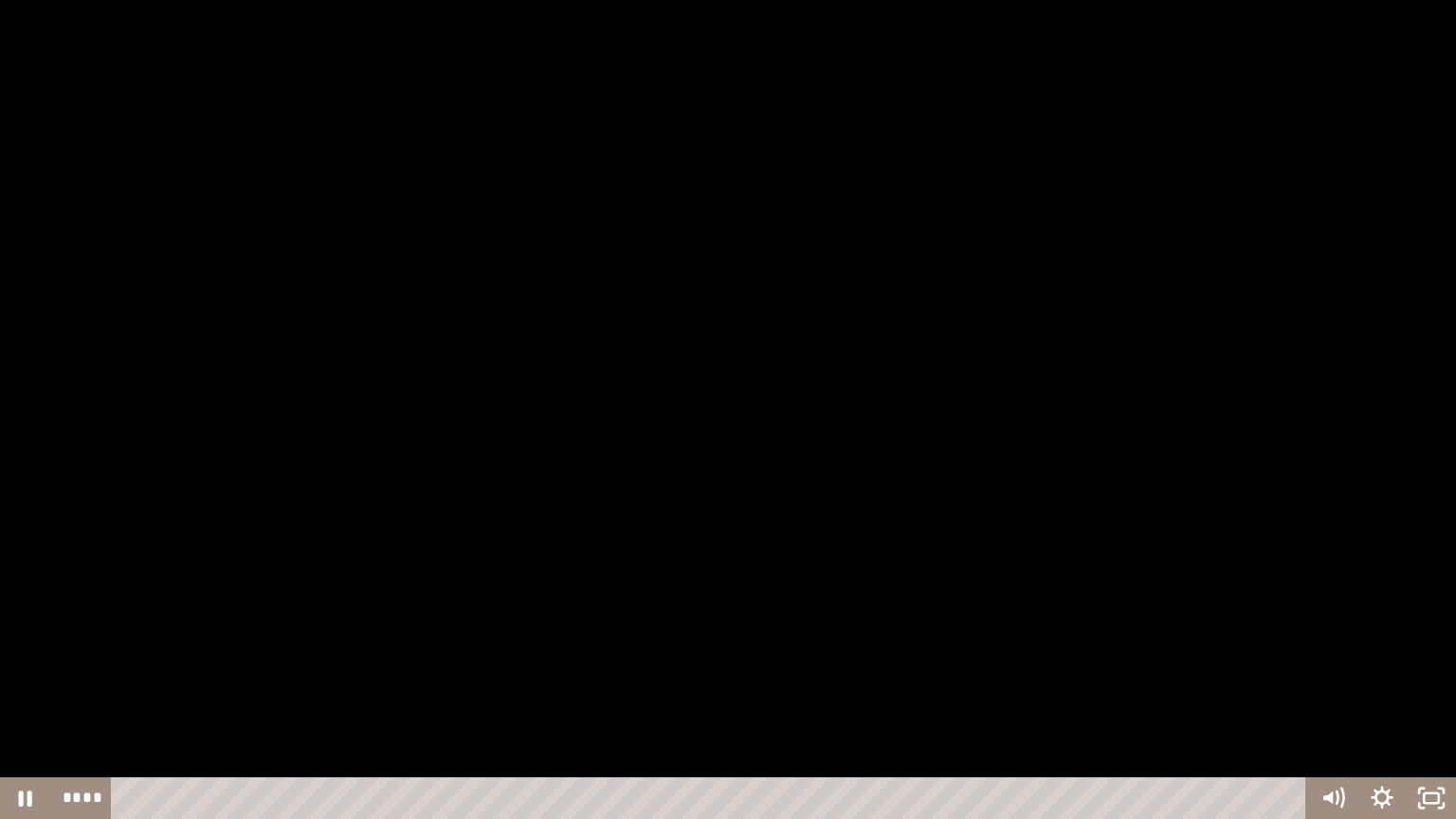 type 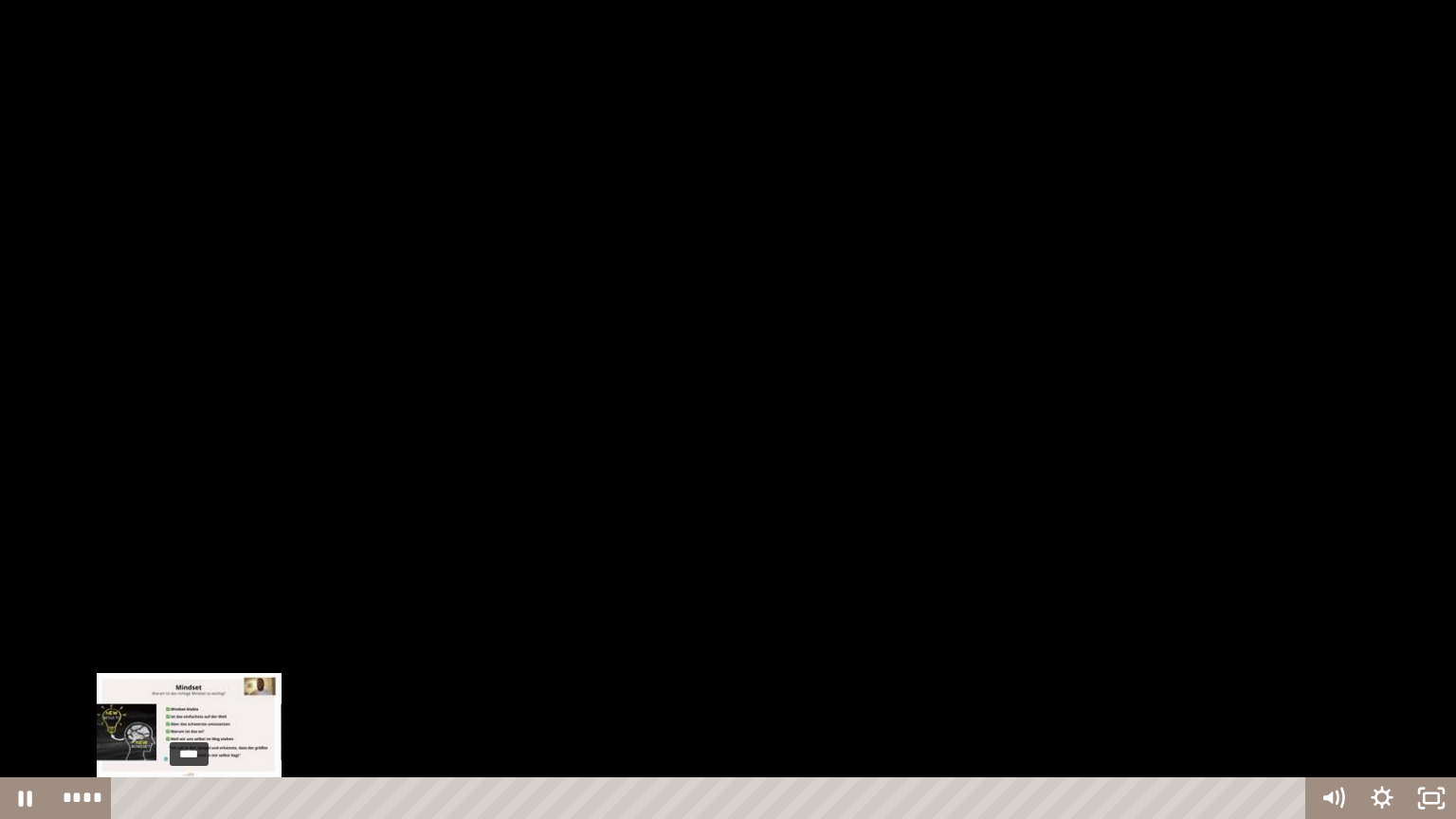 click on "****" at bounding box center (712, 798) 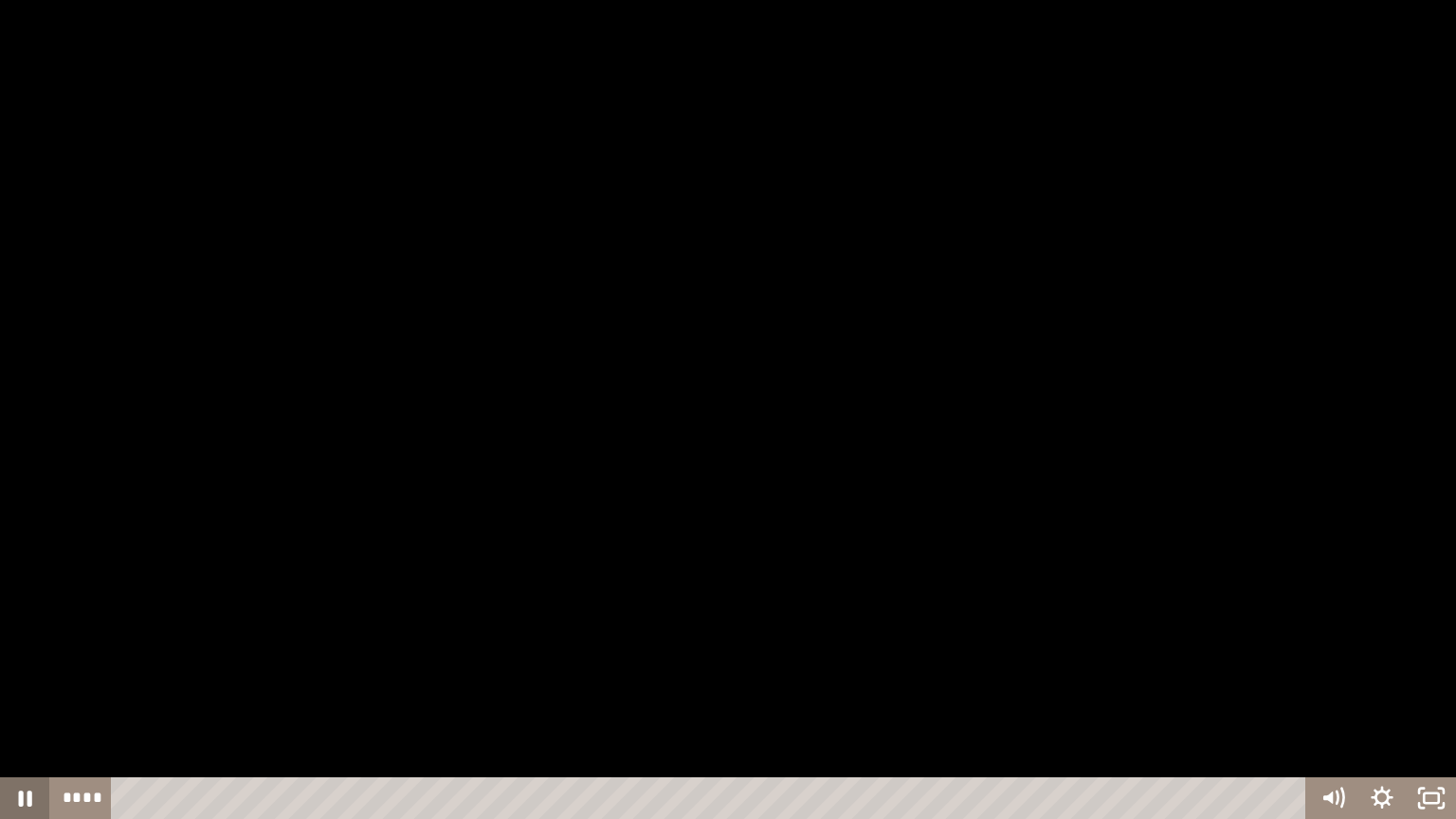 click 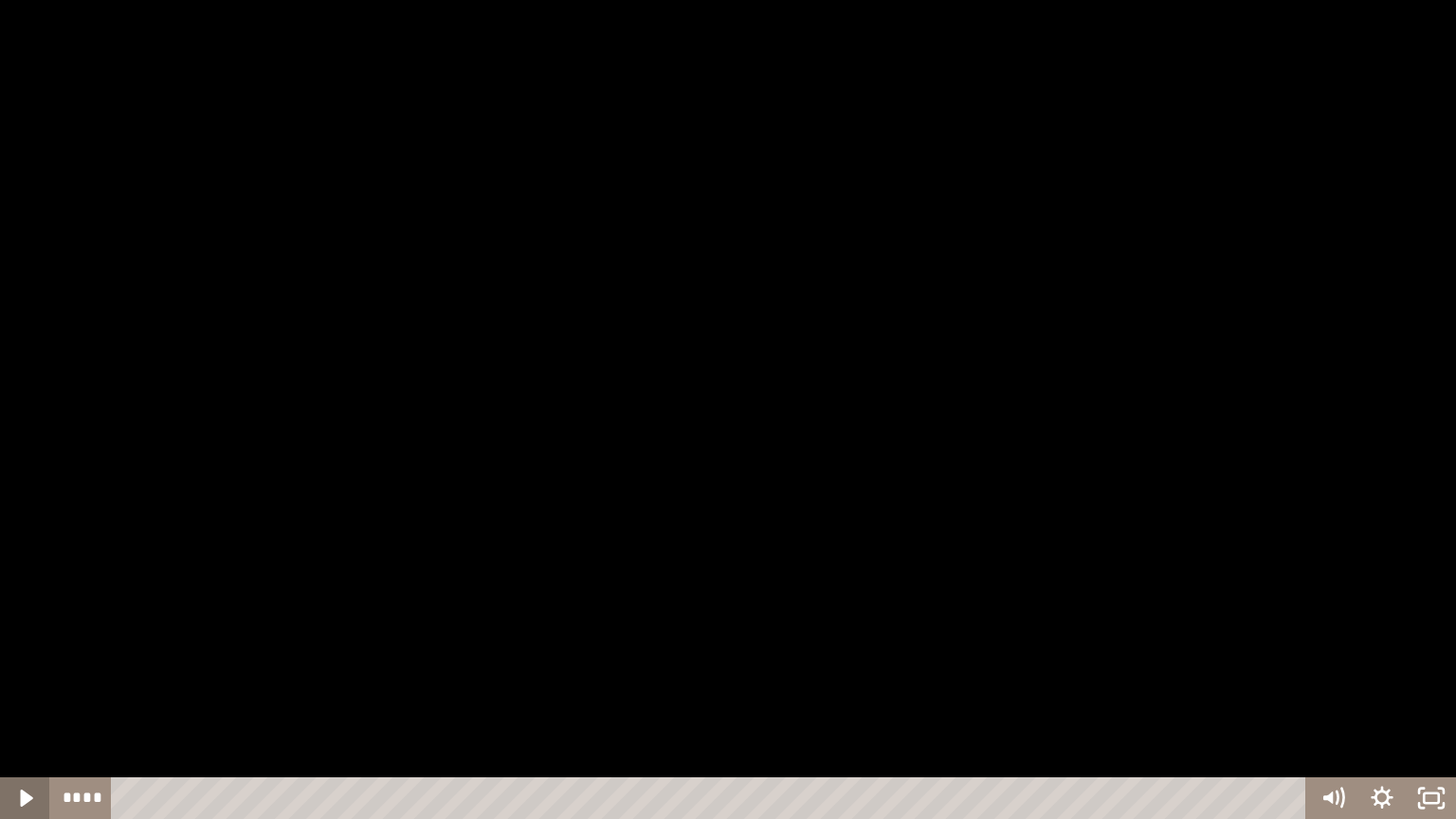 type 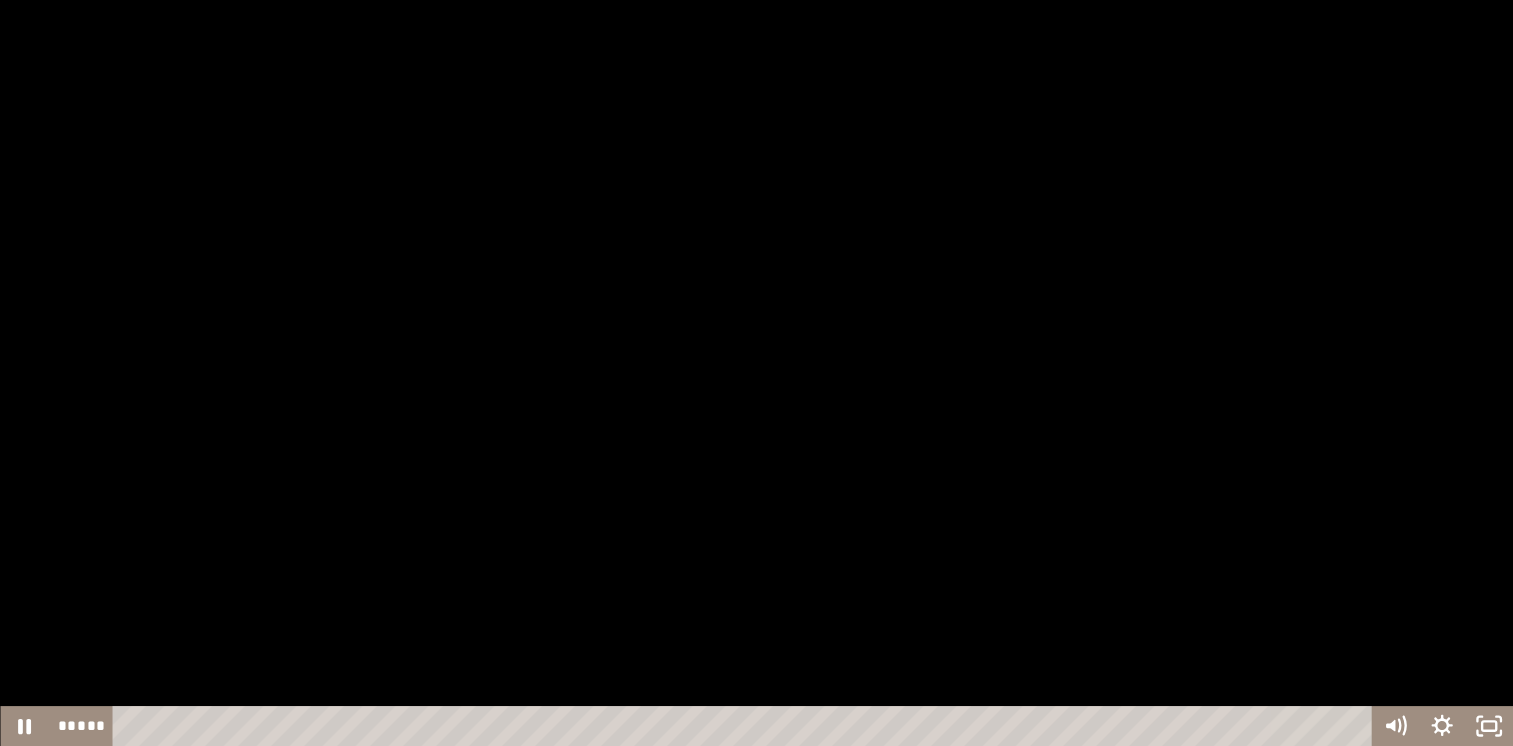 scroll, scrollTop: 436, scrollLeft: 0, axis: vertical 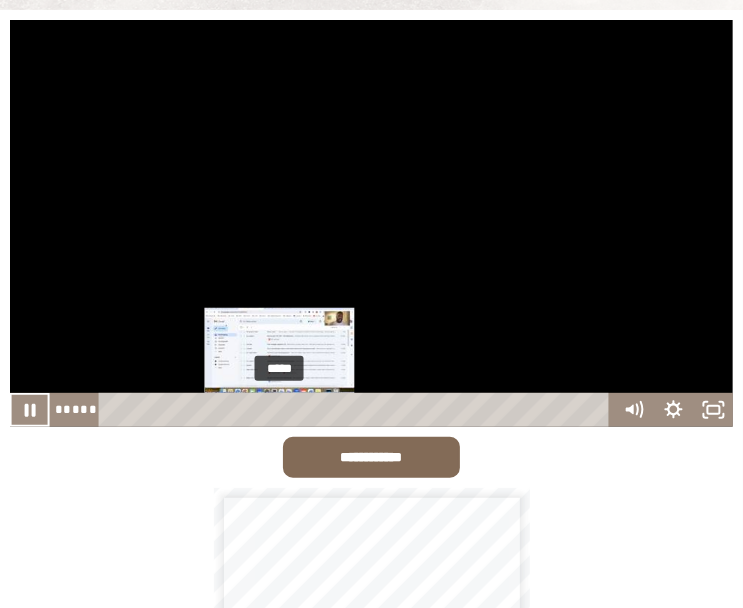 click on "*****" at bounding box center [357, 410] 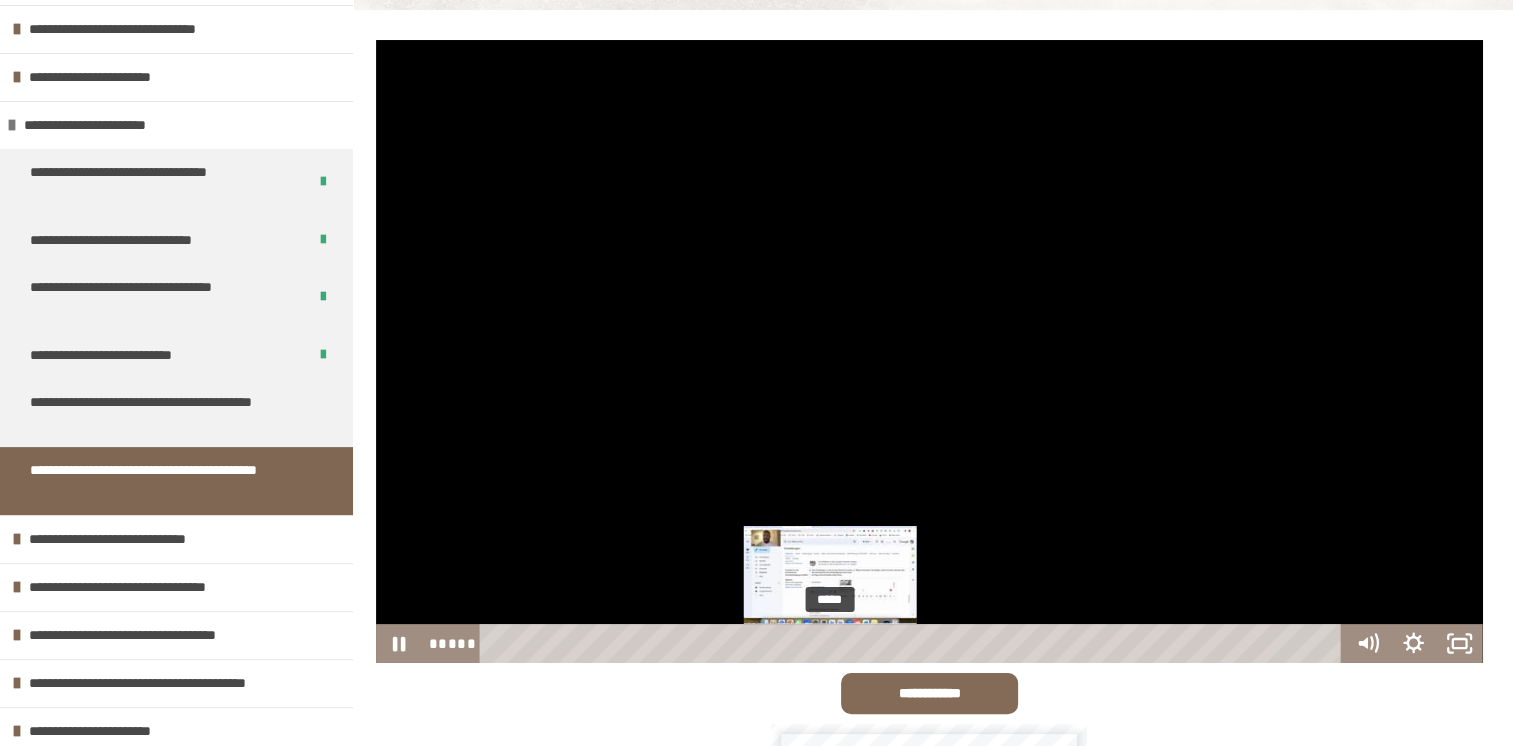 click on "*****" at bounding box center (913, 643) 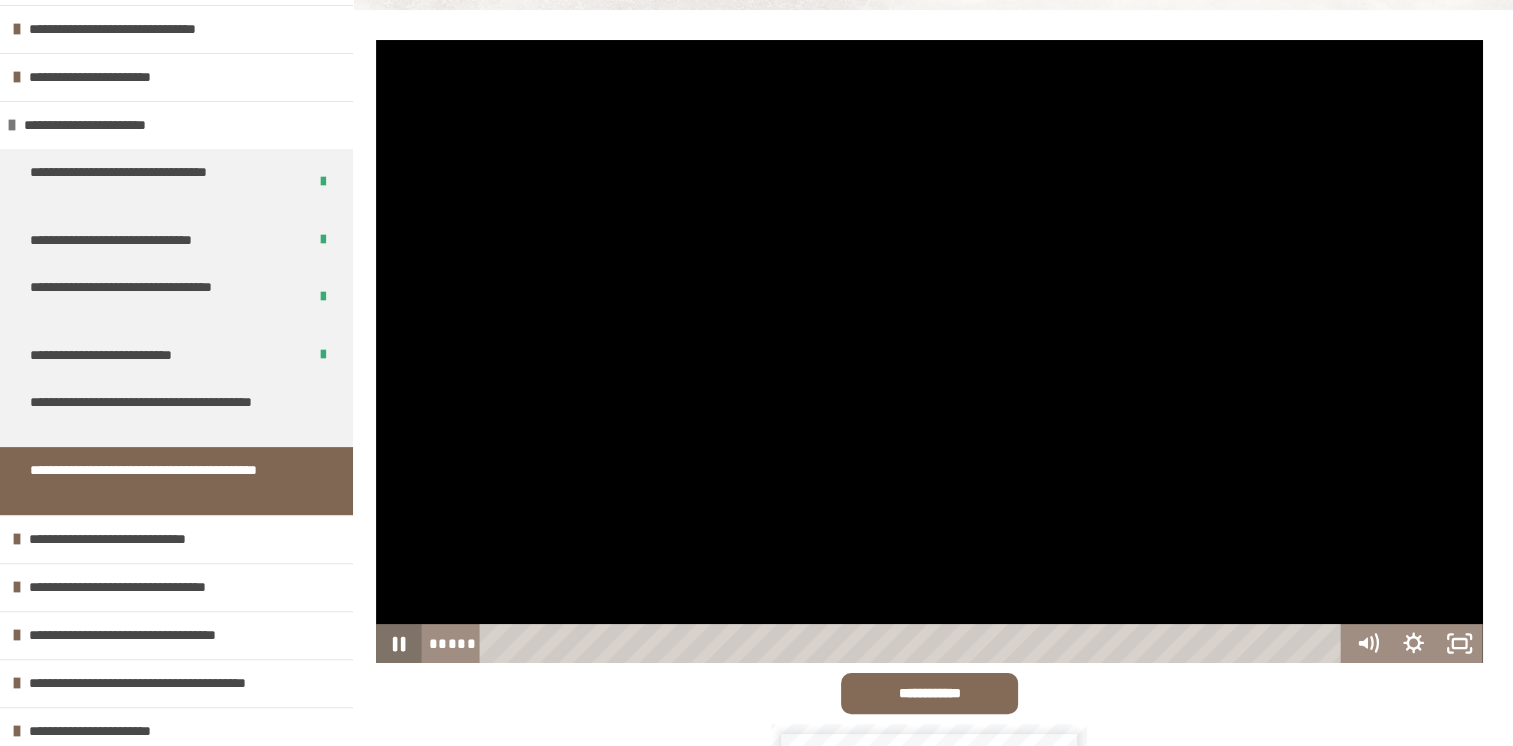click 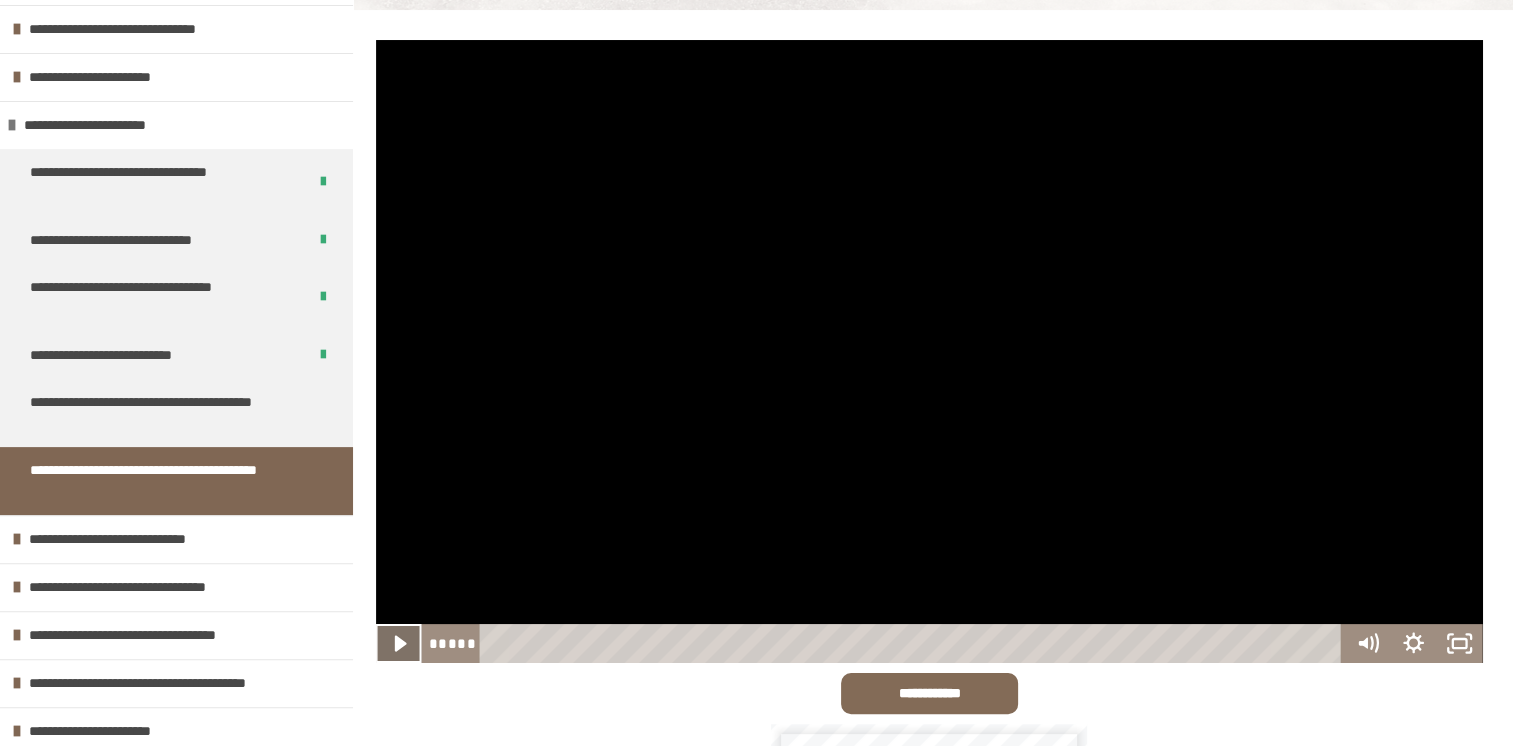 click 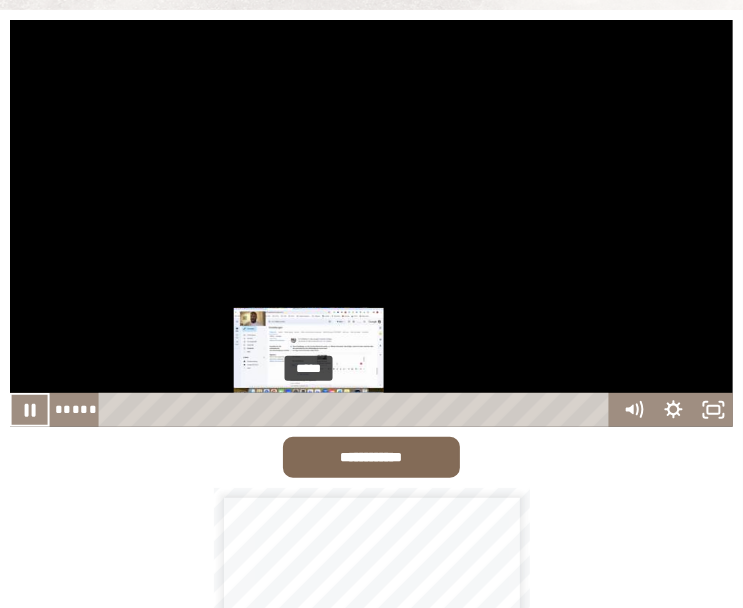 click at bounding box center (315, 409) 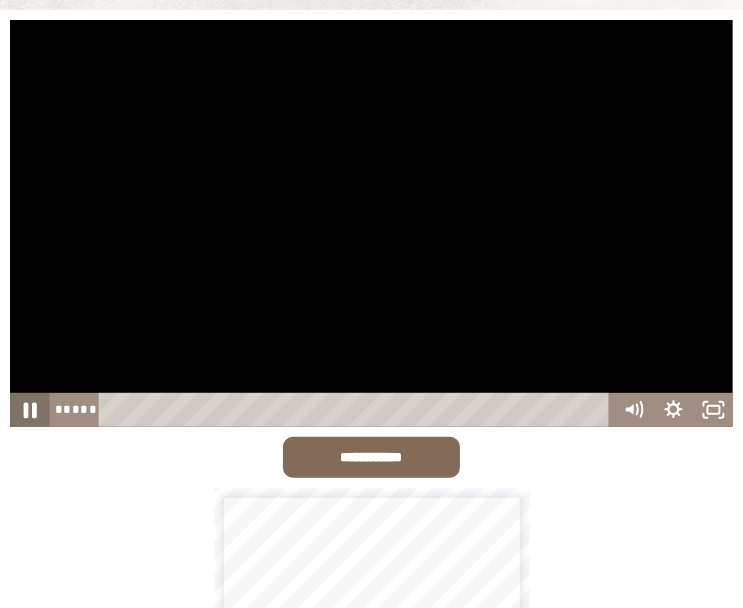 click 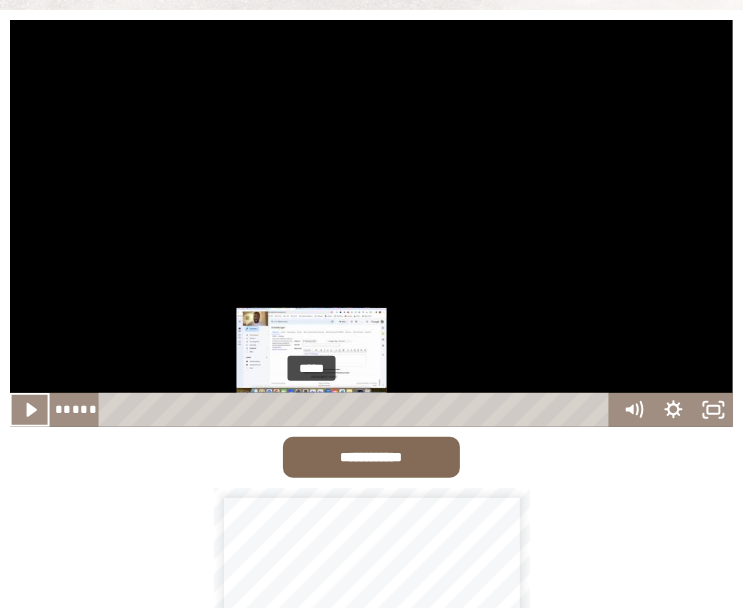 click at bounding box center [315, 409] 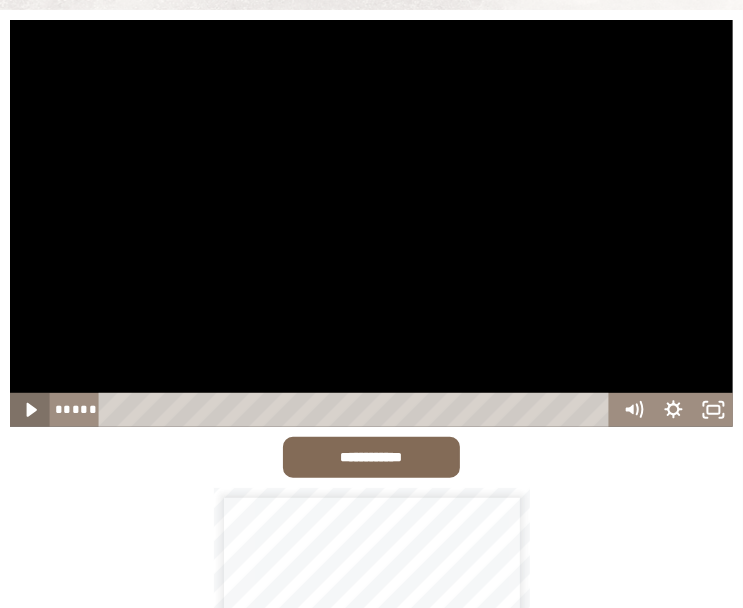 click 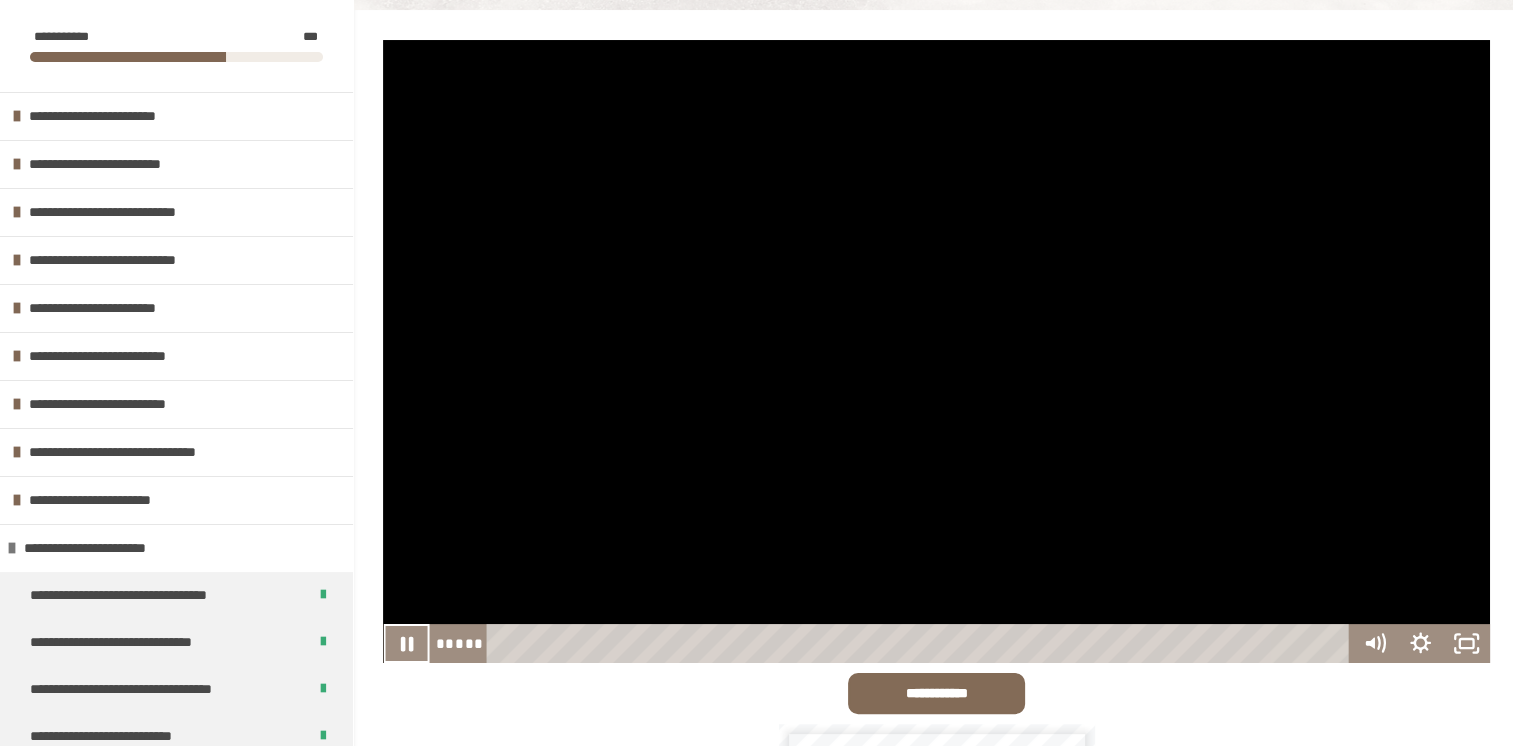 scroll, scrollTop: 170, scrollLeft: 0, axis: vertical 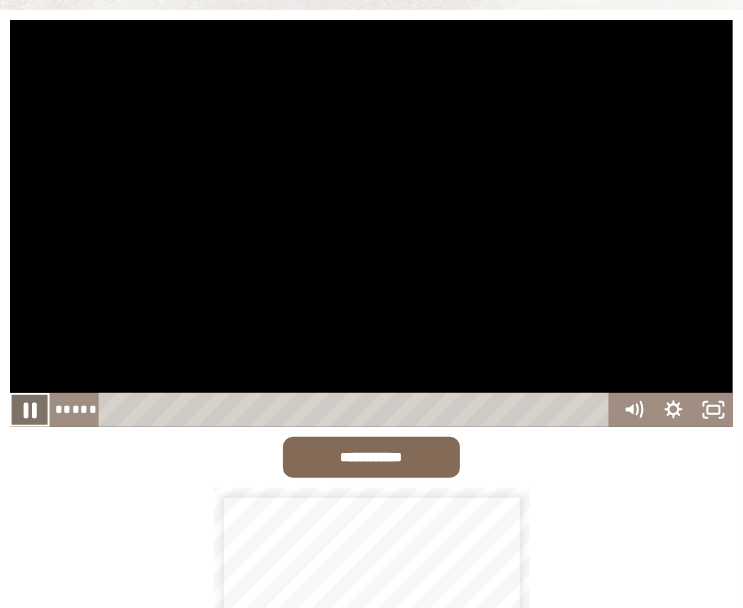 click 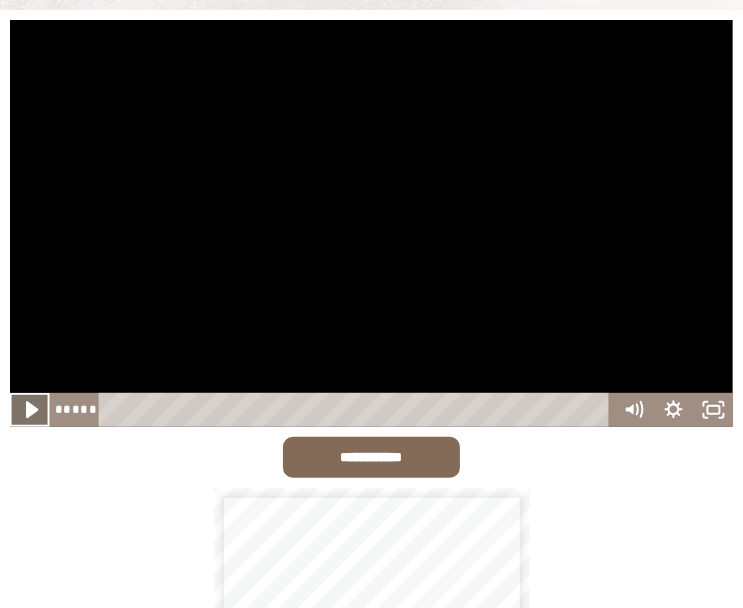 click 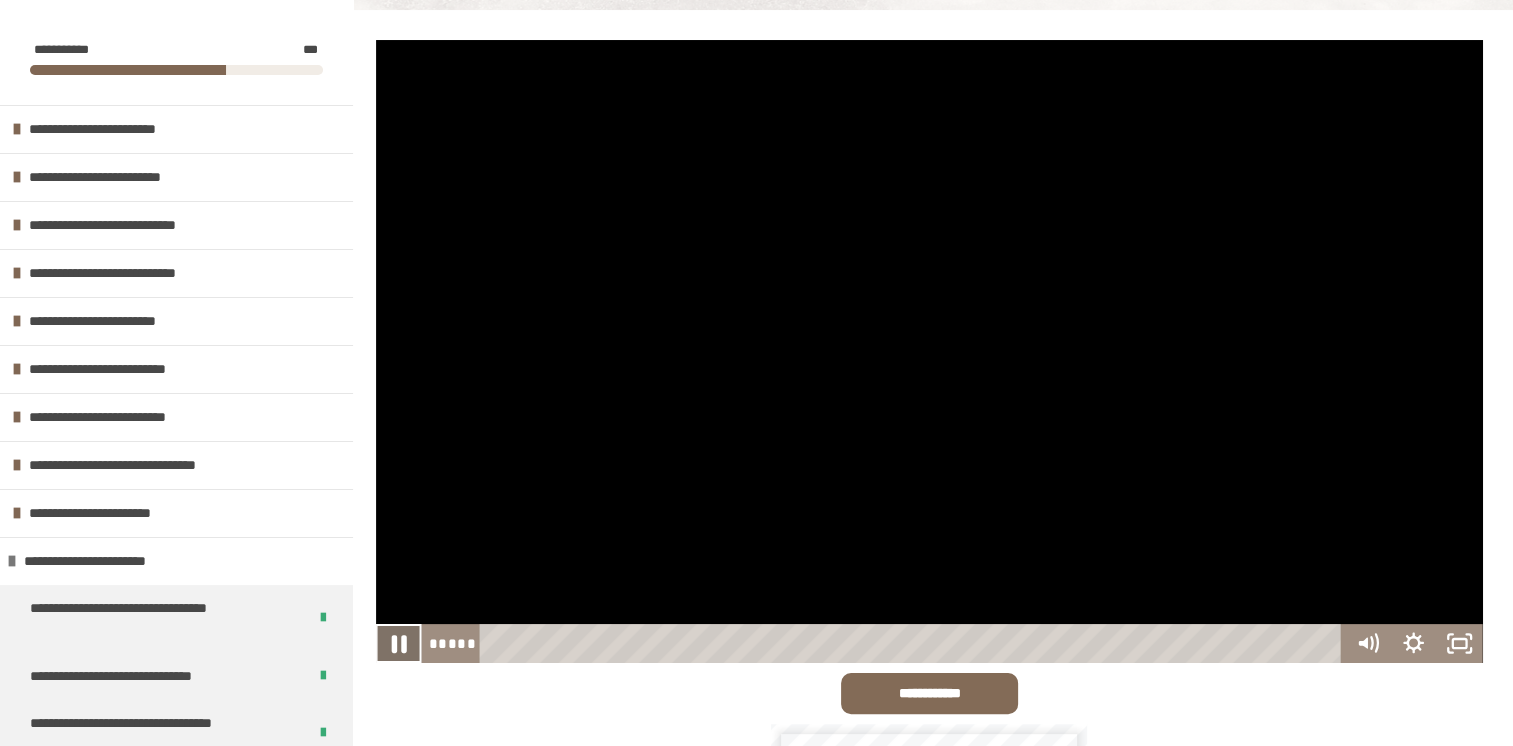 click 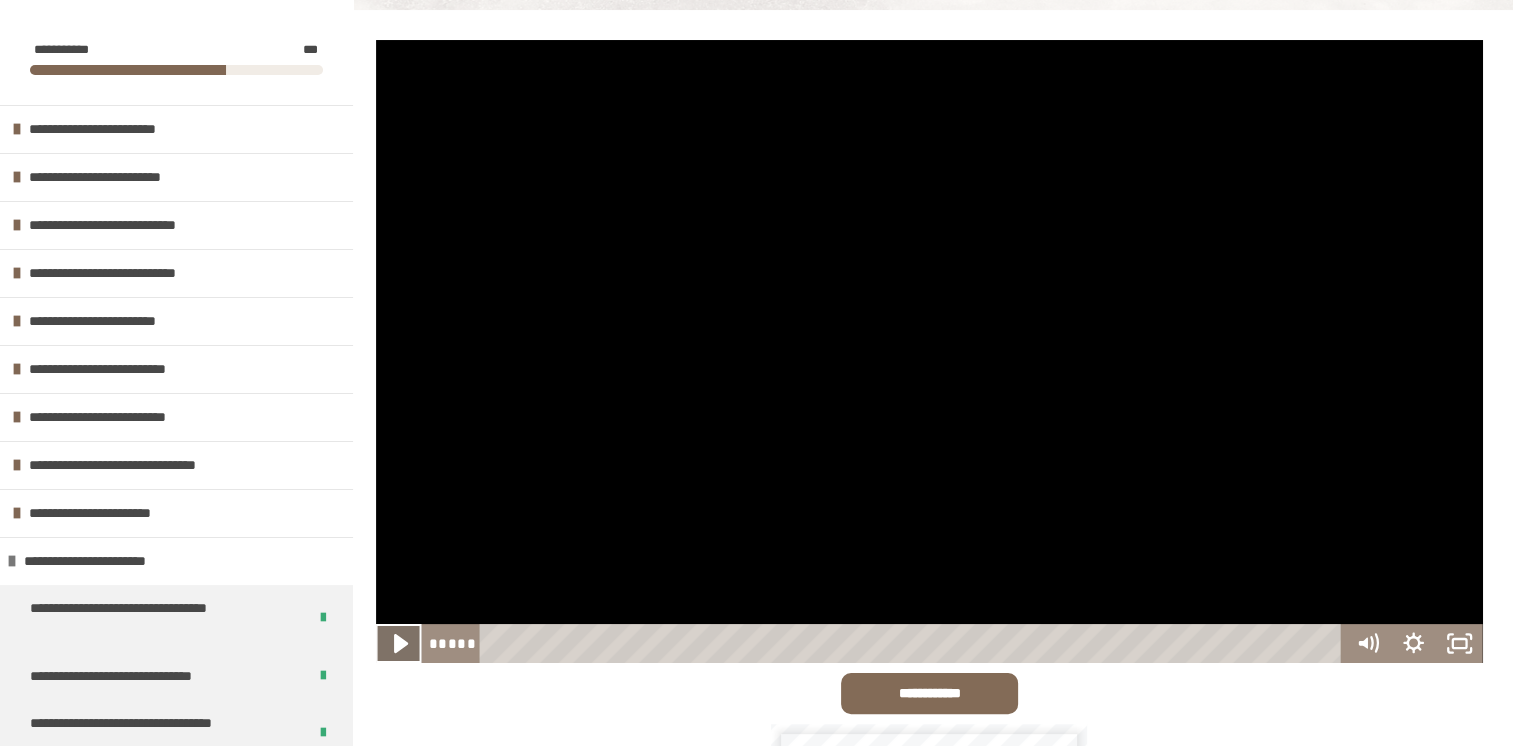 click 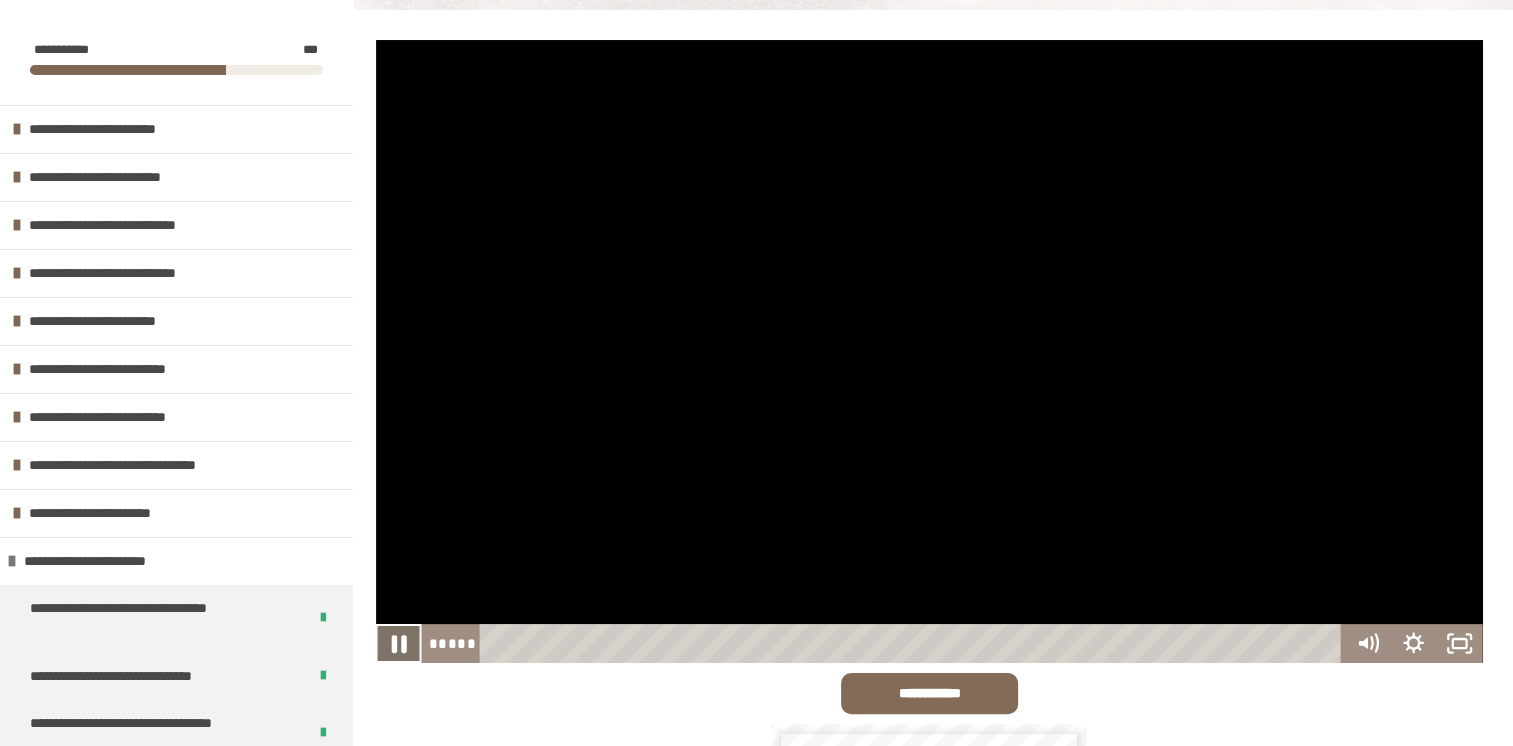 click 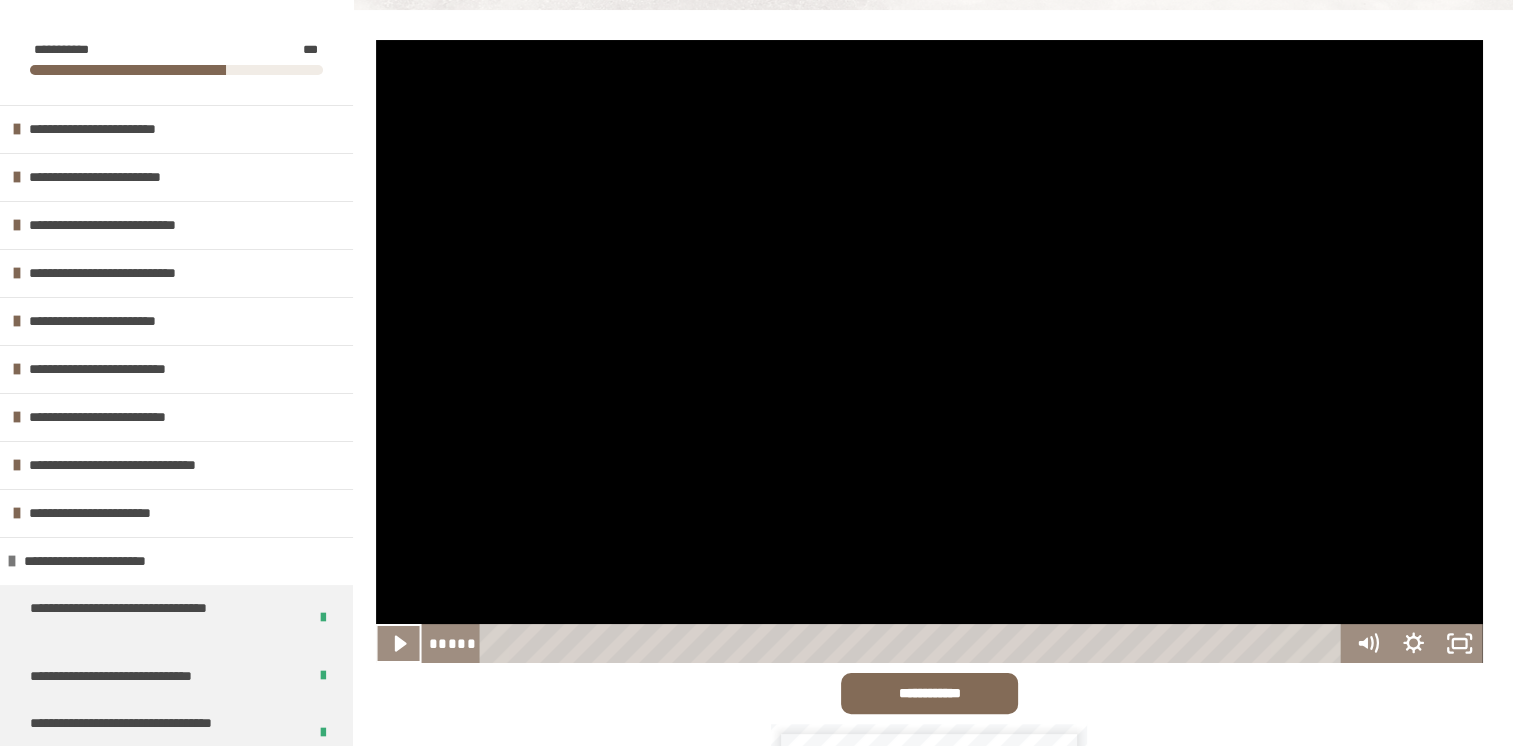 click at bounding box center [399, 643] 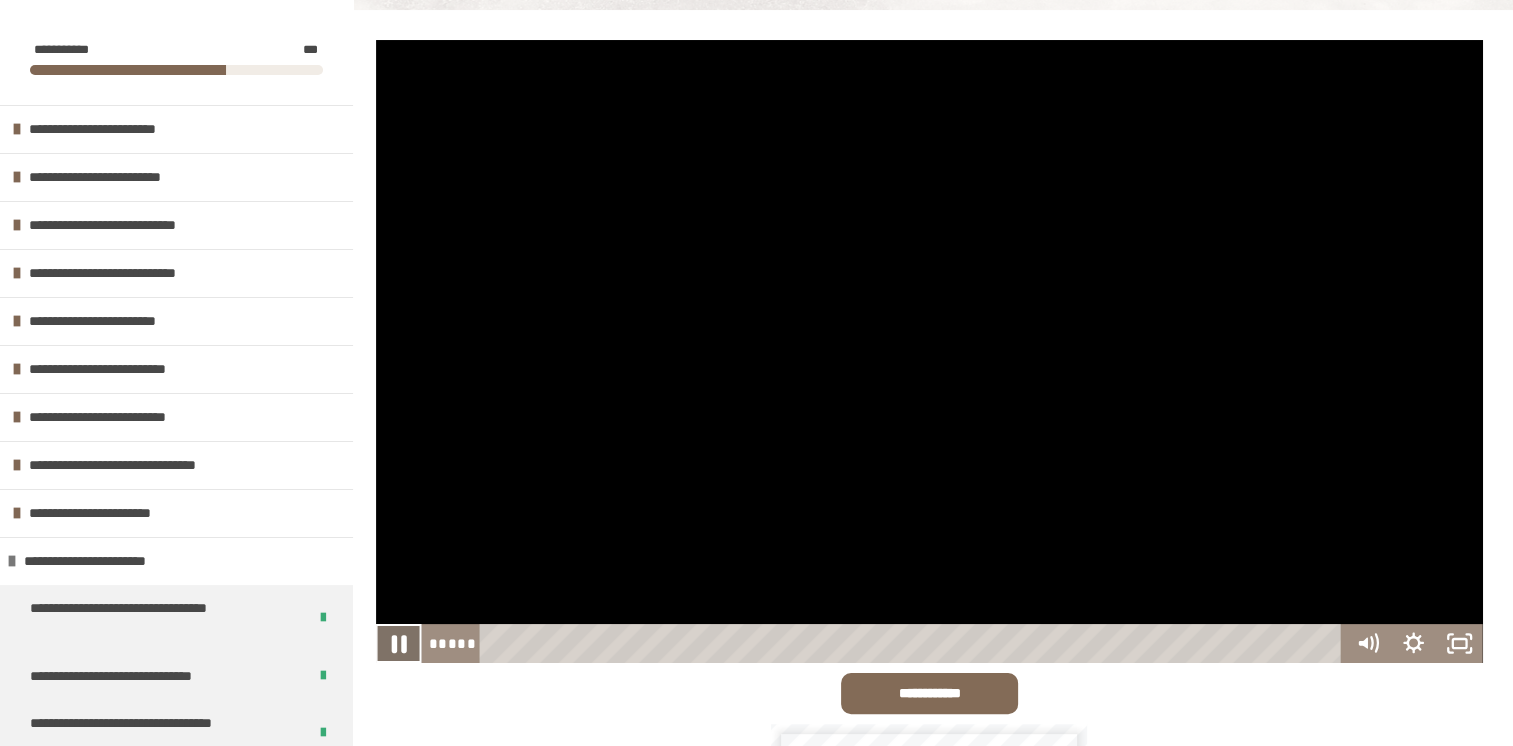 click 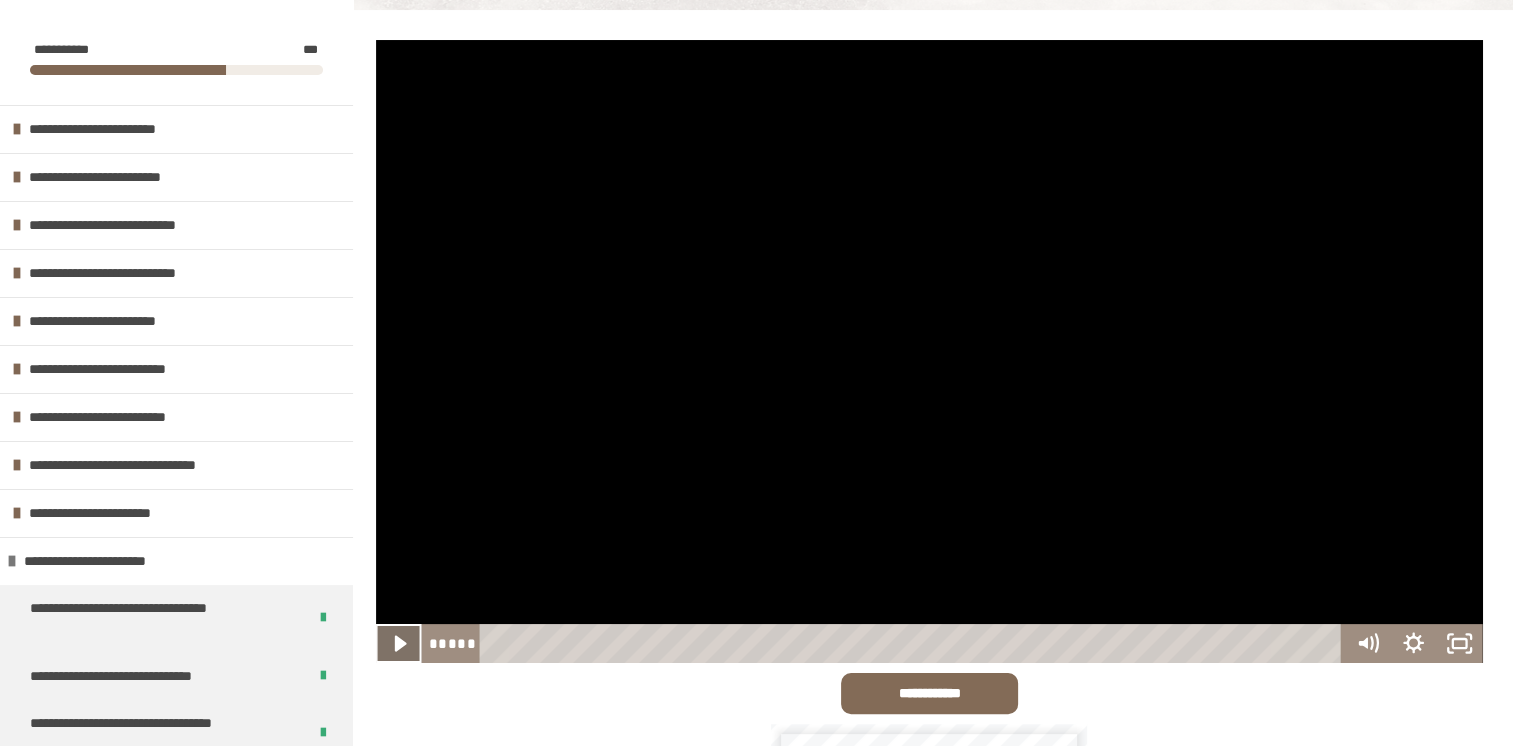 click at bounding box center [399, 643] 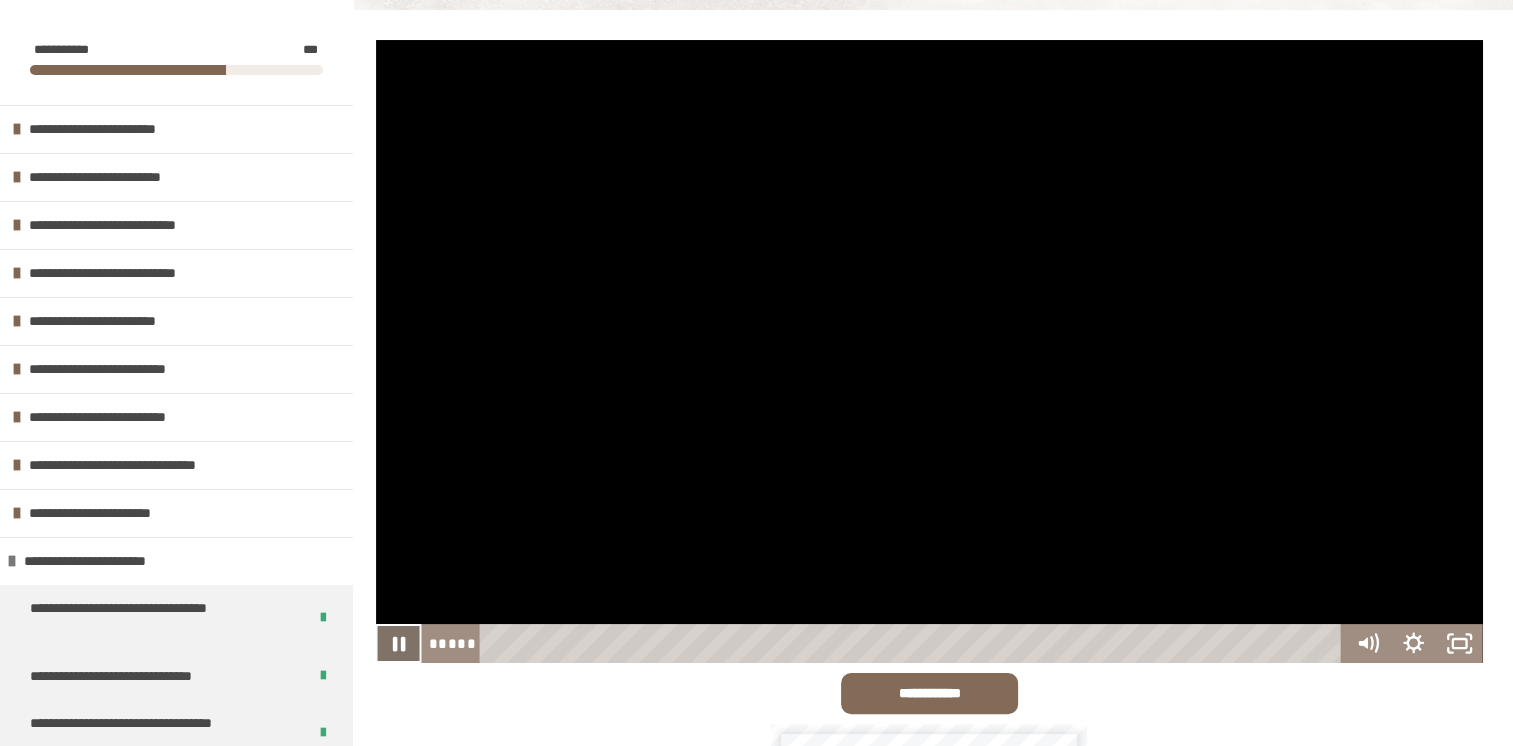 click 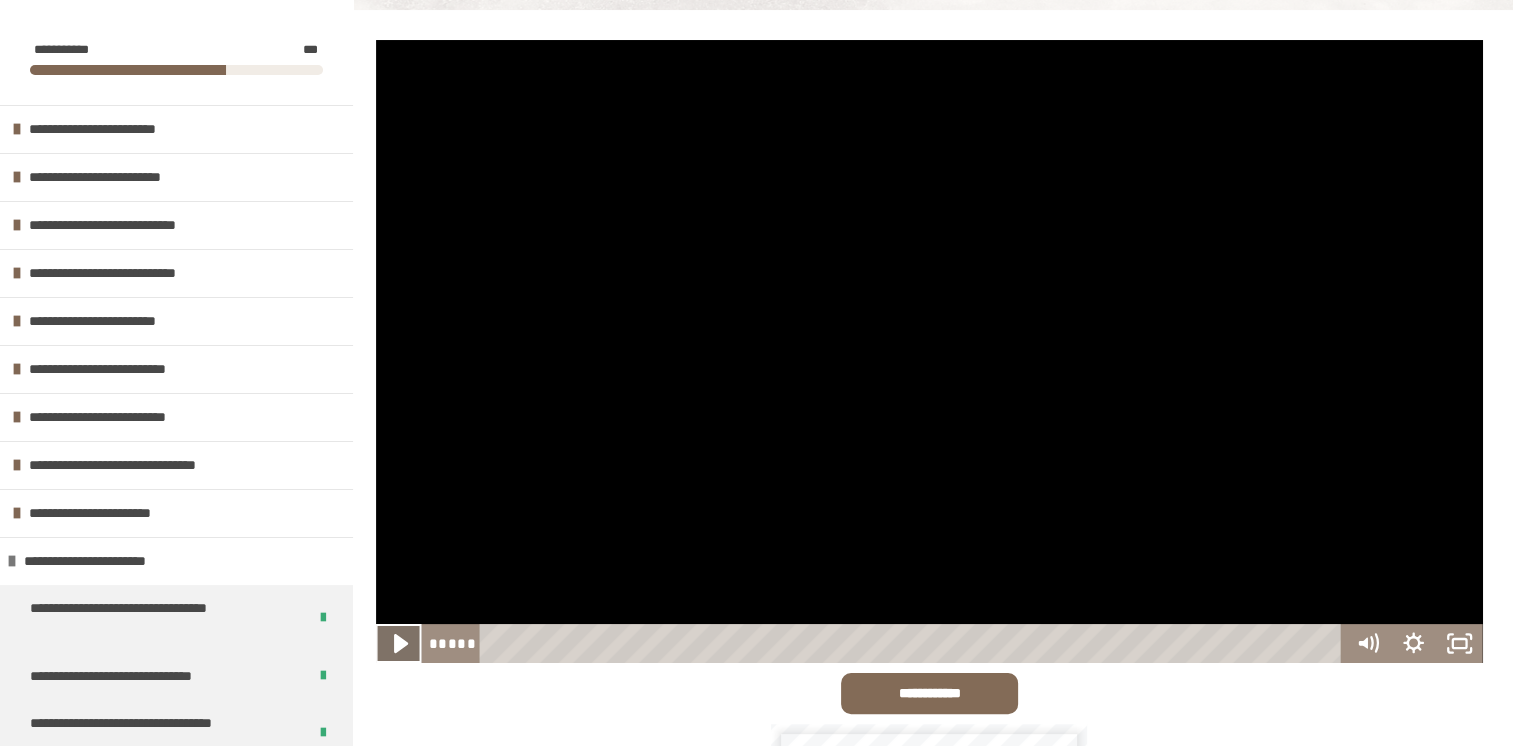 click 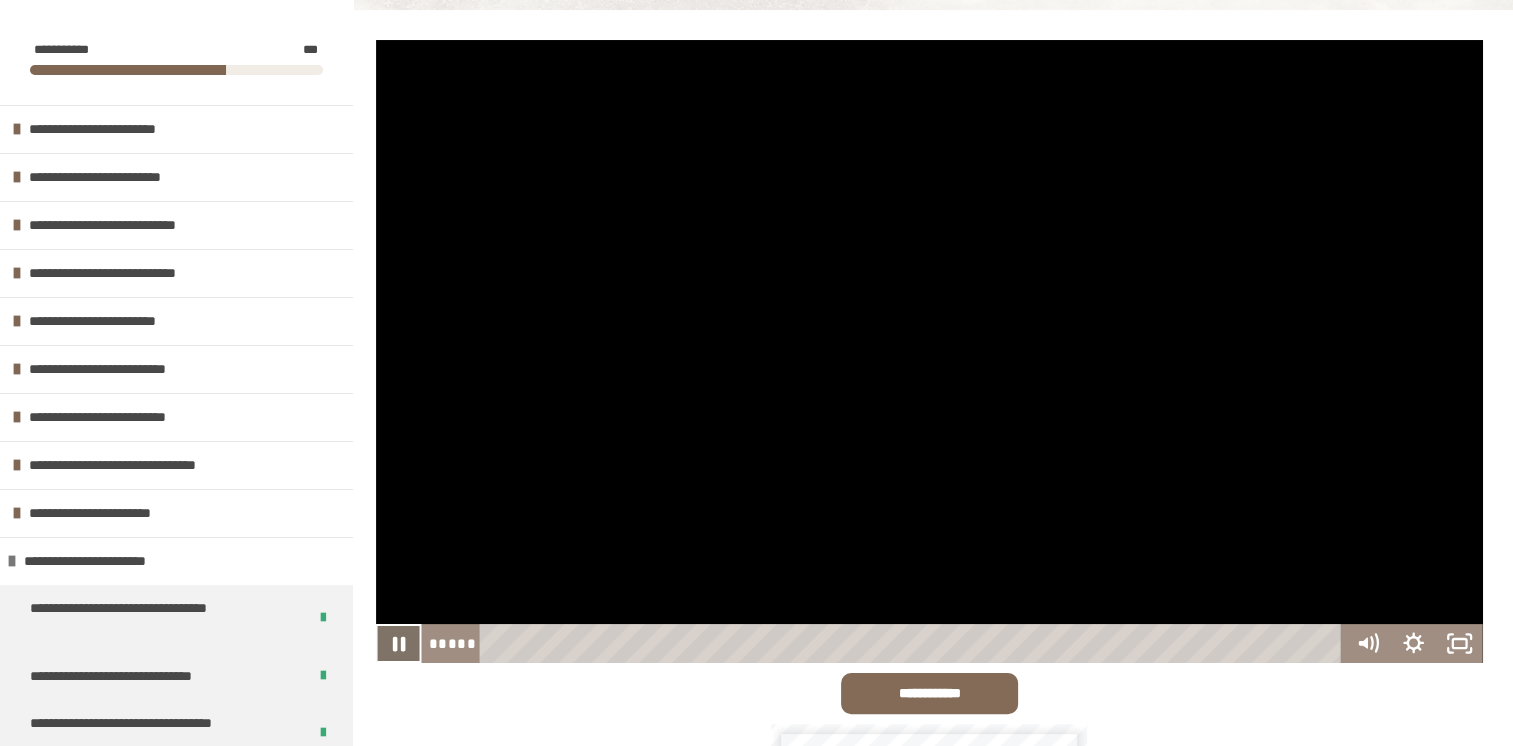 click 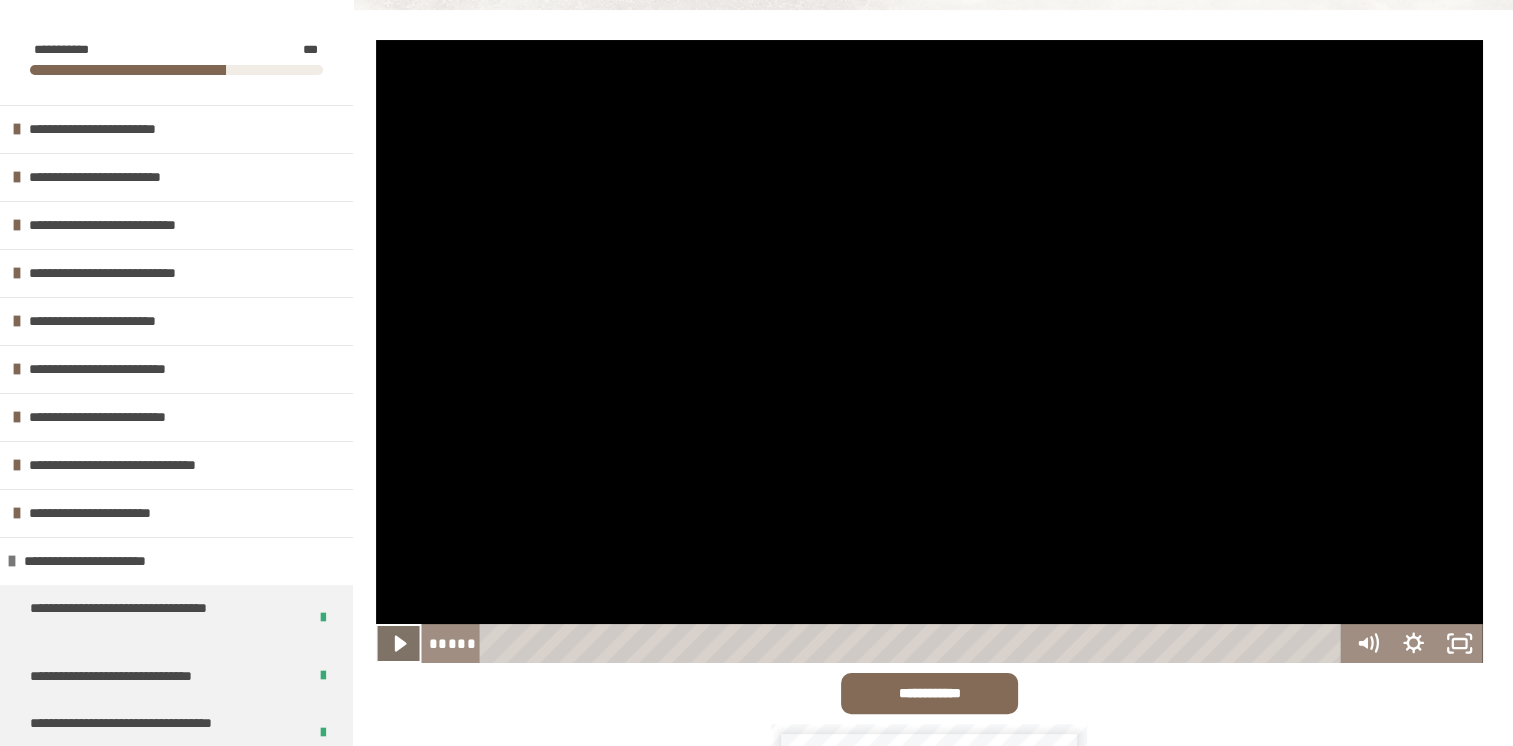 click 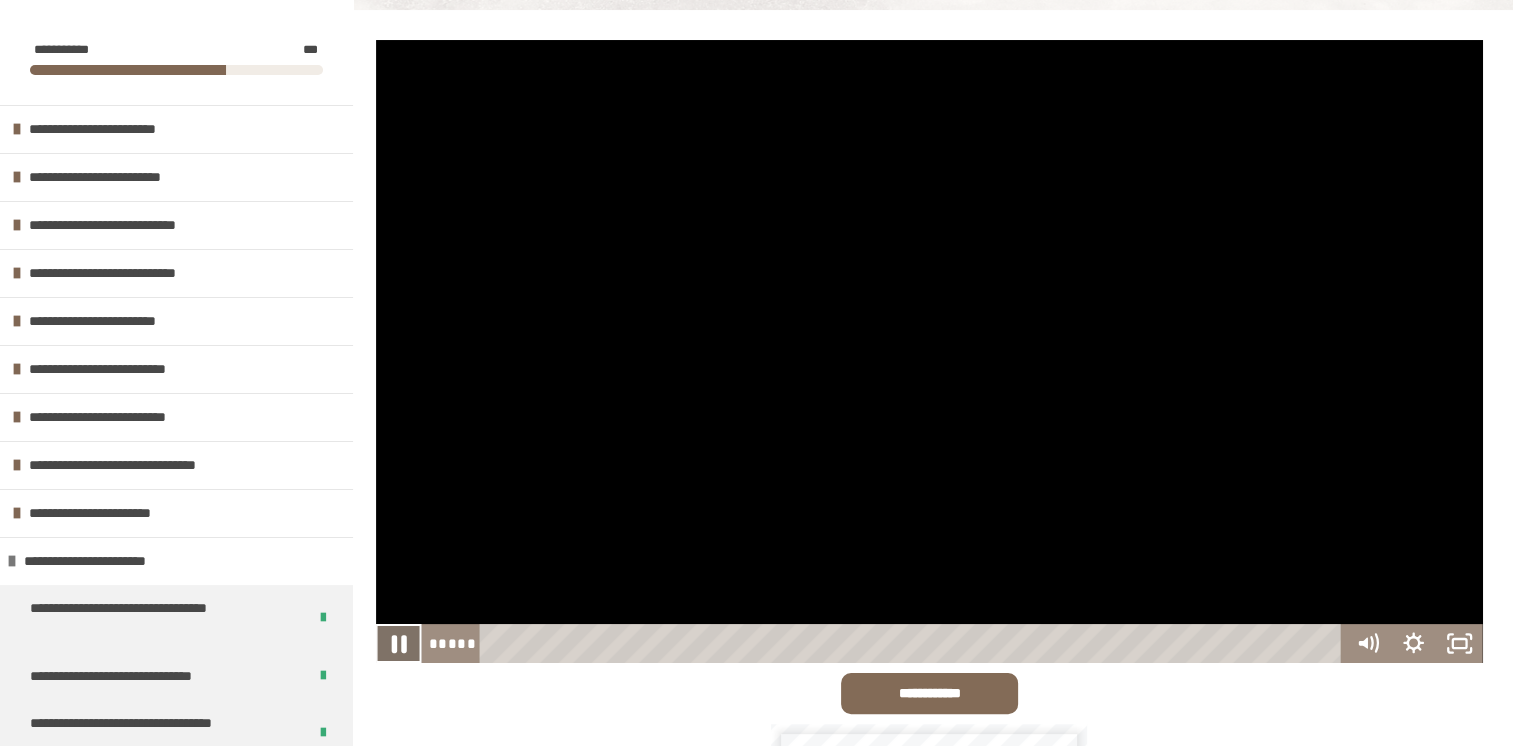 click 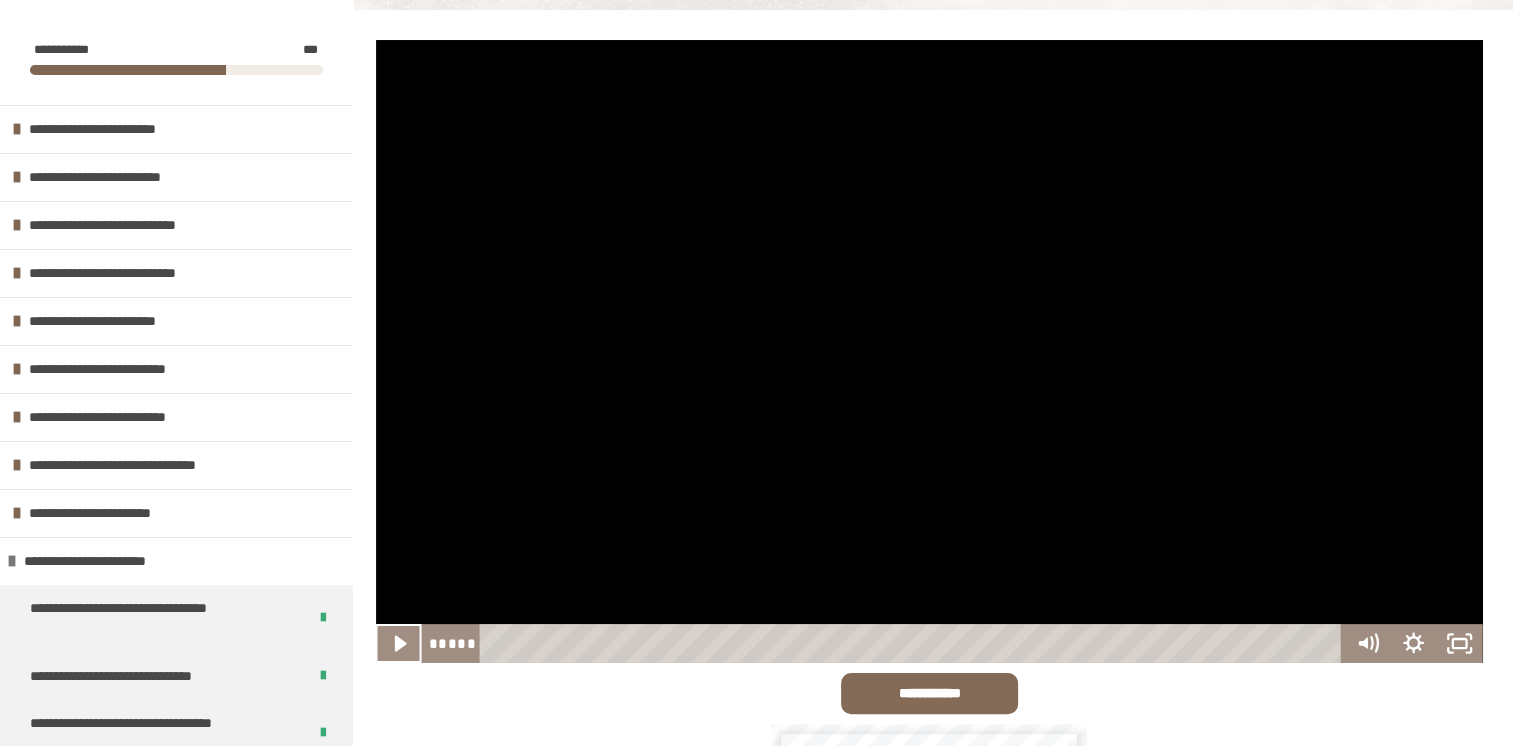 click at bounding box center (399, 643) 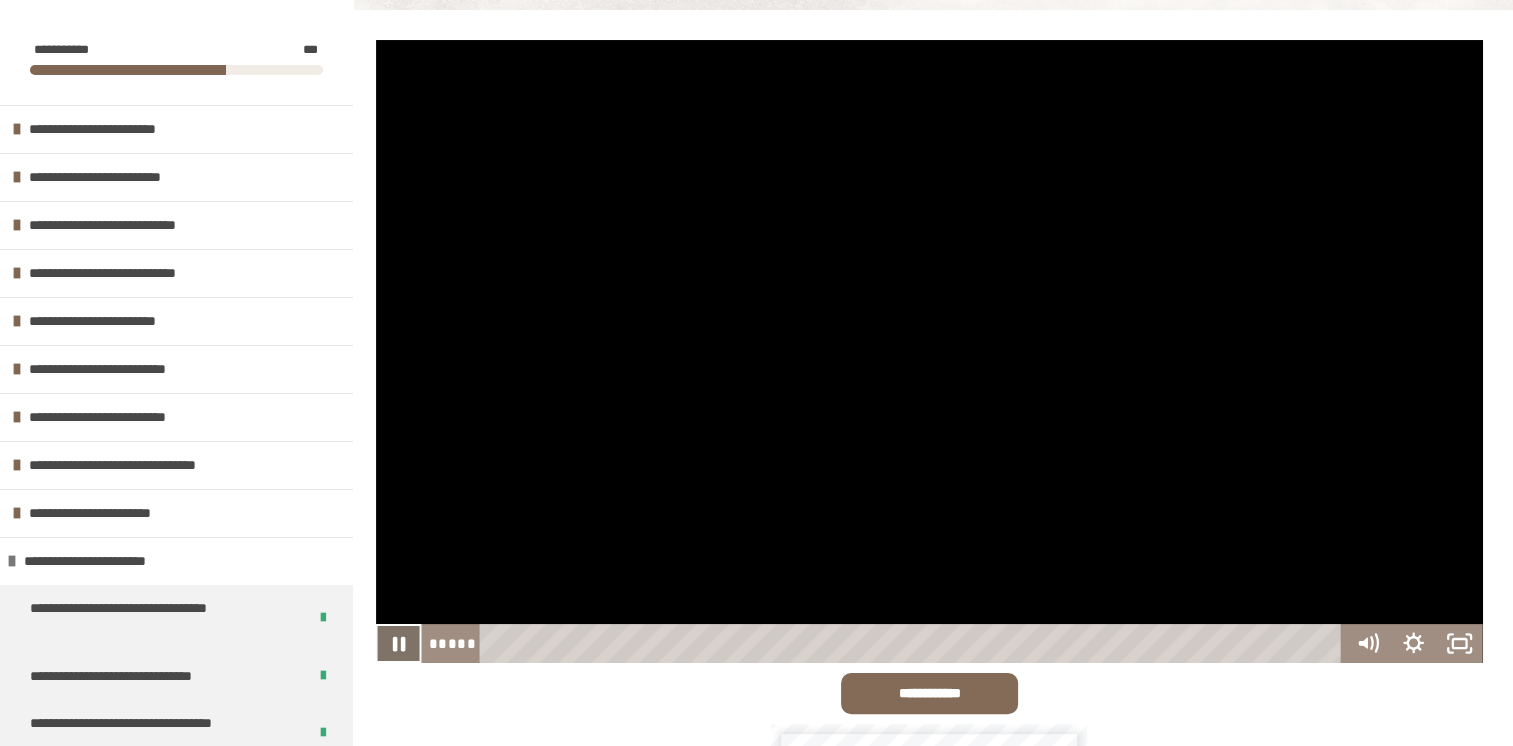 click 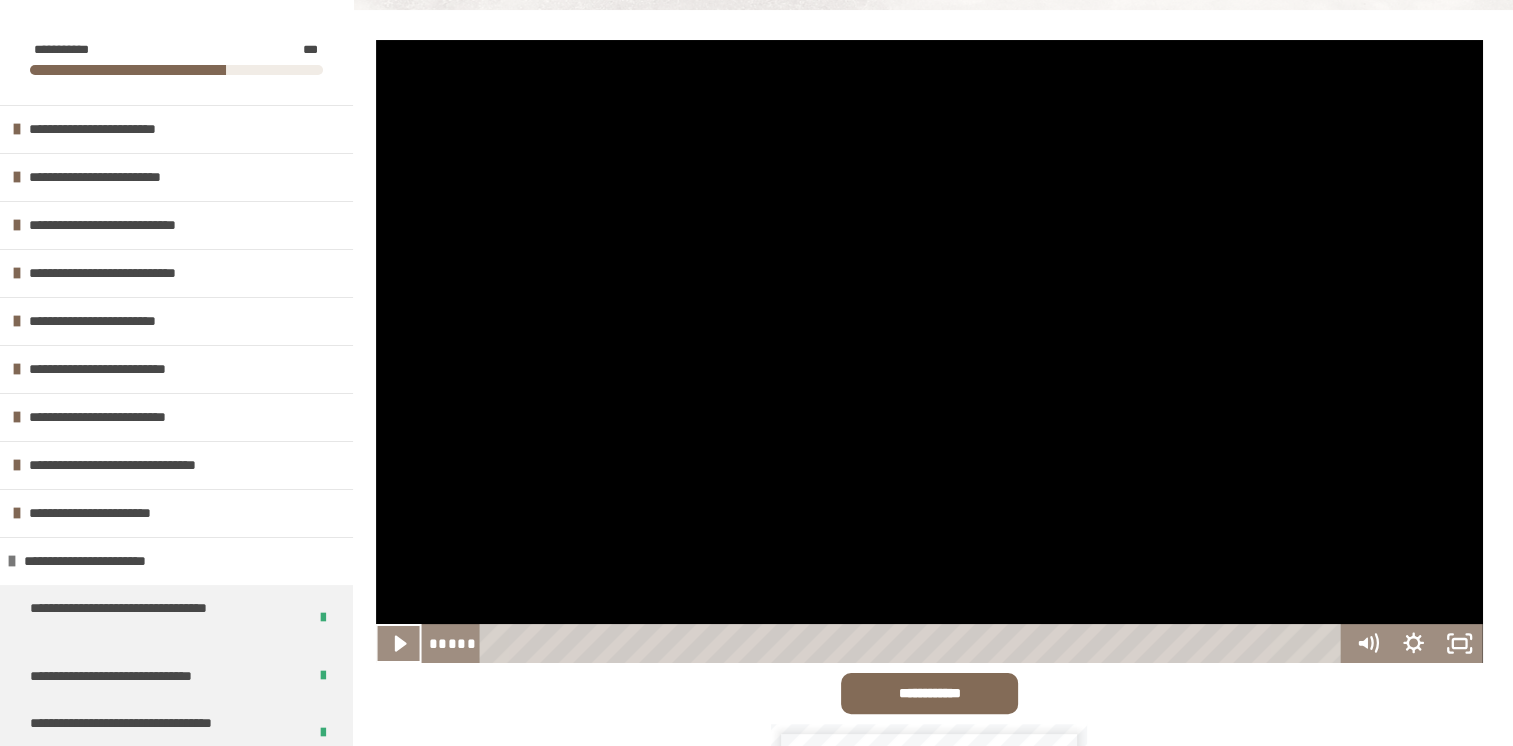 click on "***** *****" at bounding box center [883, 643] 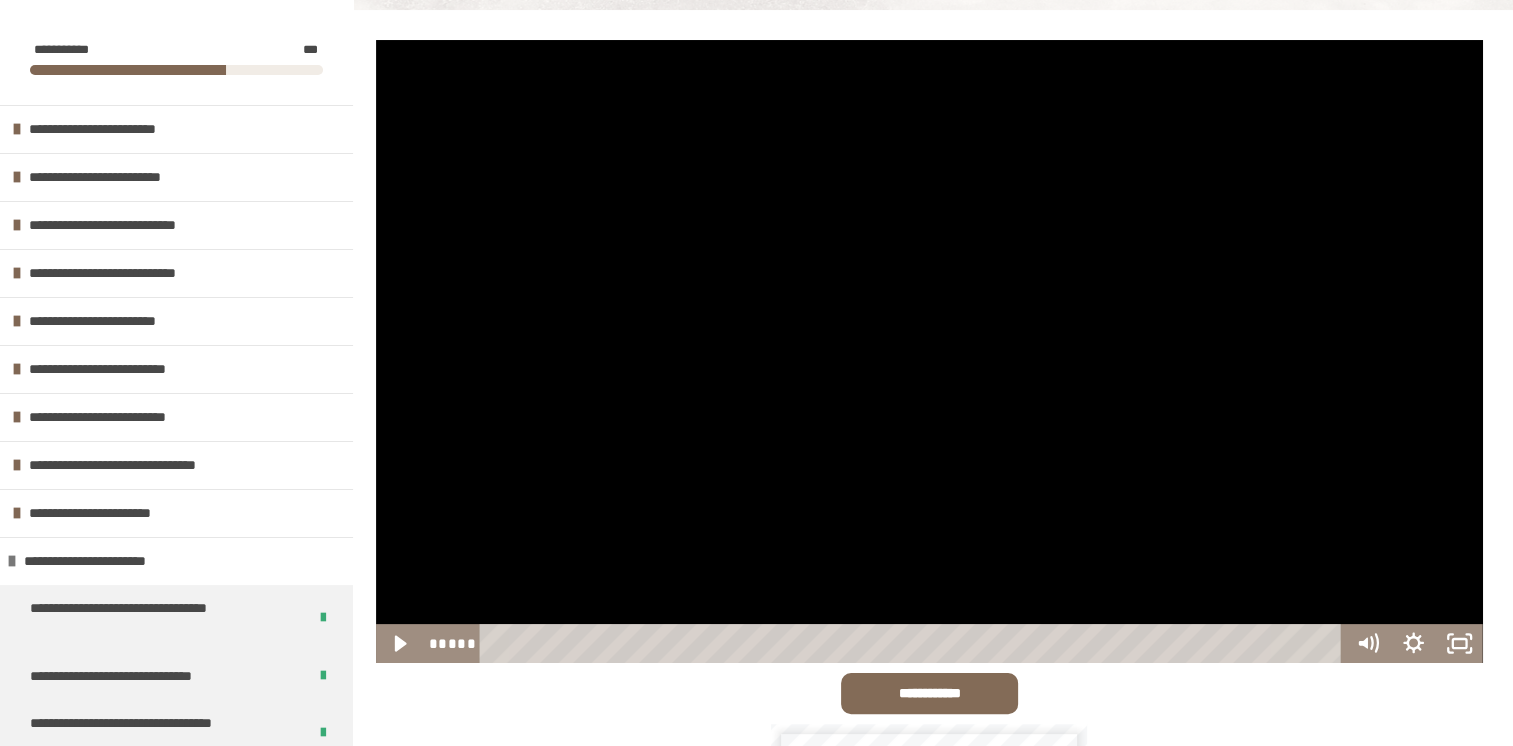 click at bounding box center [929, 351] 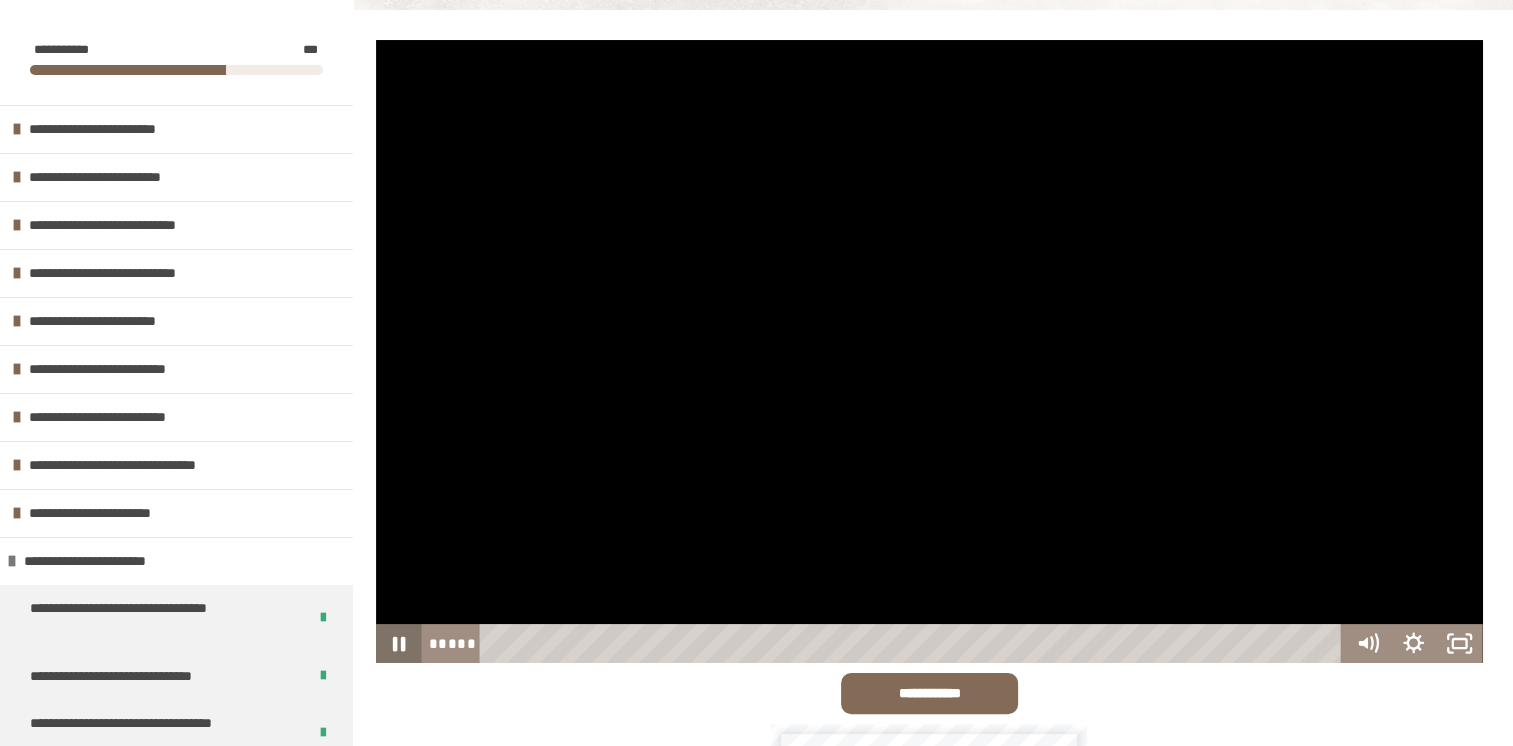 click 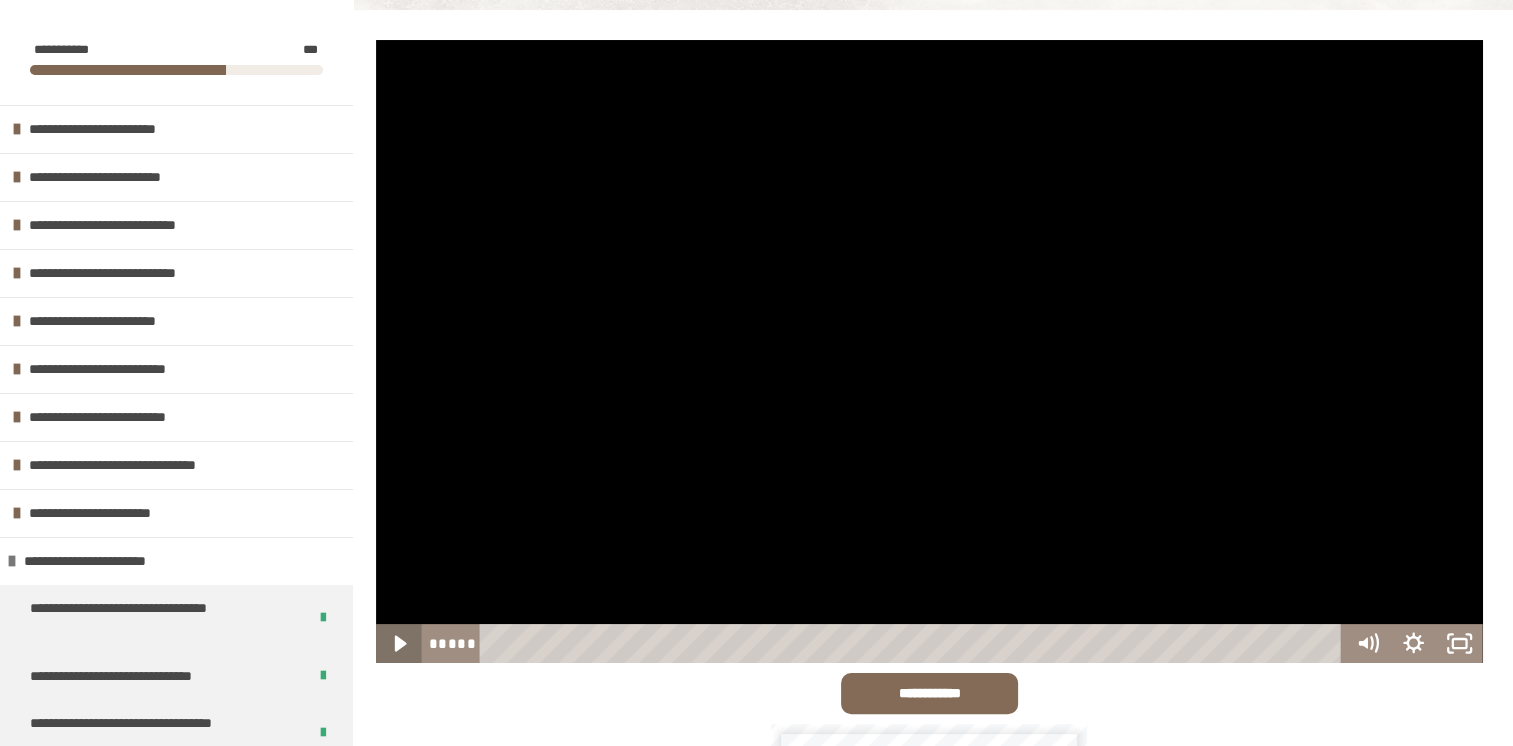 click at bounding box center [399, 643] 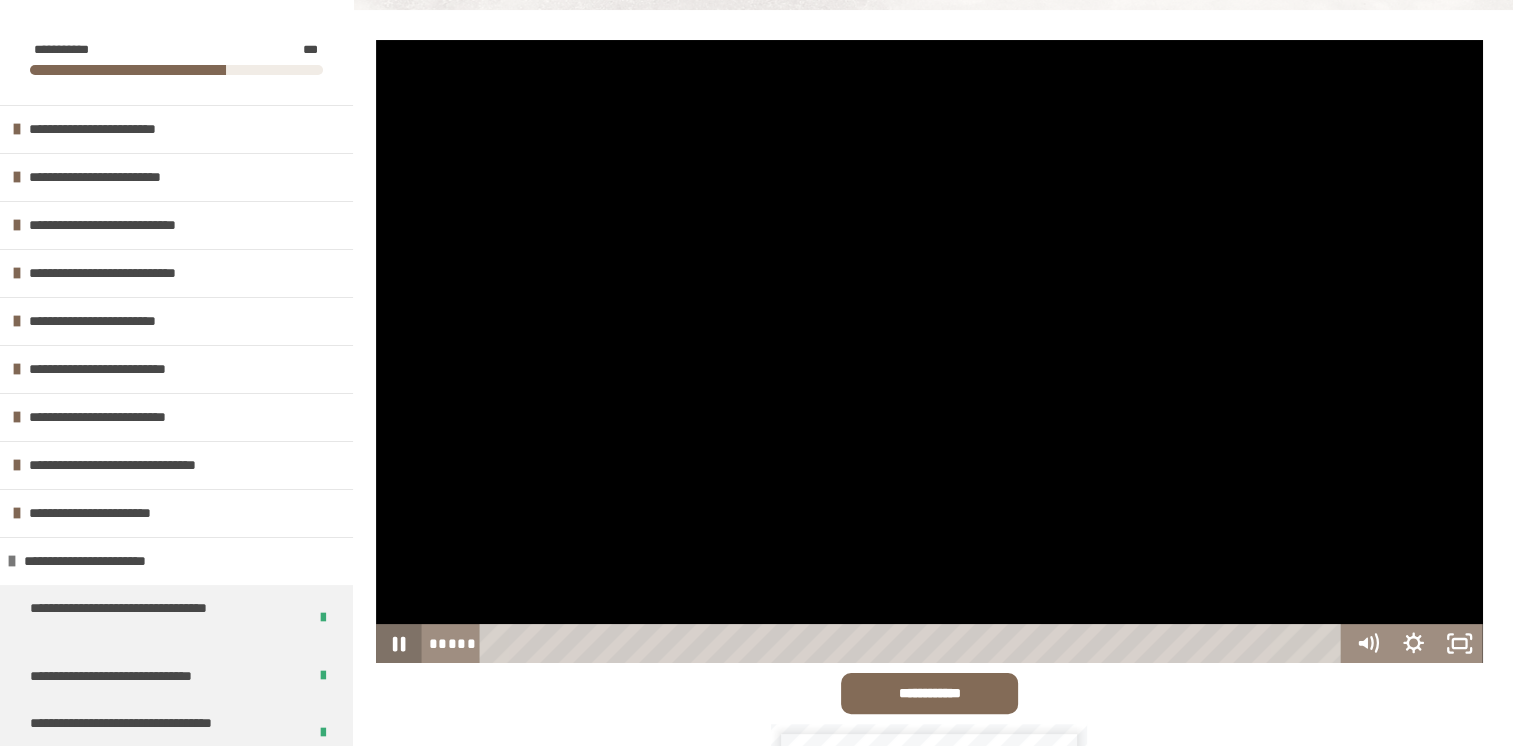 drag, startPoint x: 398, startPoint y: 642, endPoint x: 545, endPoint y: 789, distance: 207.88939 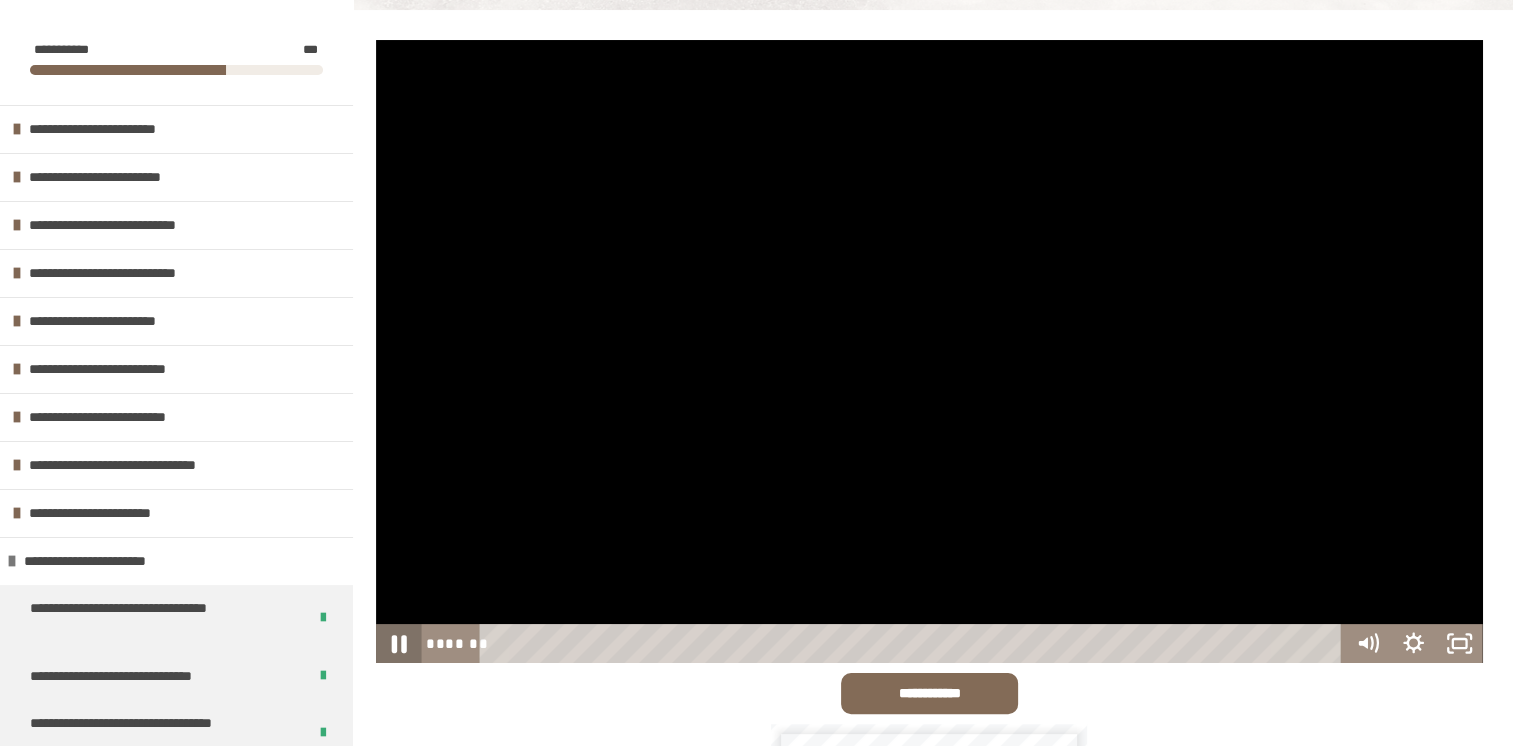 click 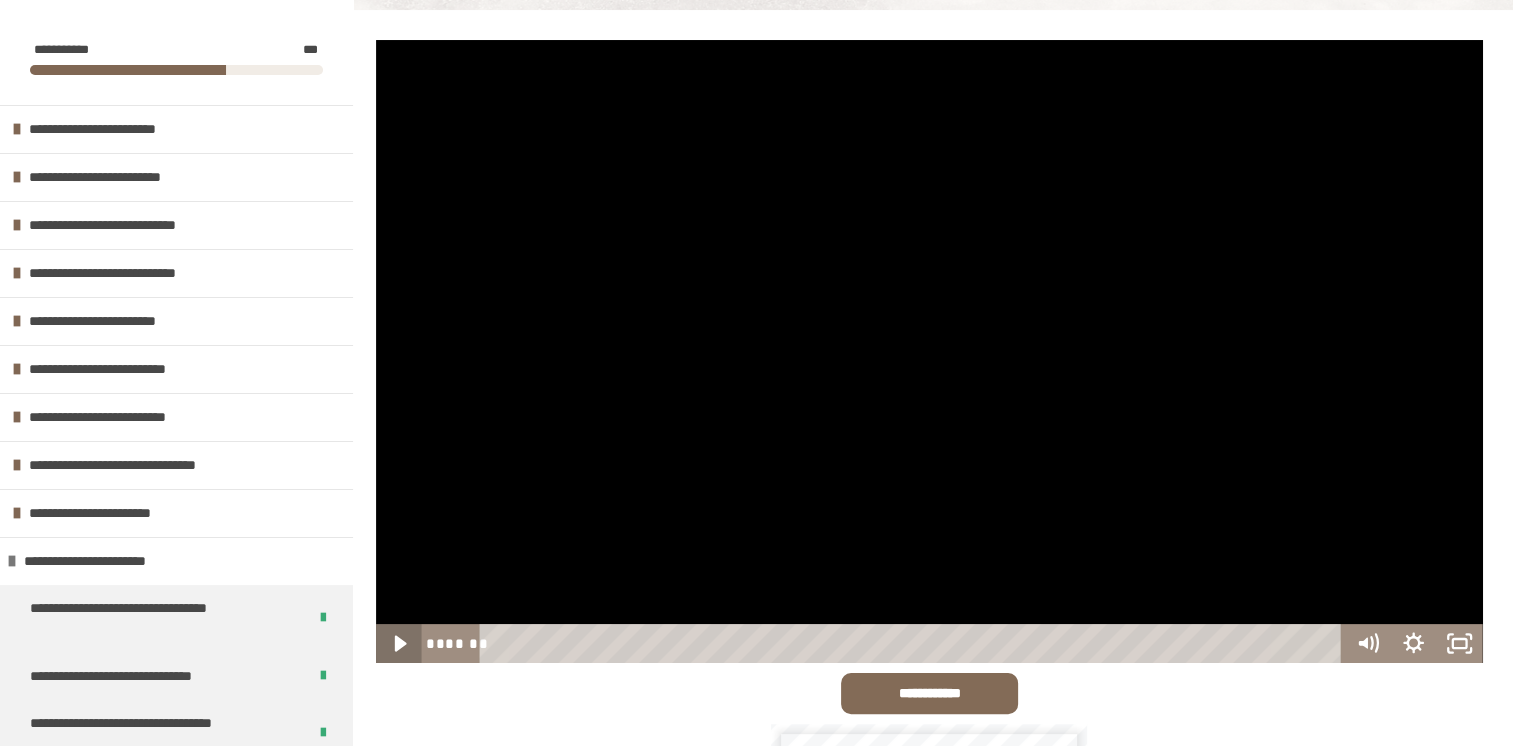 click 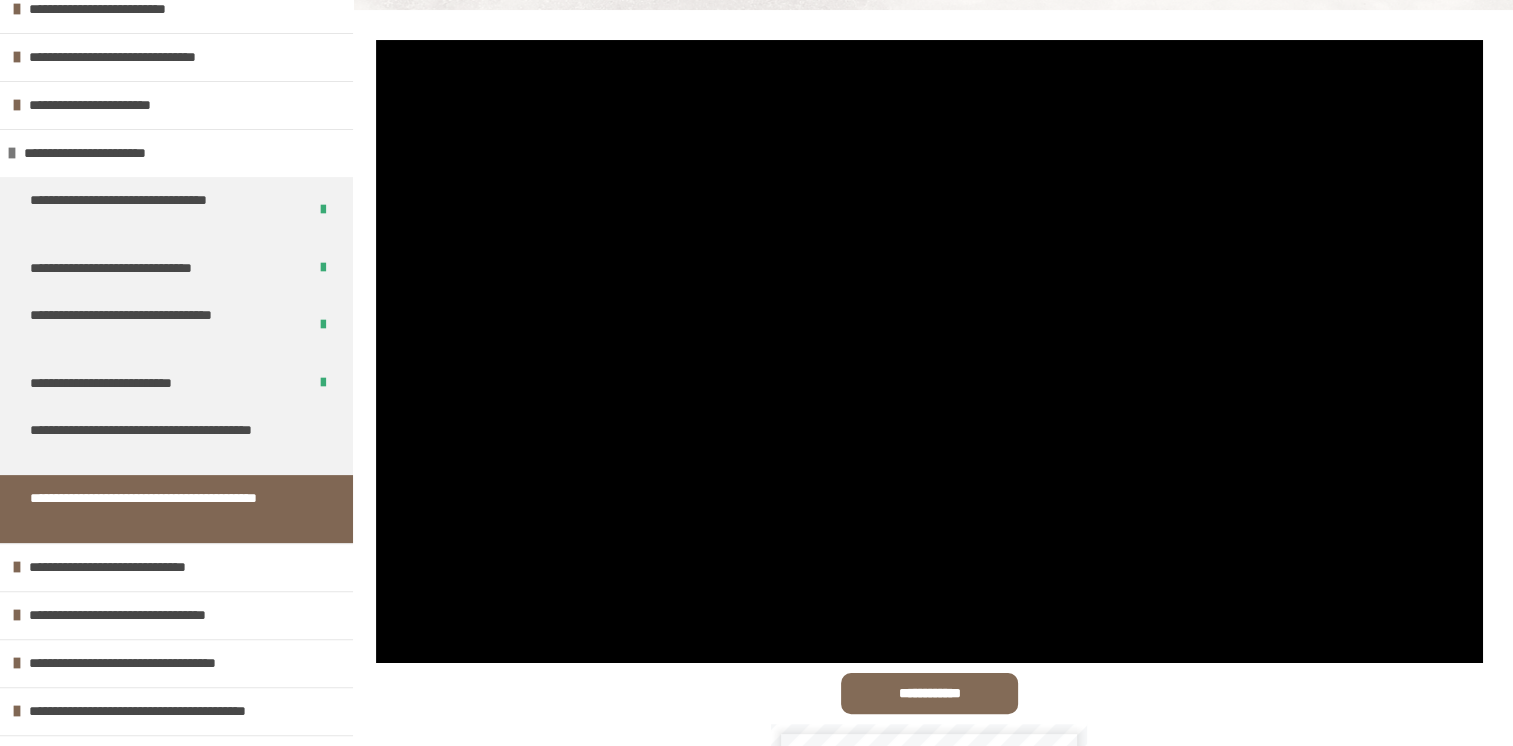 scroll, scrollTop: 436, scrollLeft: 0, axis: vertical 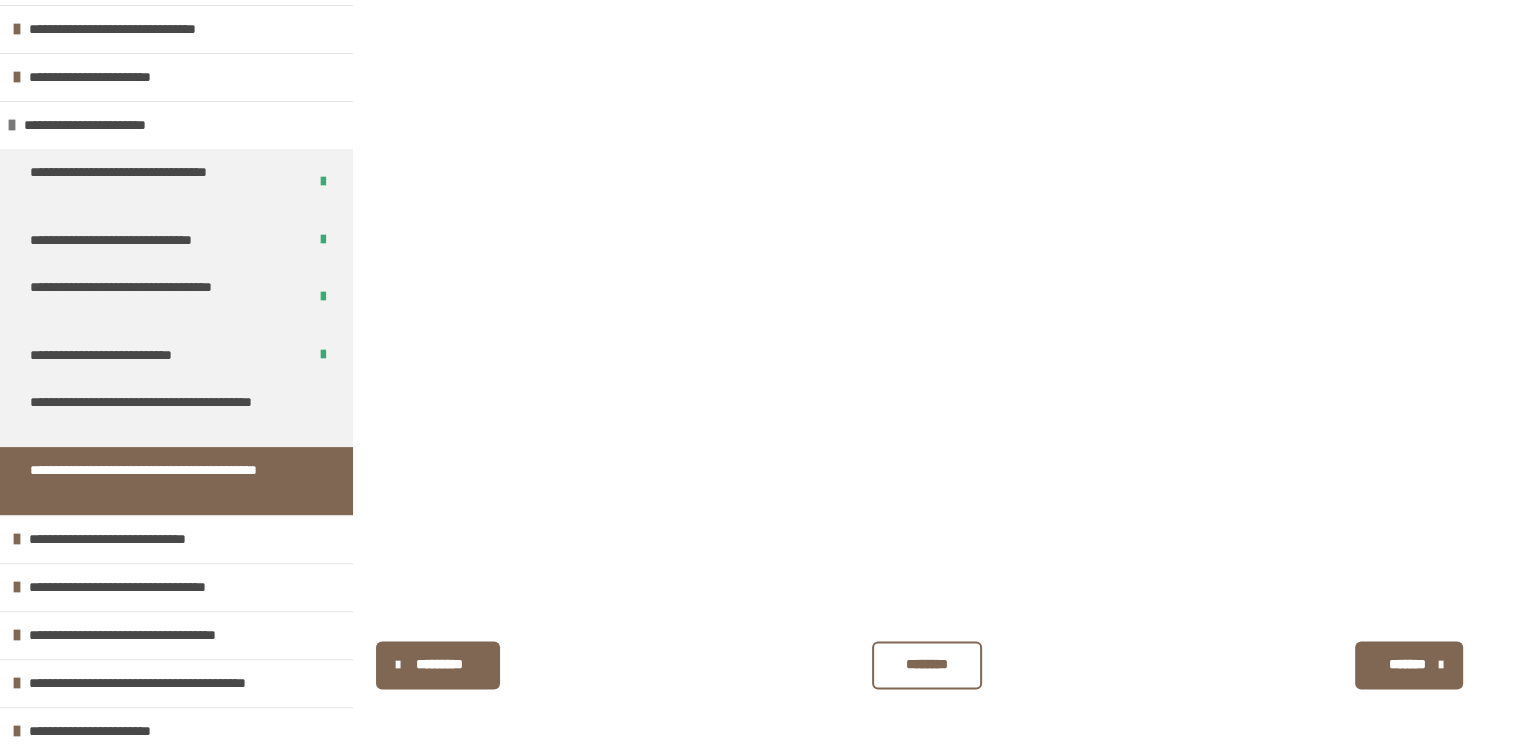 click on "********" at bounding box center [927, 664] 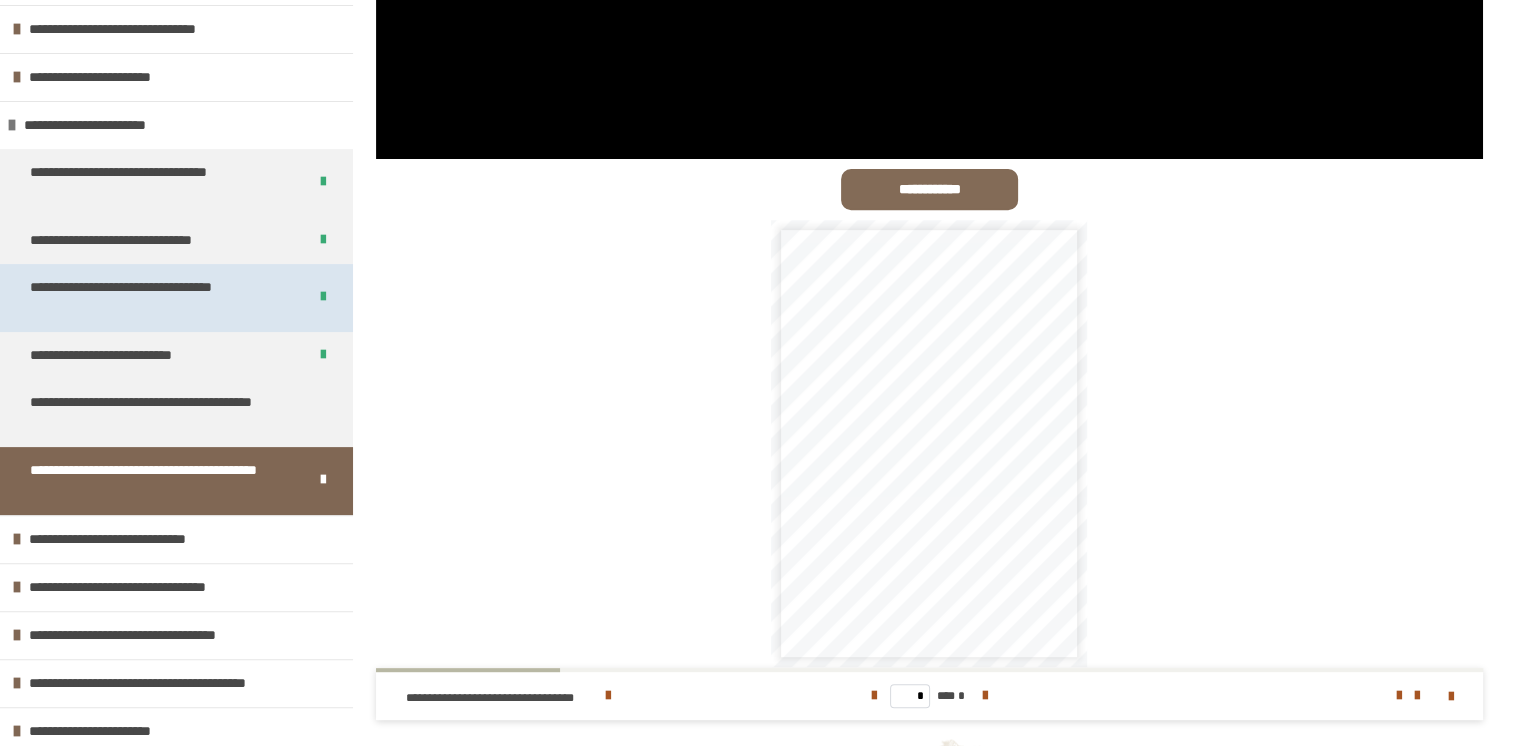 scroll, scrollTop: 468, scrollLeft: 0, axis: vertical 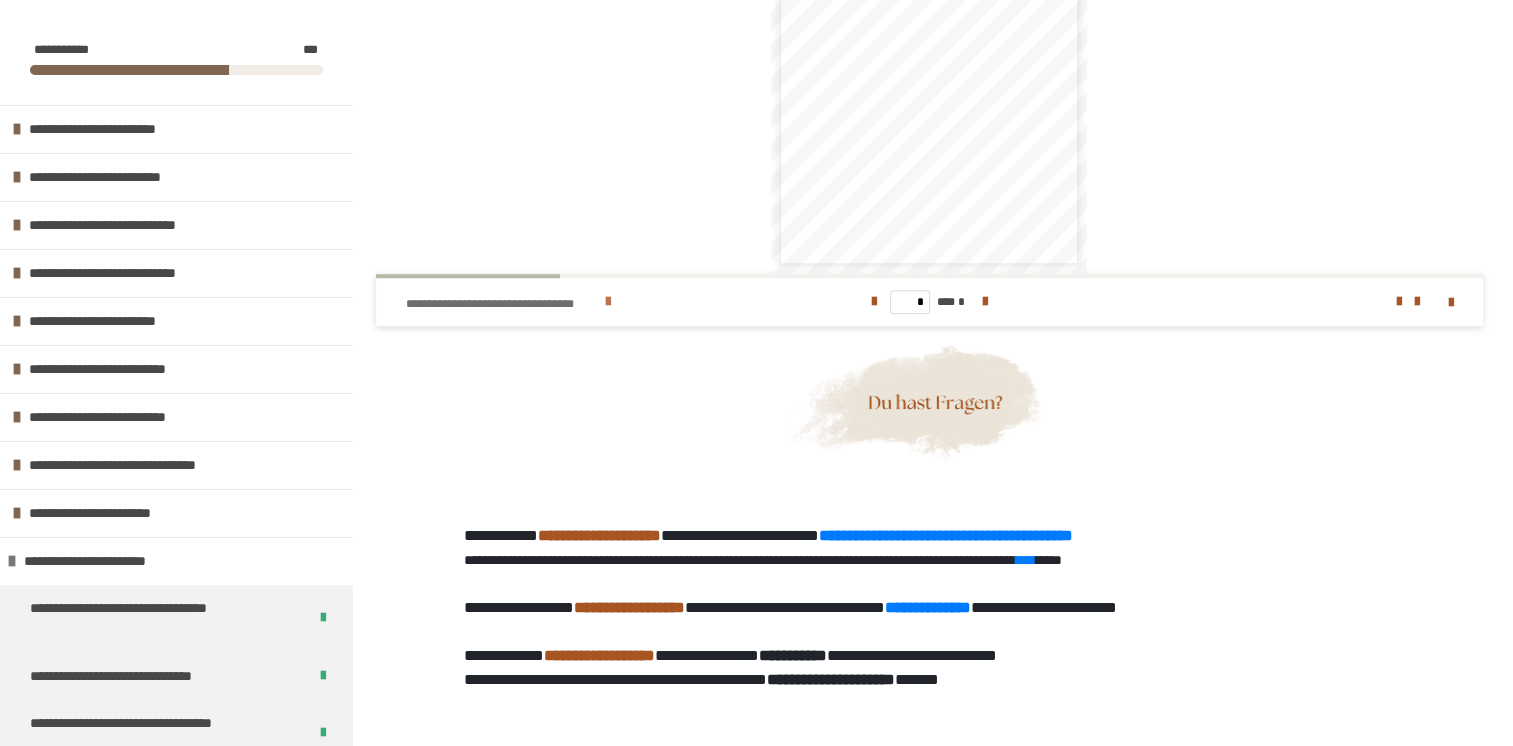 click at bounding box center [608, 302] 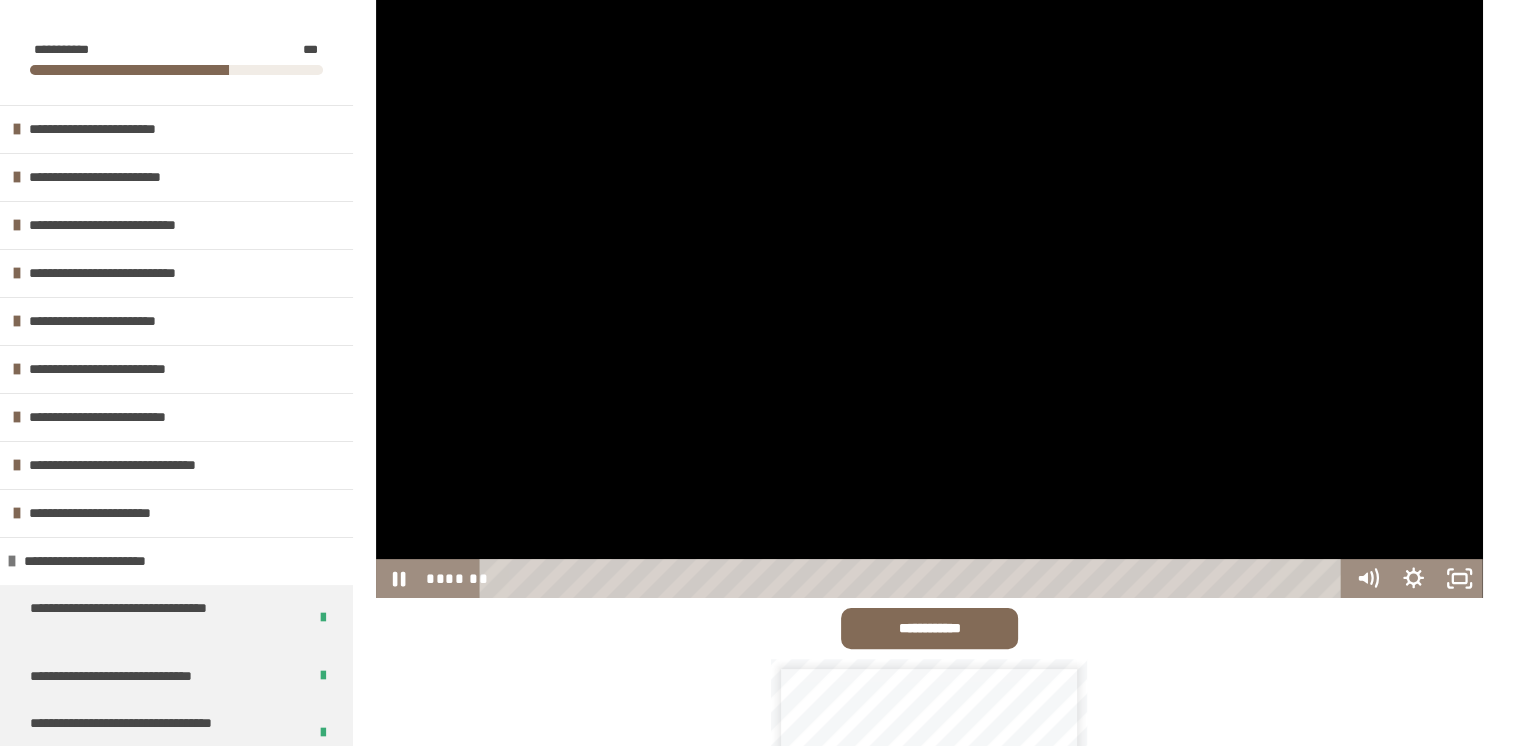 scroll, scrollTop: 300, scrollLeft: 0, axis: vertical 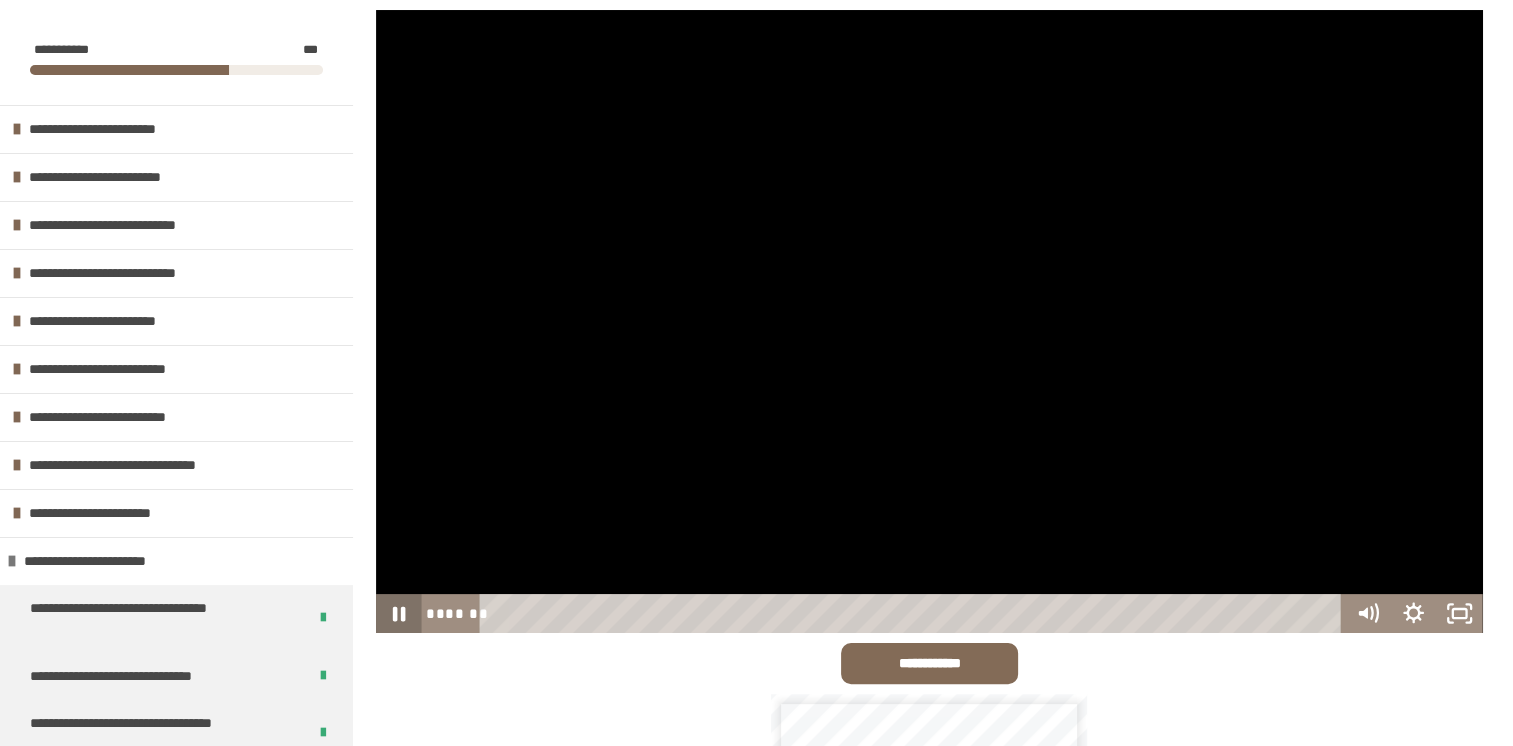 click 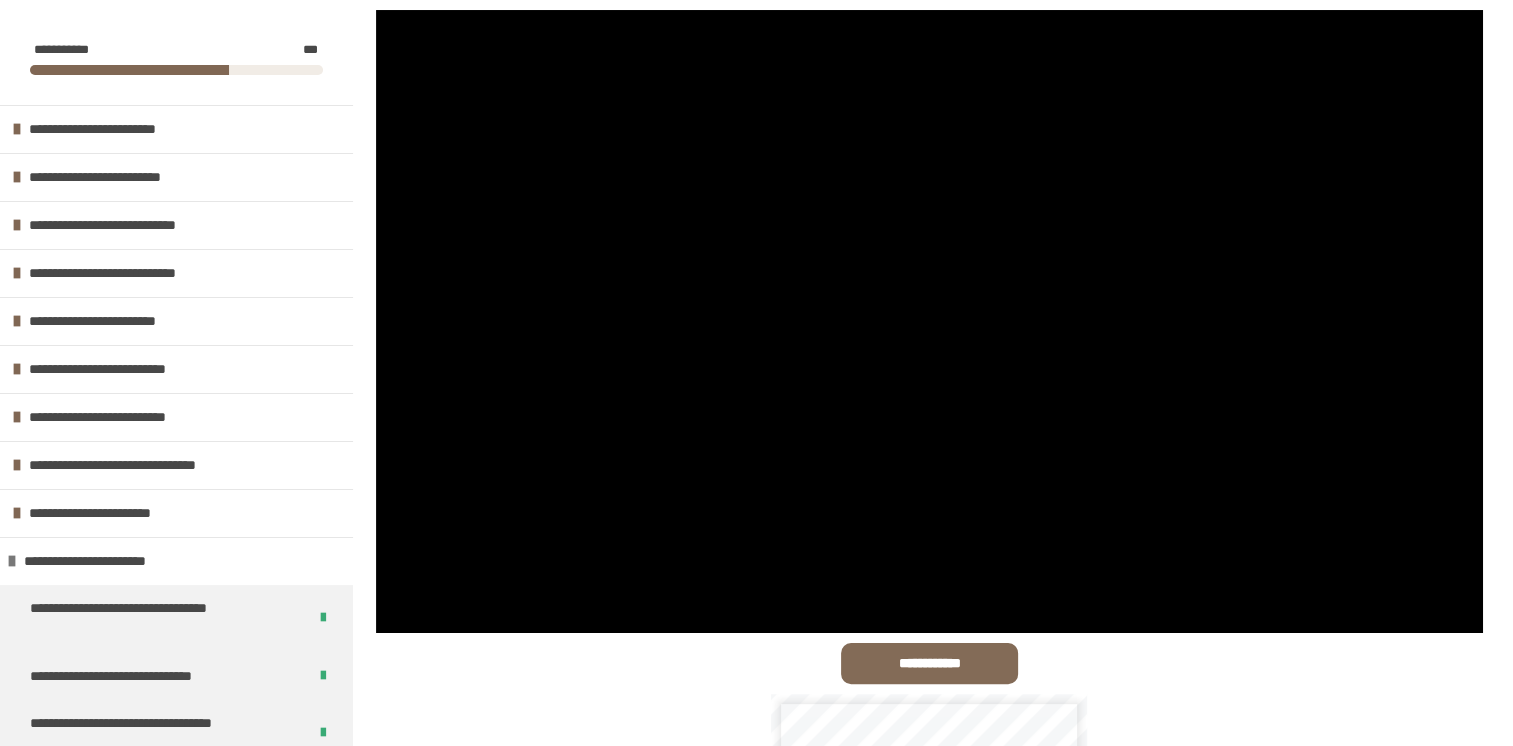 click at bounding box center [399, 613] 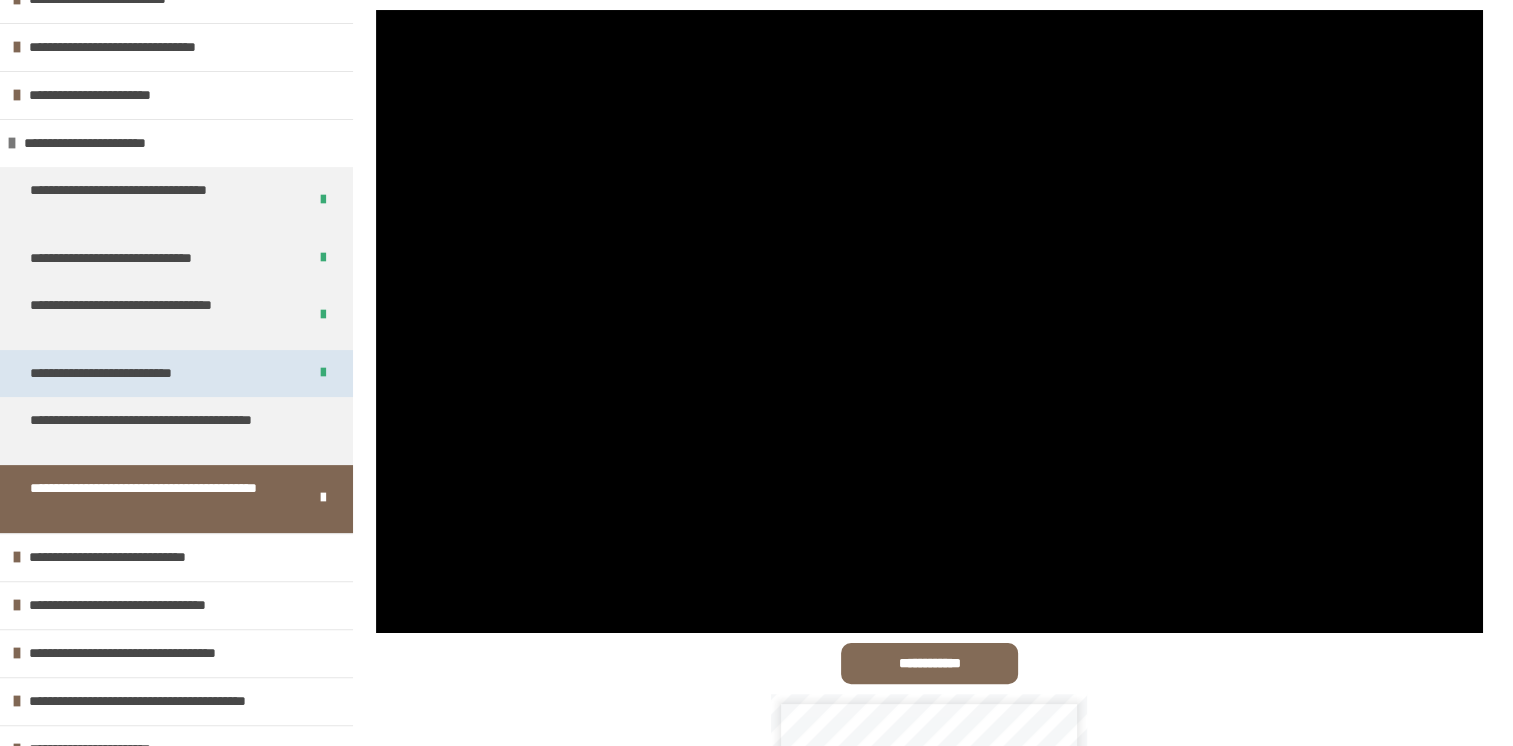 scroll, scrollTop: 436, scrollLeft: 0, axis: vertical 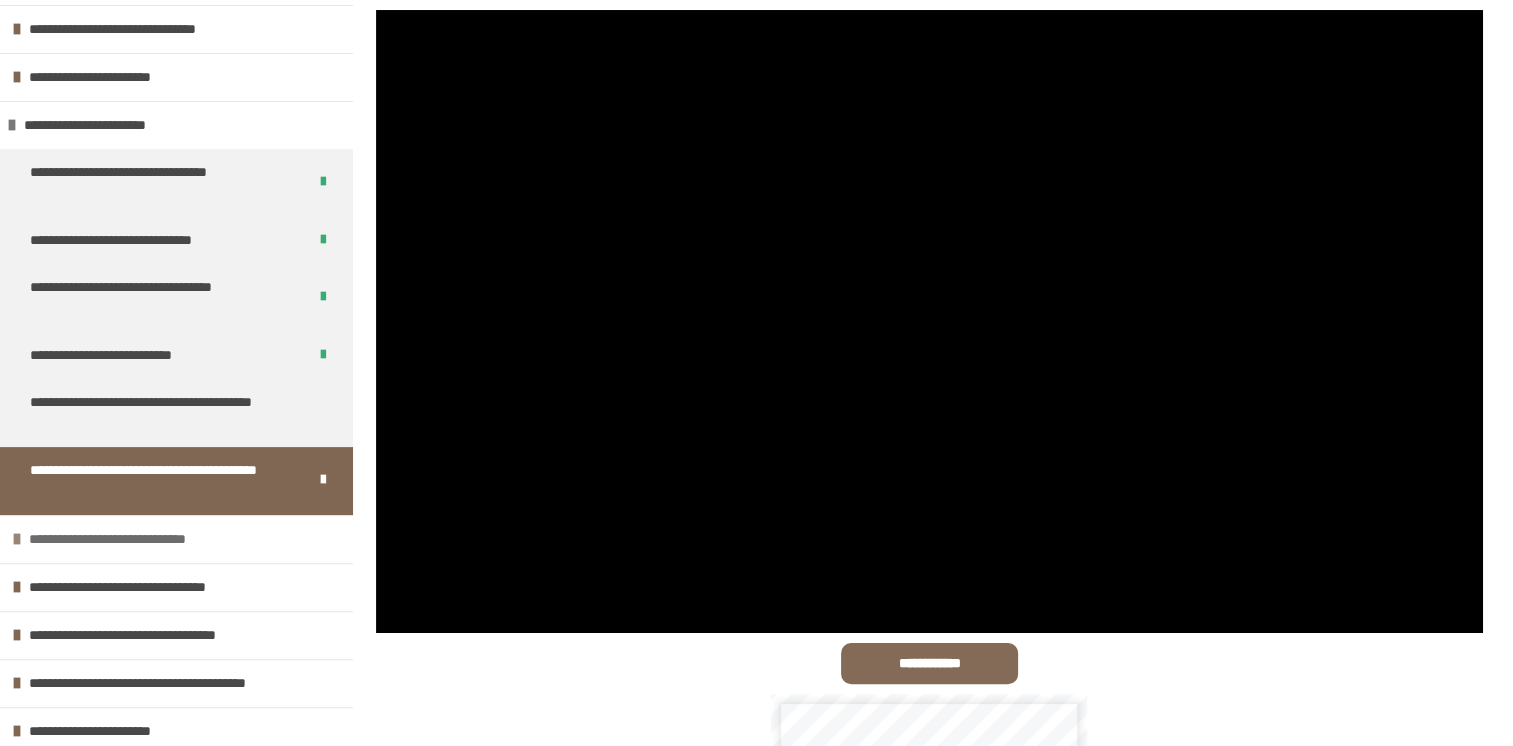click on "**********" at bounding box center [149, 539] 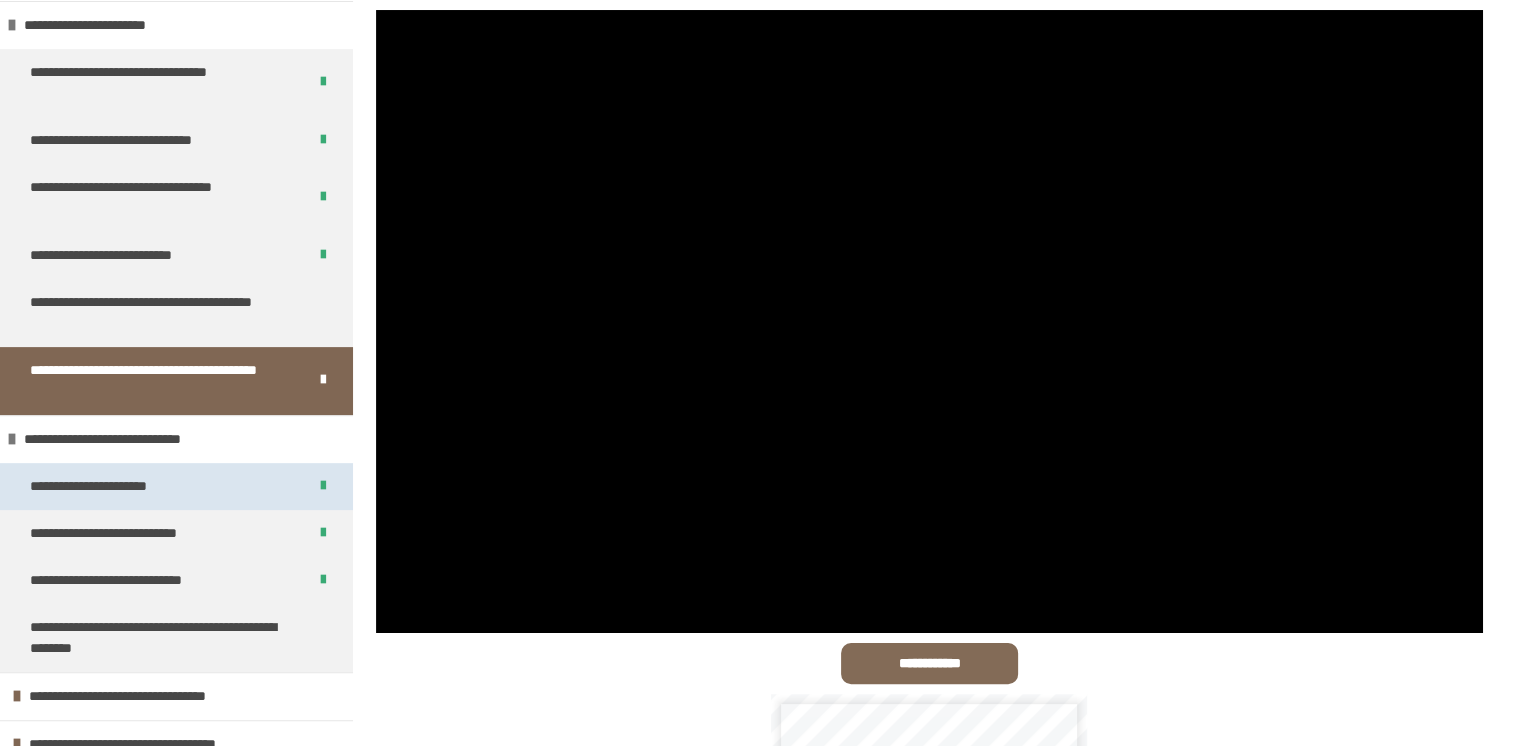 scroll, scrollTop: 636, scrollLeft: 0, axis: vertical 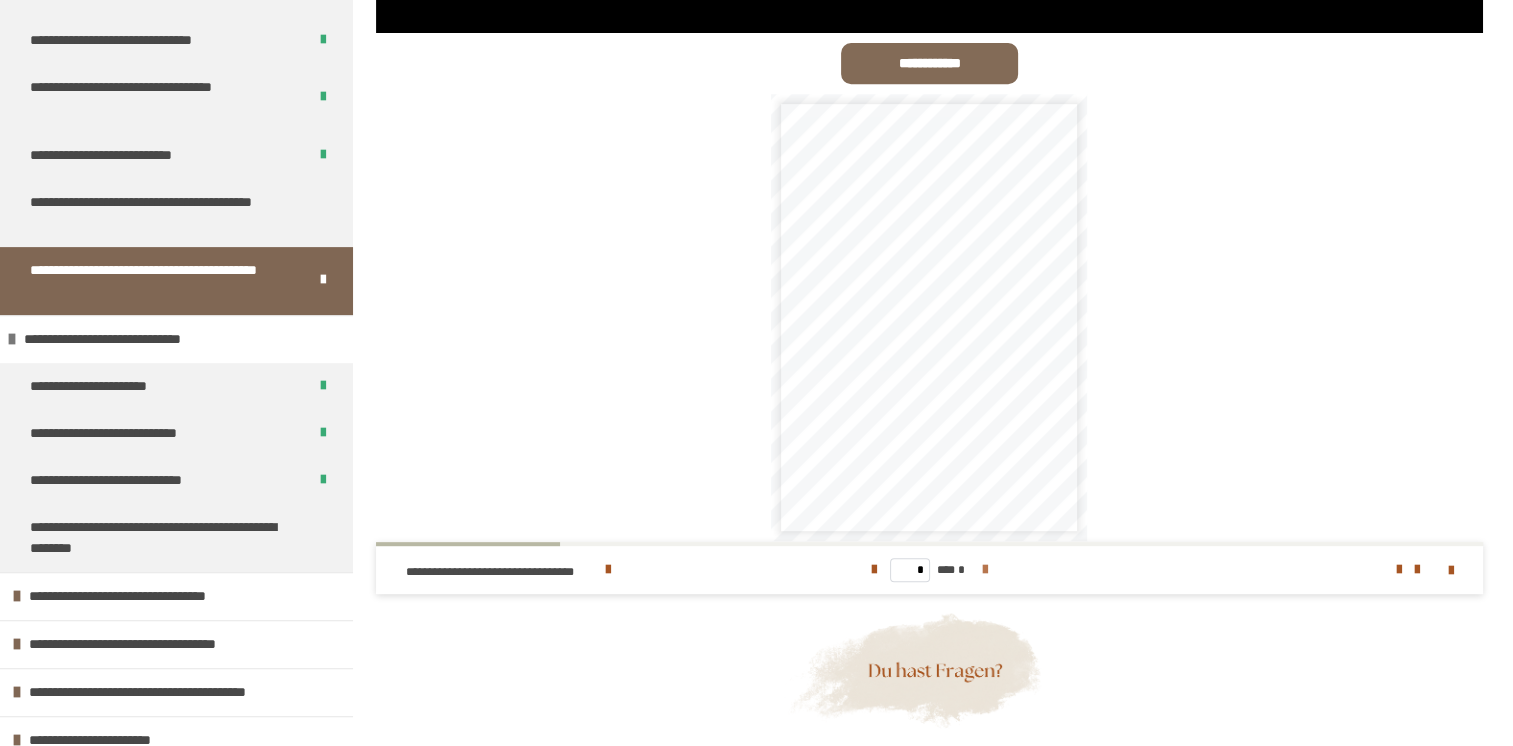 click at bounding box center [985, 570] 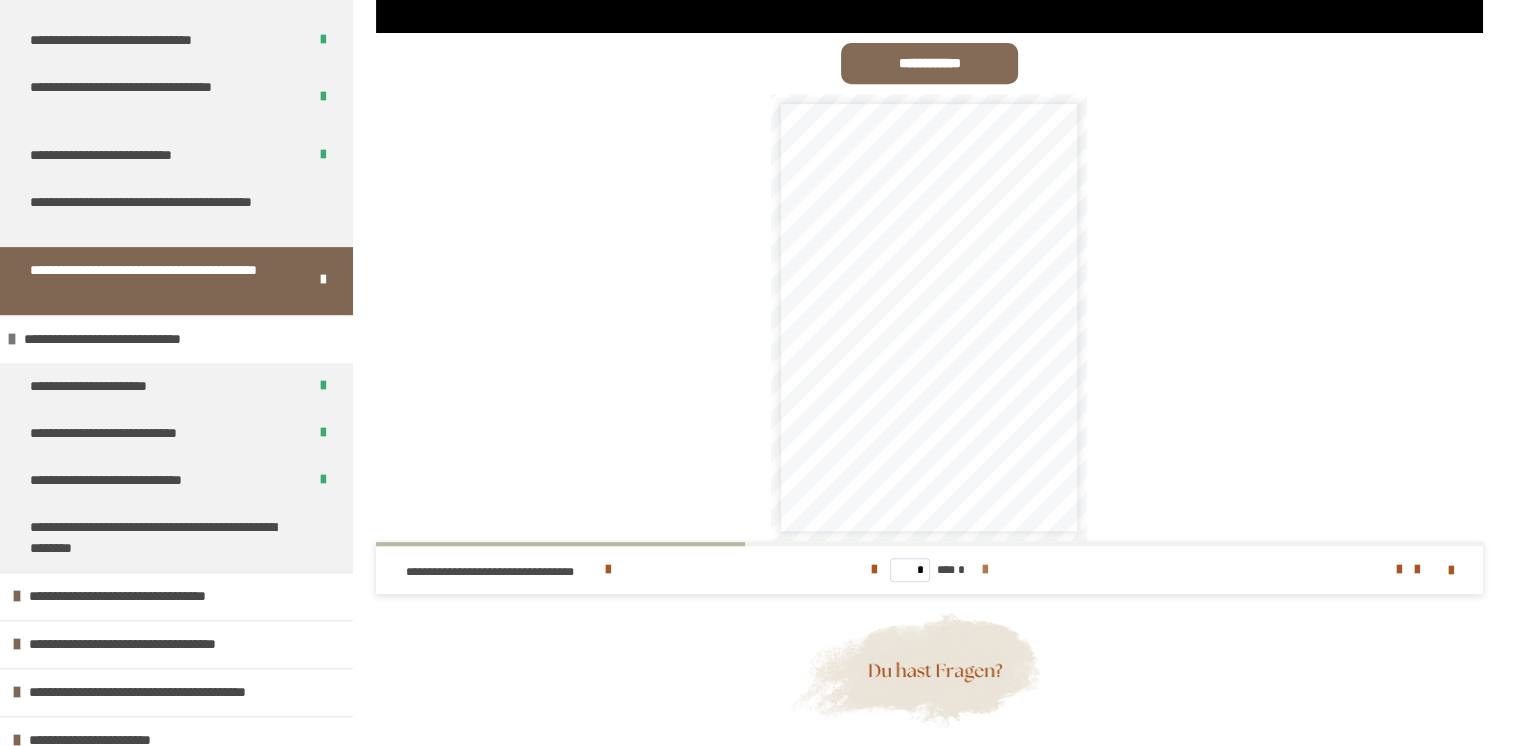 click at bounding box center (985, 570) 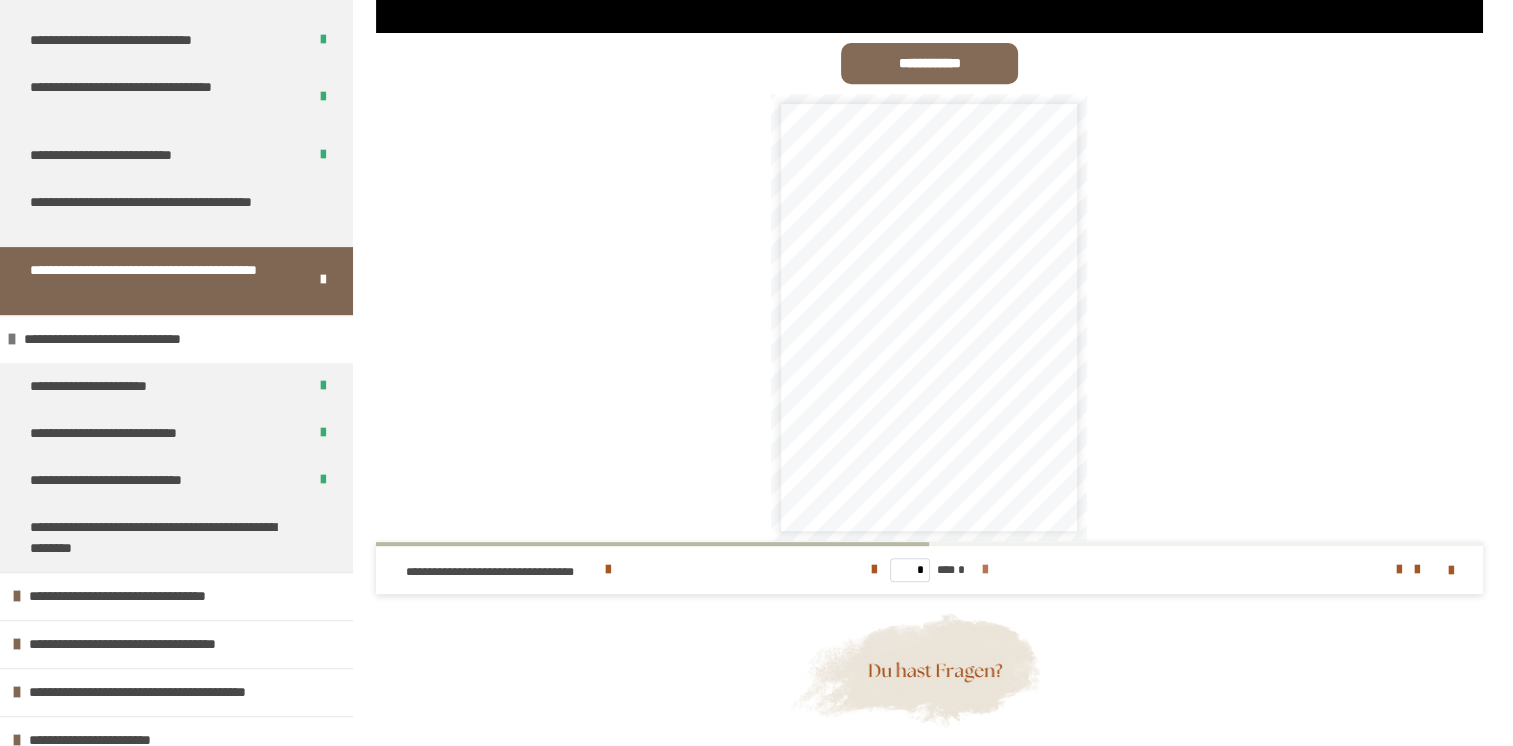 click at bounding box center (985, 570) 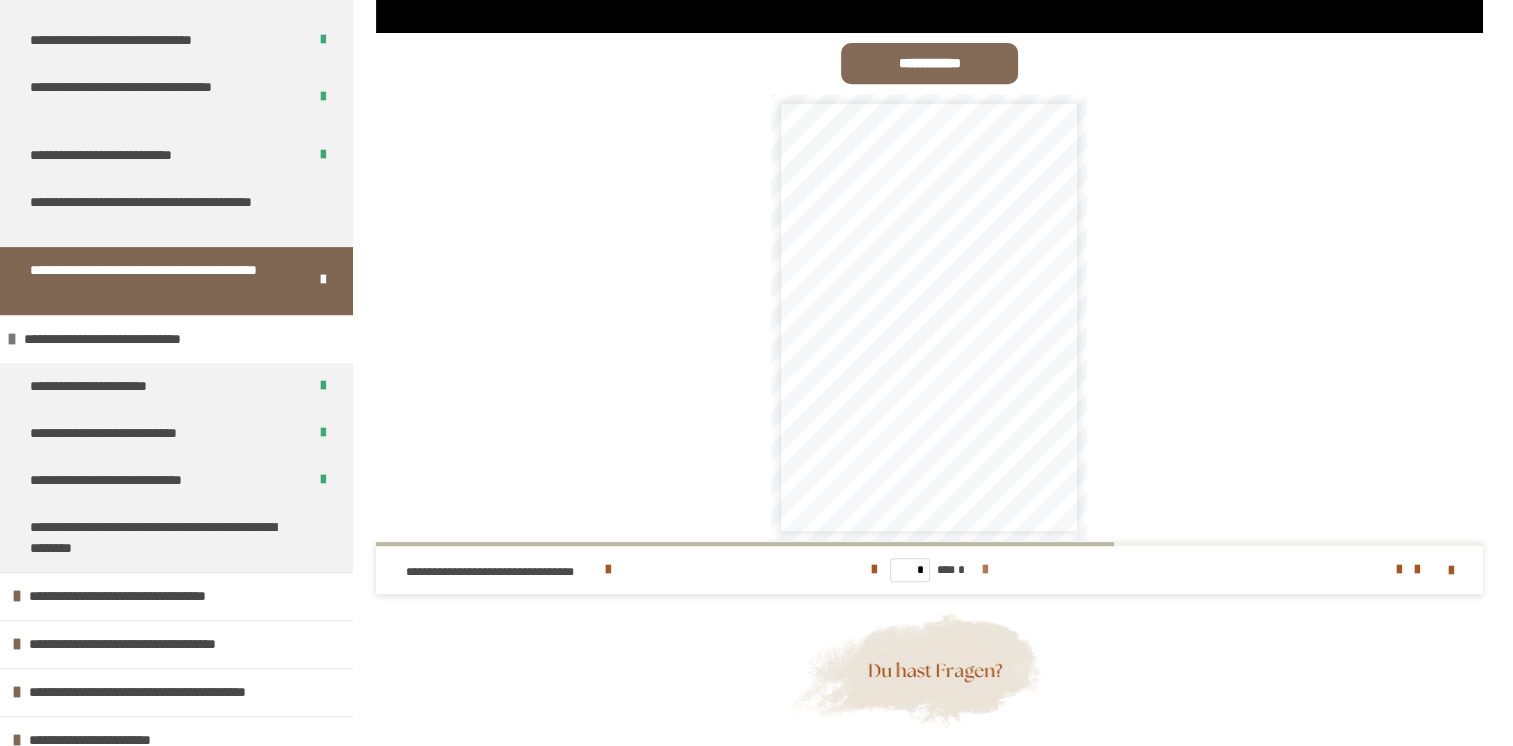 click at bounding box center [985, 570] 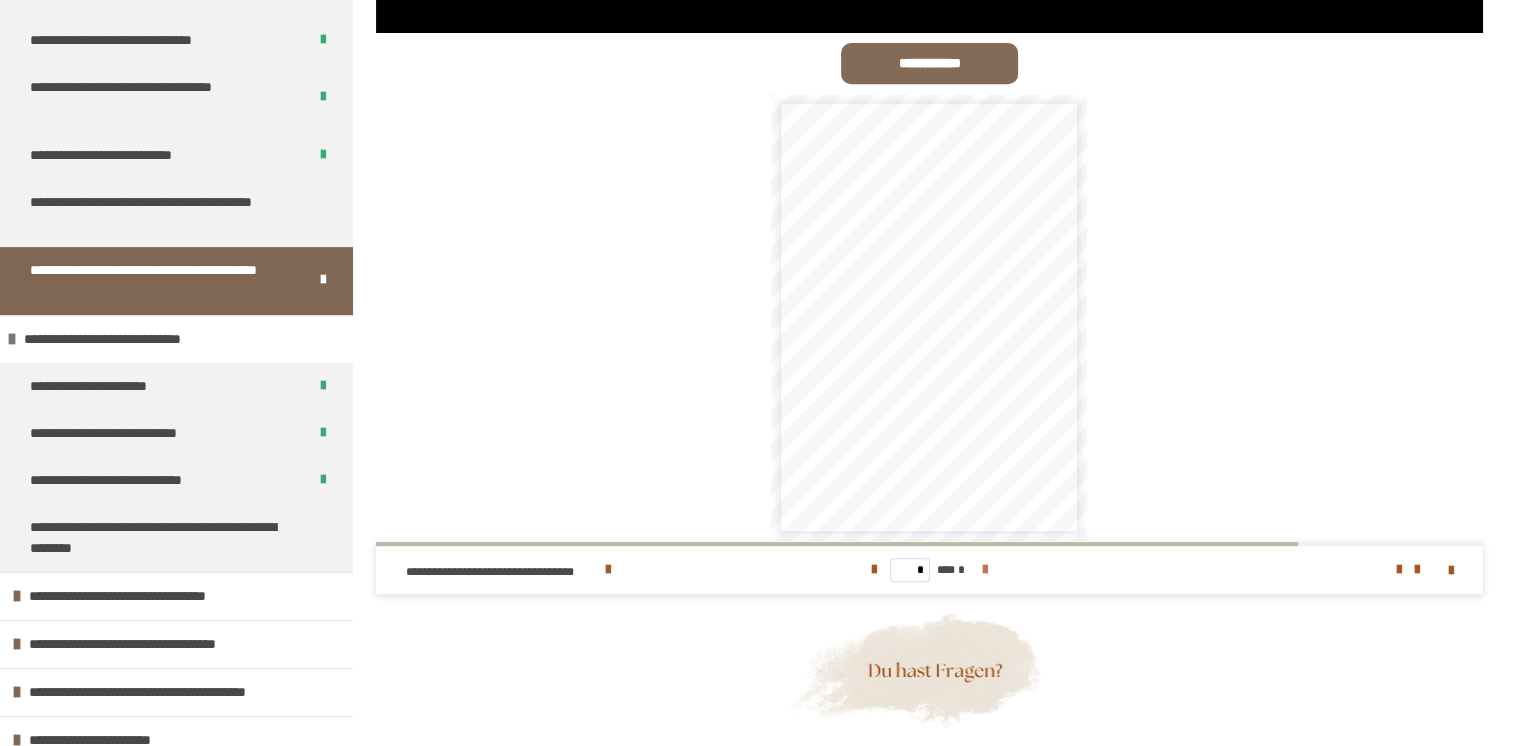 click at bounding box center (985, 570) 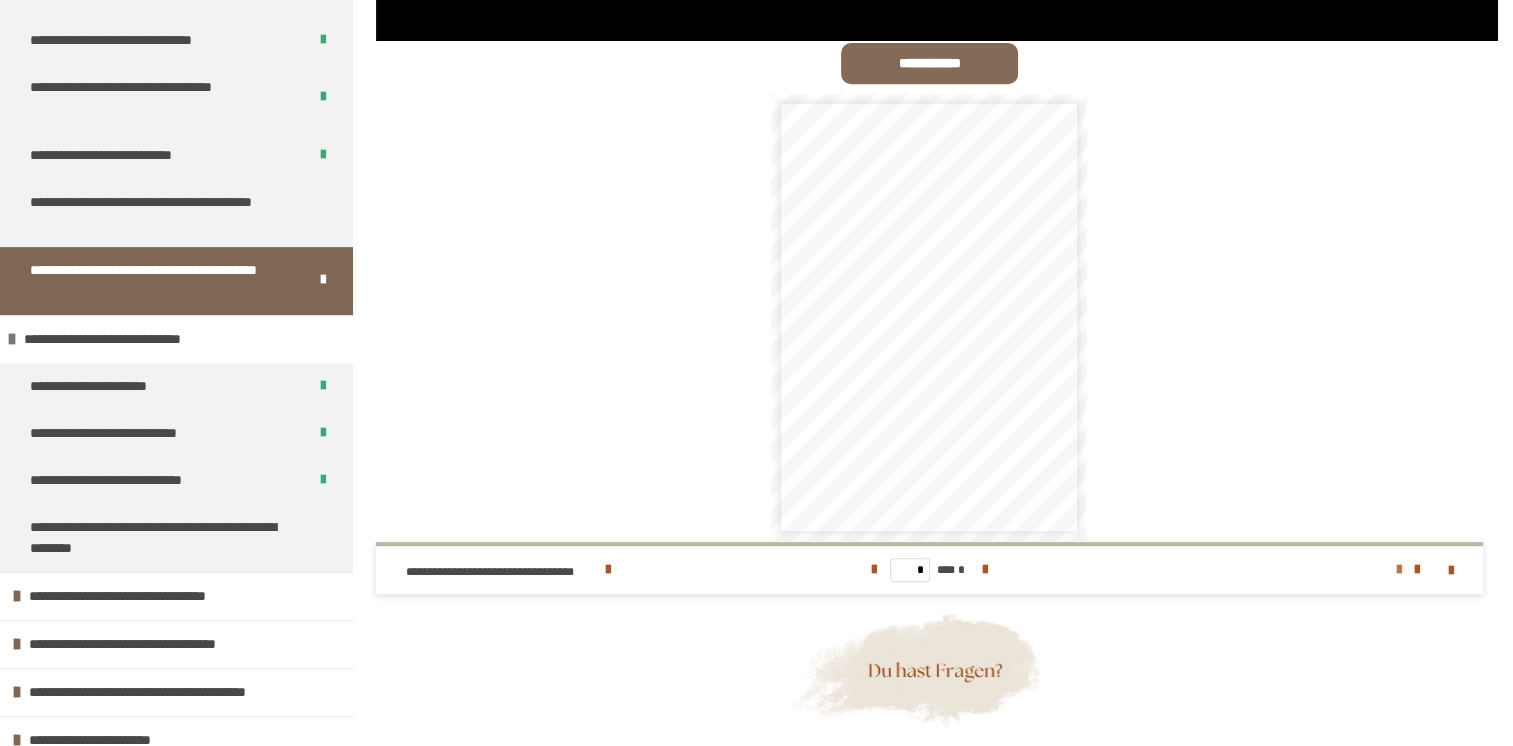 click at bounding box center [1399, 570] 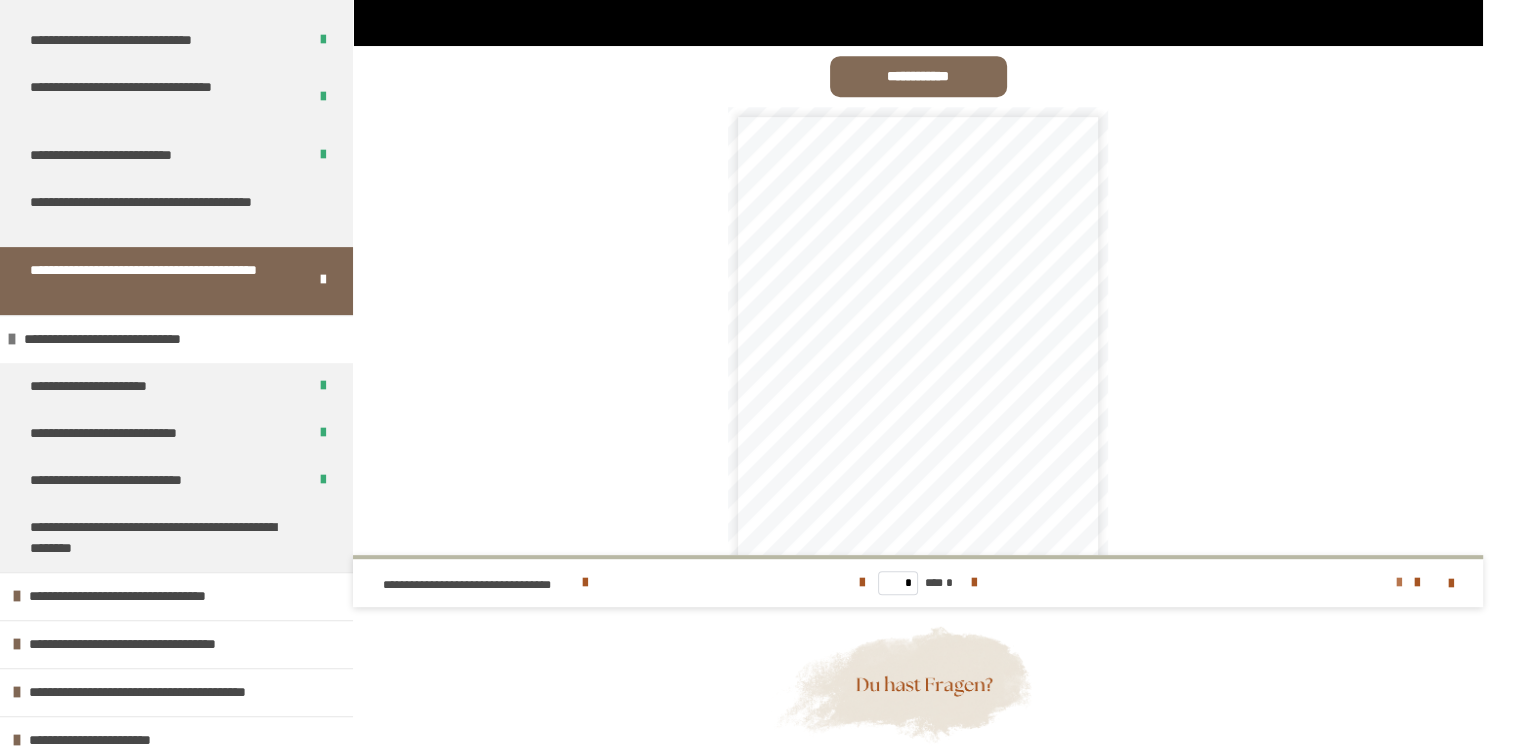 click at bounding box center [1399, 583] 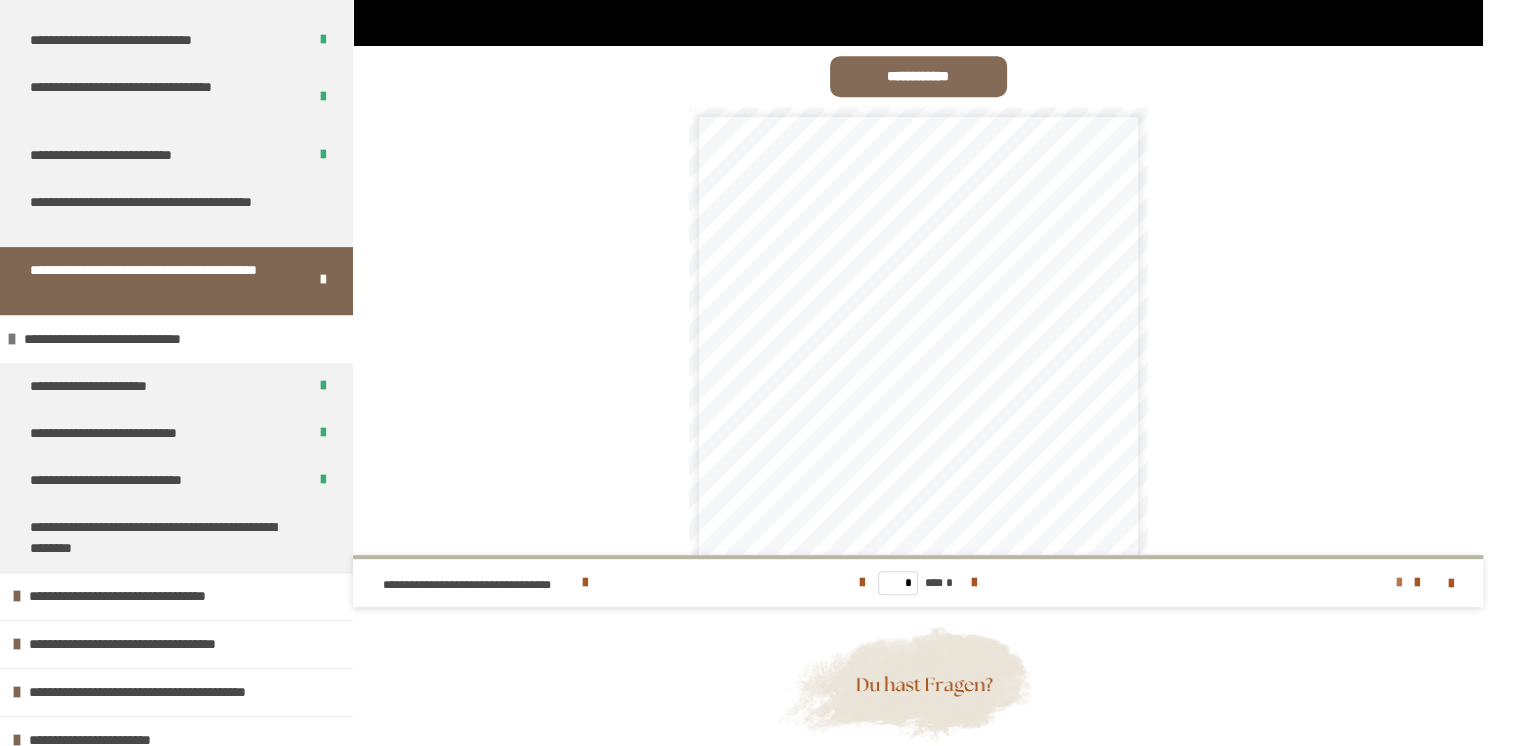 click at bounding box center [1399, 583] 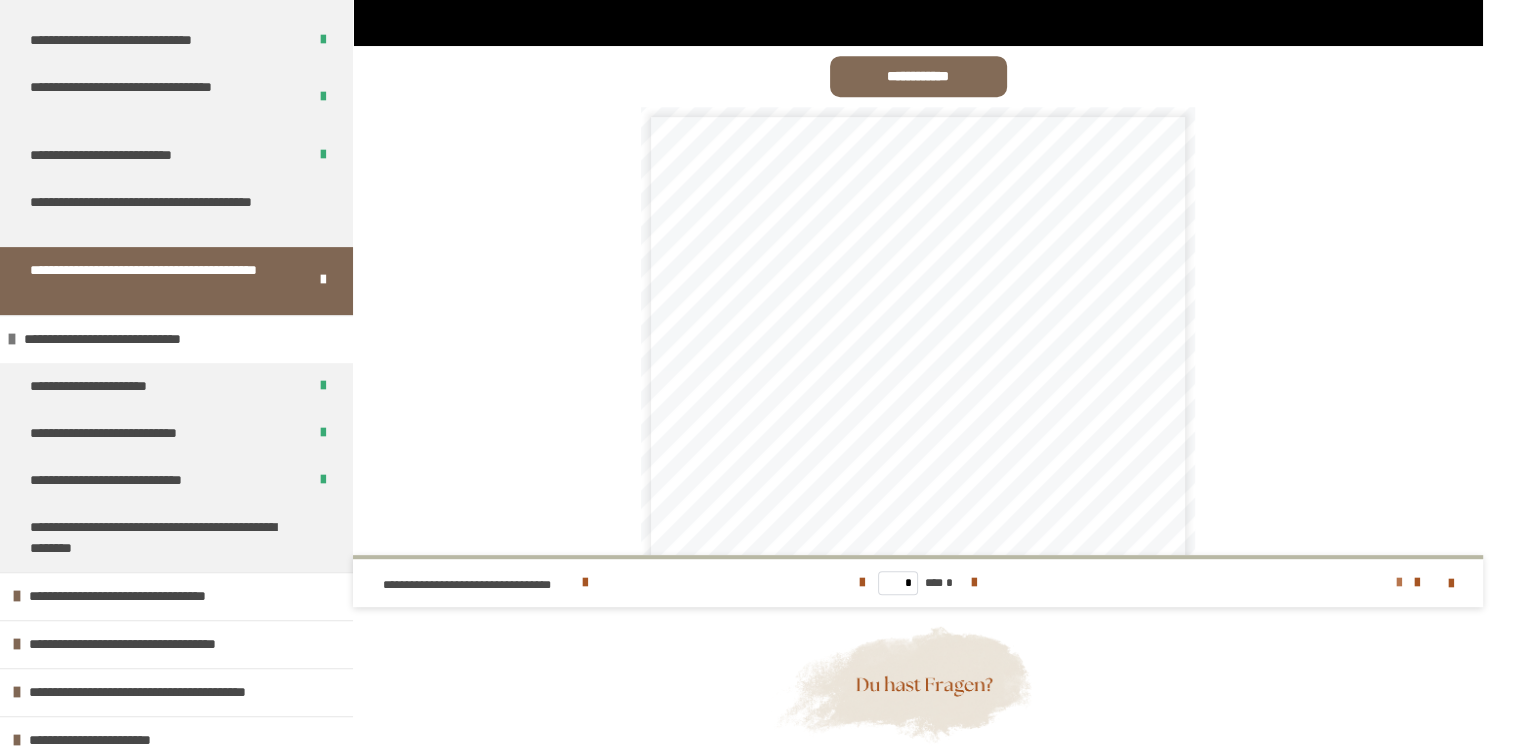 click at bounding box center [1399, 583] 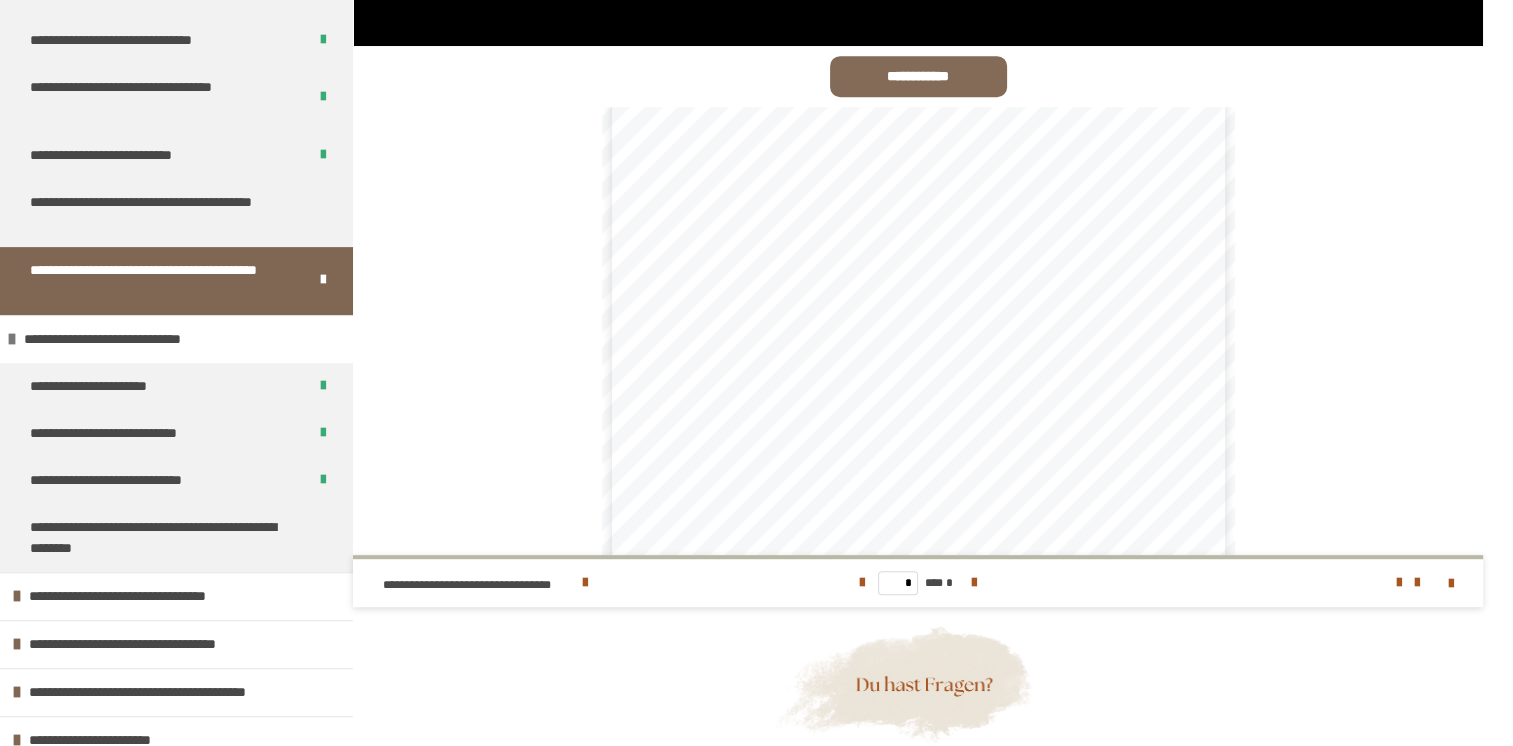 scroll, scrollTop: 0, scrollLeft: 0, axis: both 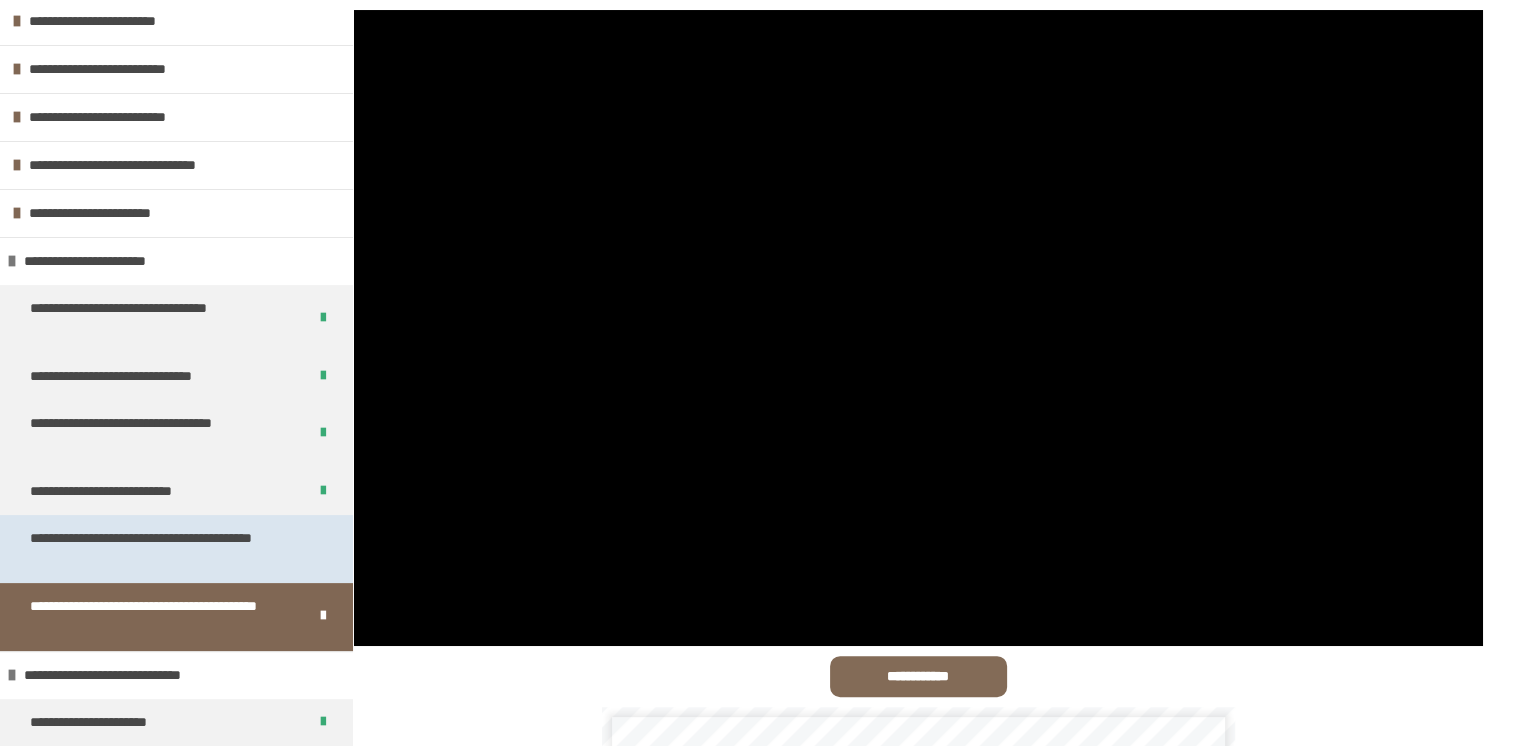click on "**********" at bounding box center (161, 549) 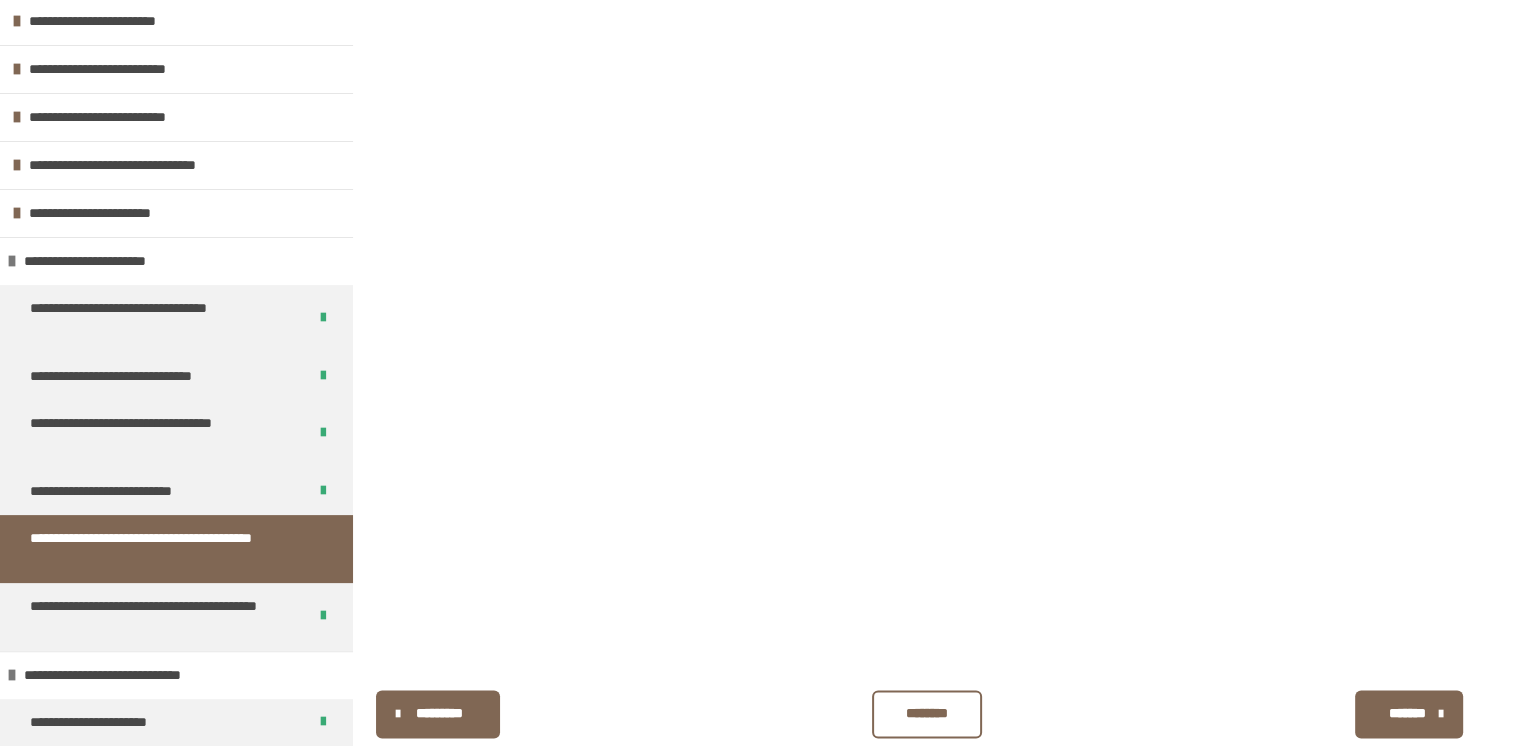 scroll, scrollTop: 2696, scrollLeft: 0, axis: vertical 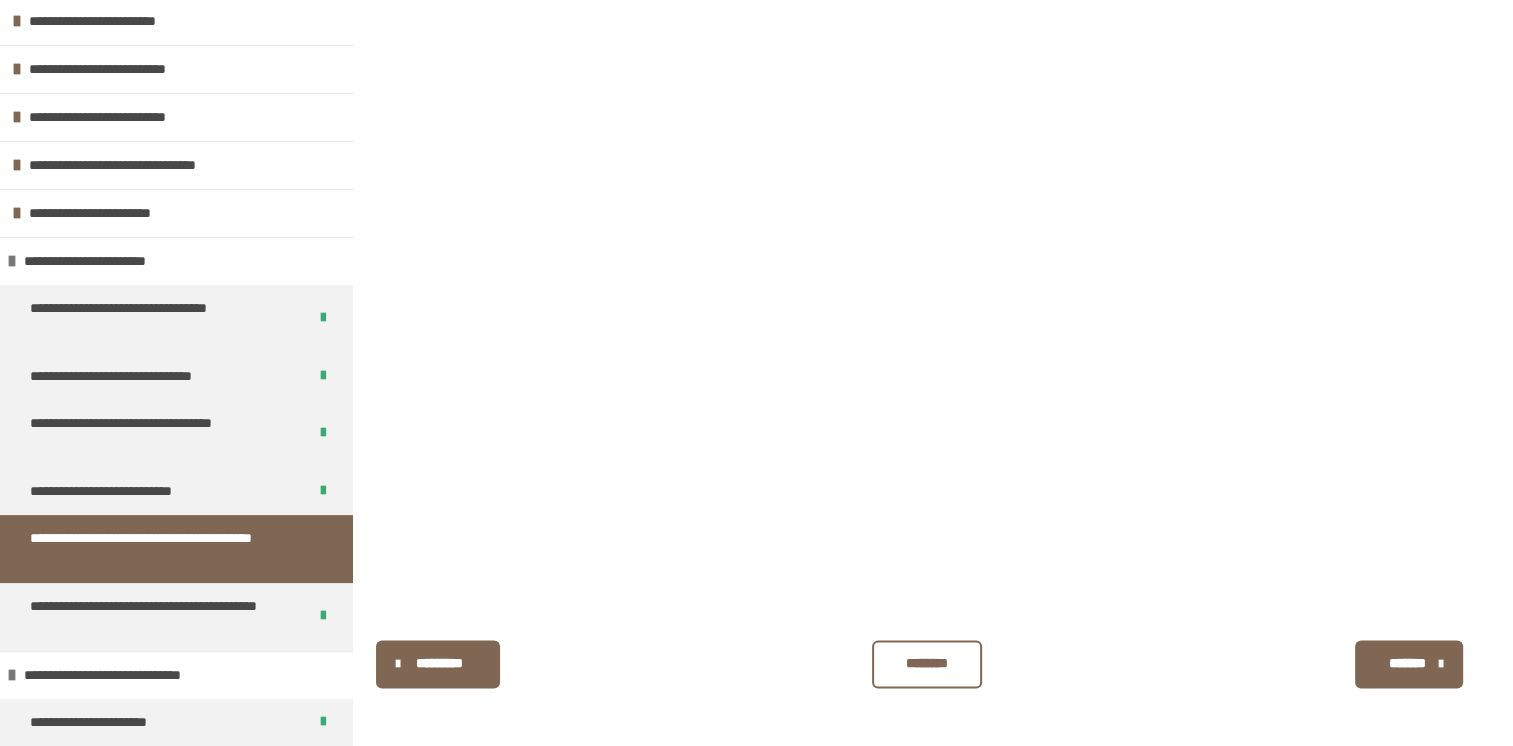 click on "********" at bounding box center [927, 664] 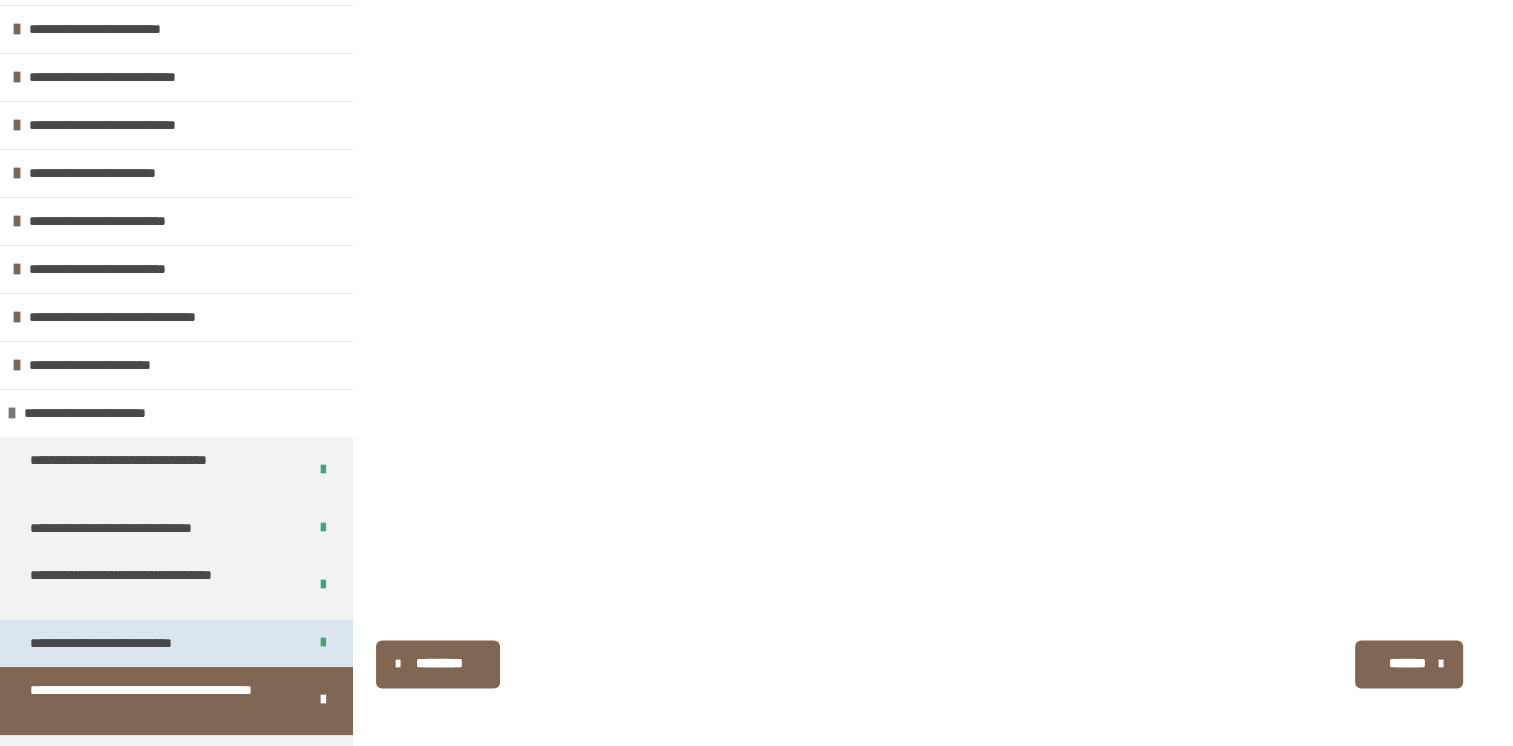 scroll, scrollTop: 0, scrollLeft: 0, axis: both 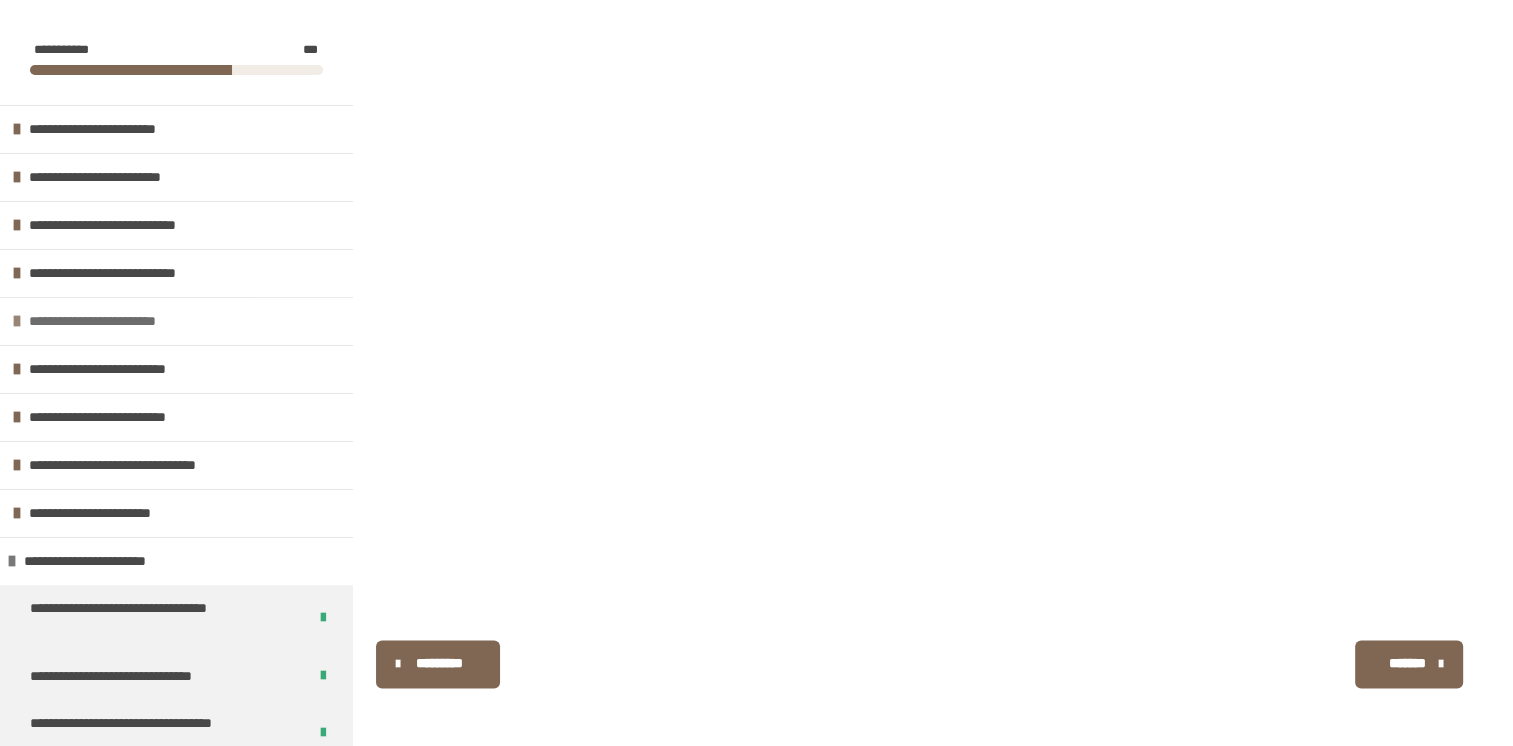 click on "**********" at bounding box center (114, 321) 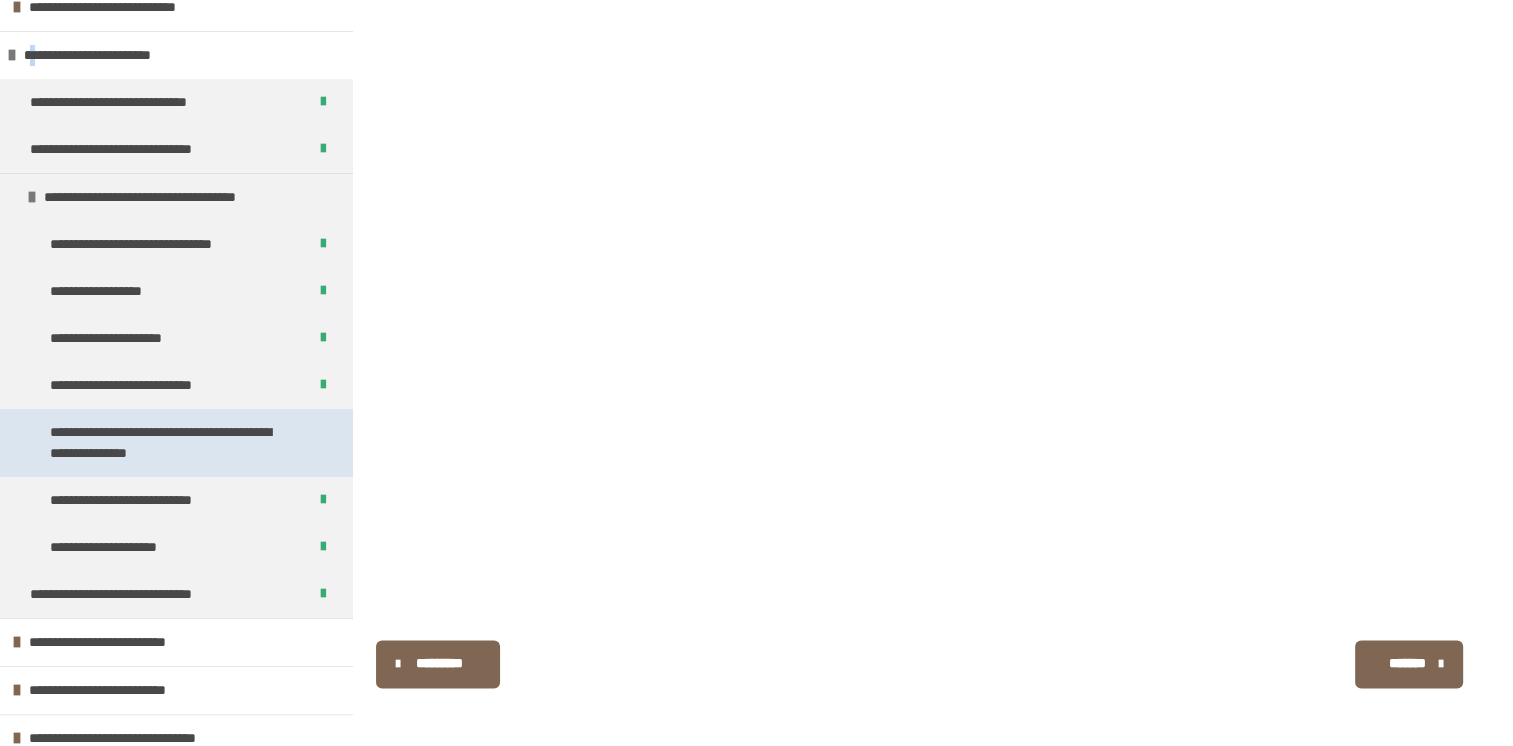 scroll, scrollTop: 300, scrollLeft: 0, axis: vertical 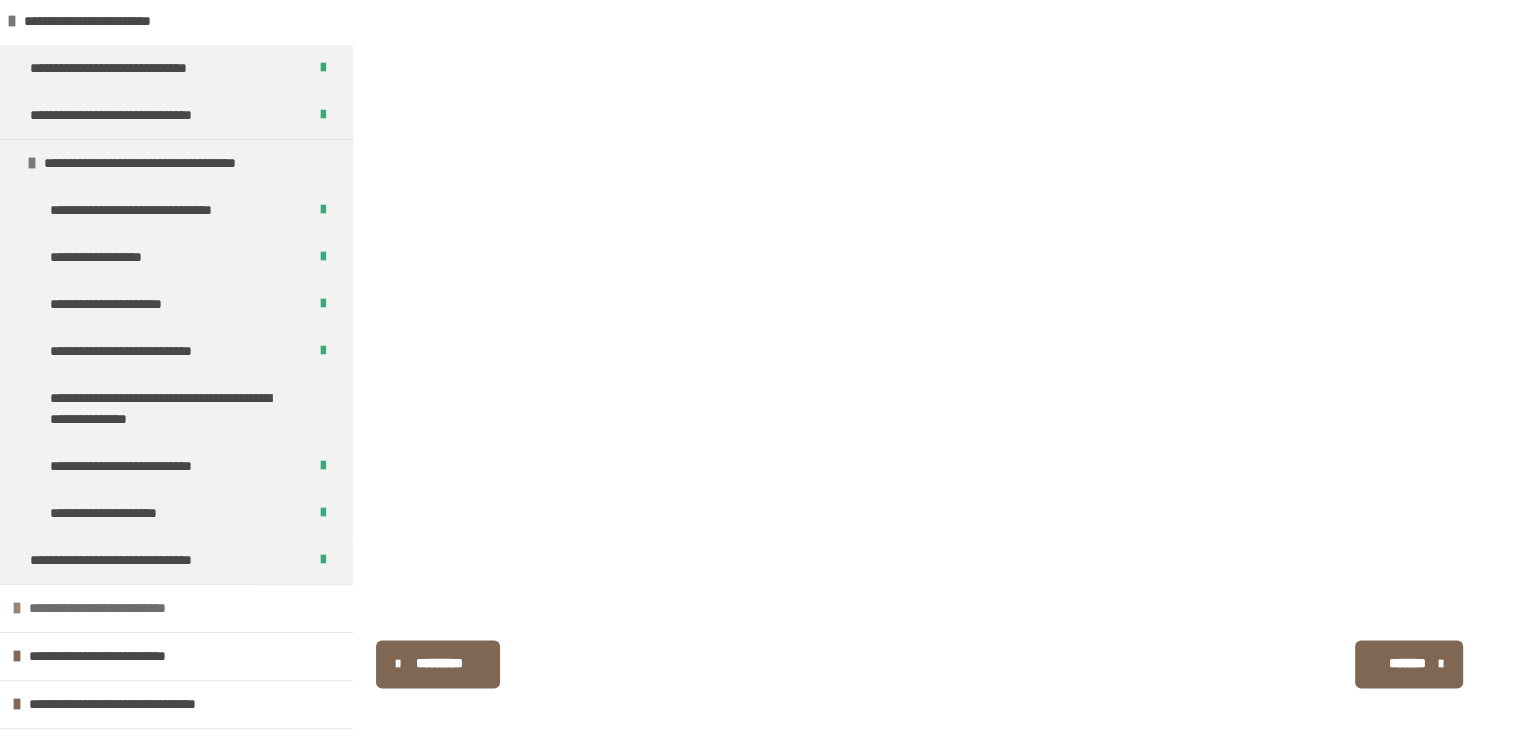 click on "**********" at bounding box center [121, 608] 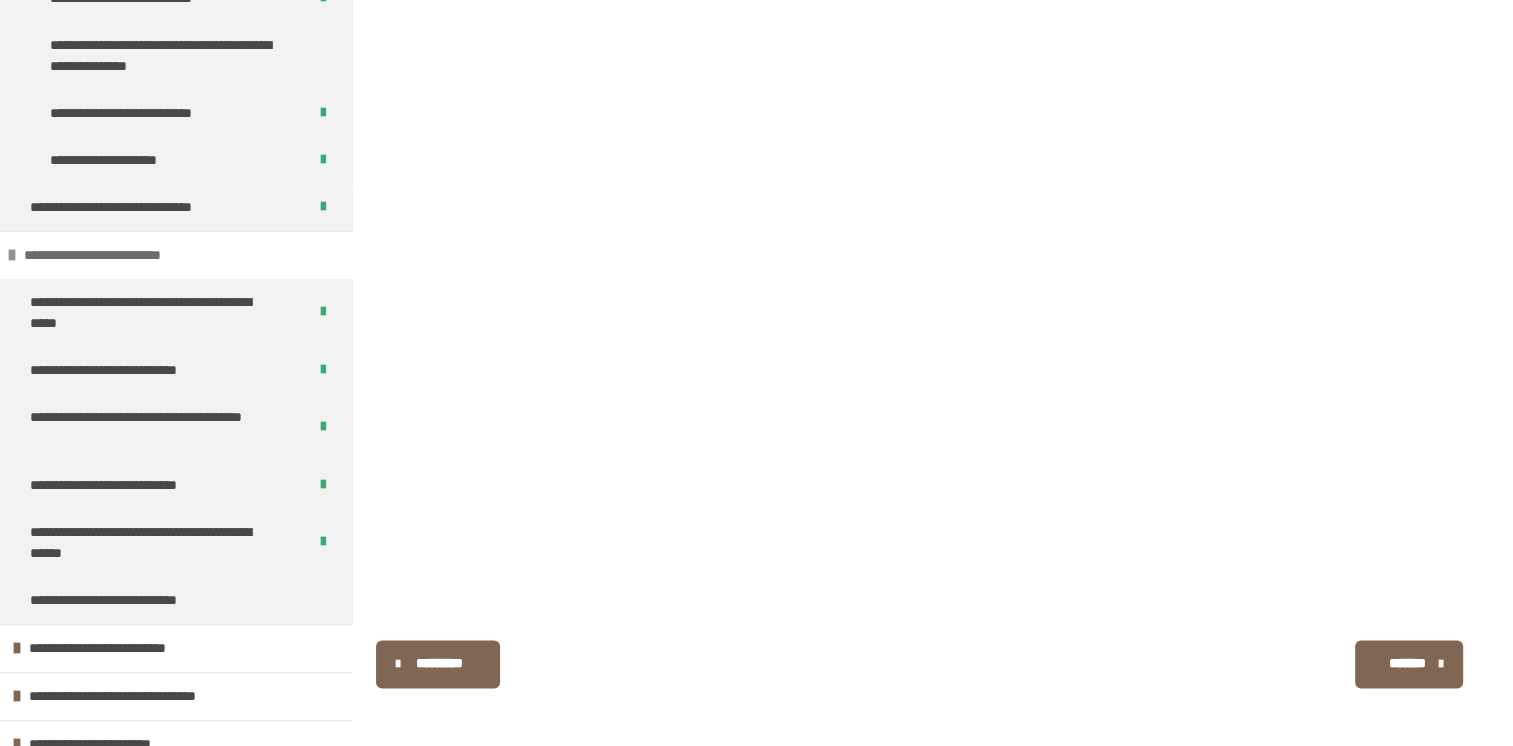 scroll, scrollTop: 700, scrollLeft: 0, axis: vertical 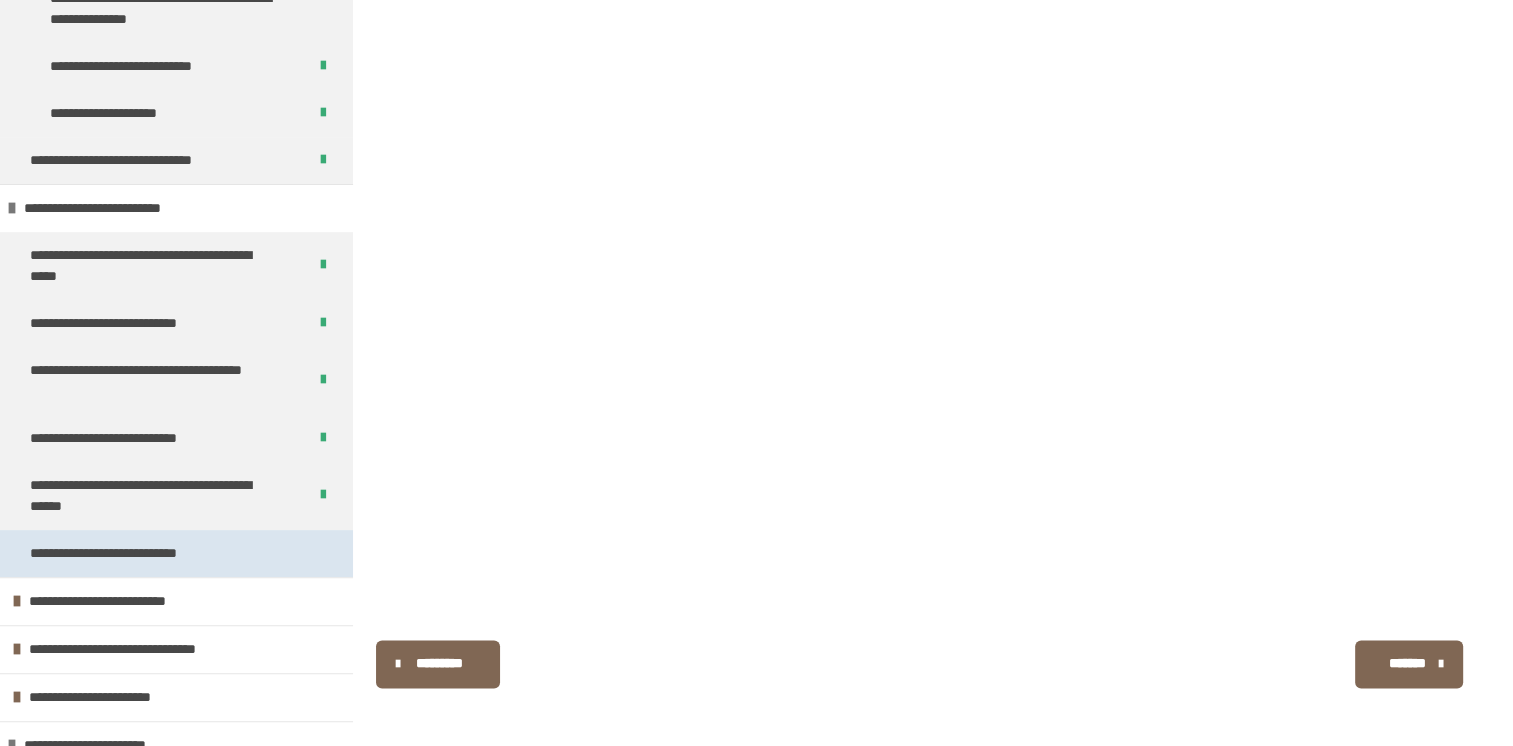click on "**********" at bounding box center [125, 553] 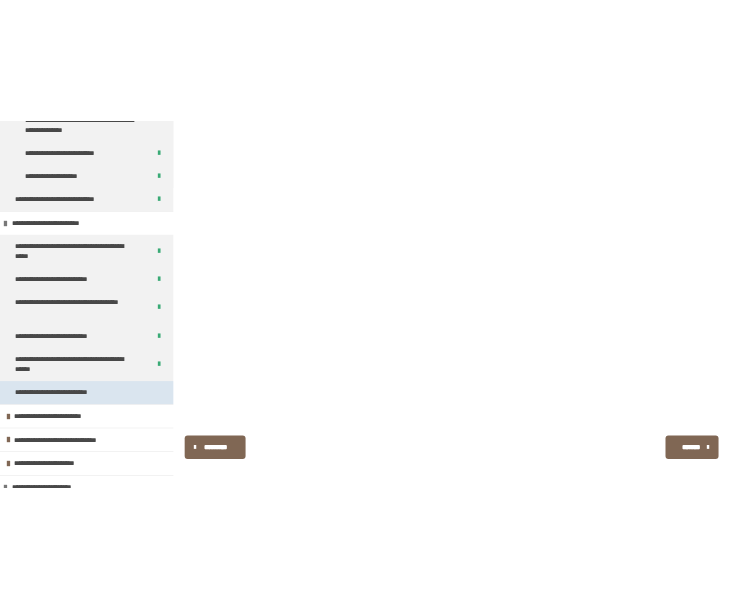 scroll, scrollTop: 270, scrollLeft: 0, axis: vertical 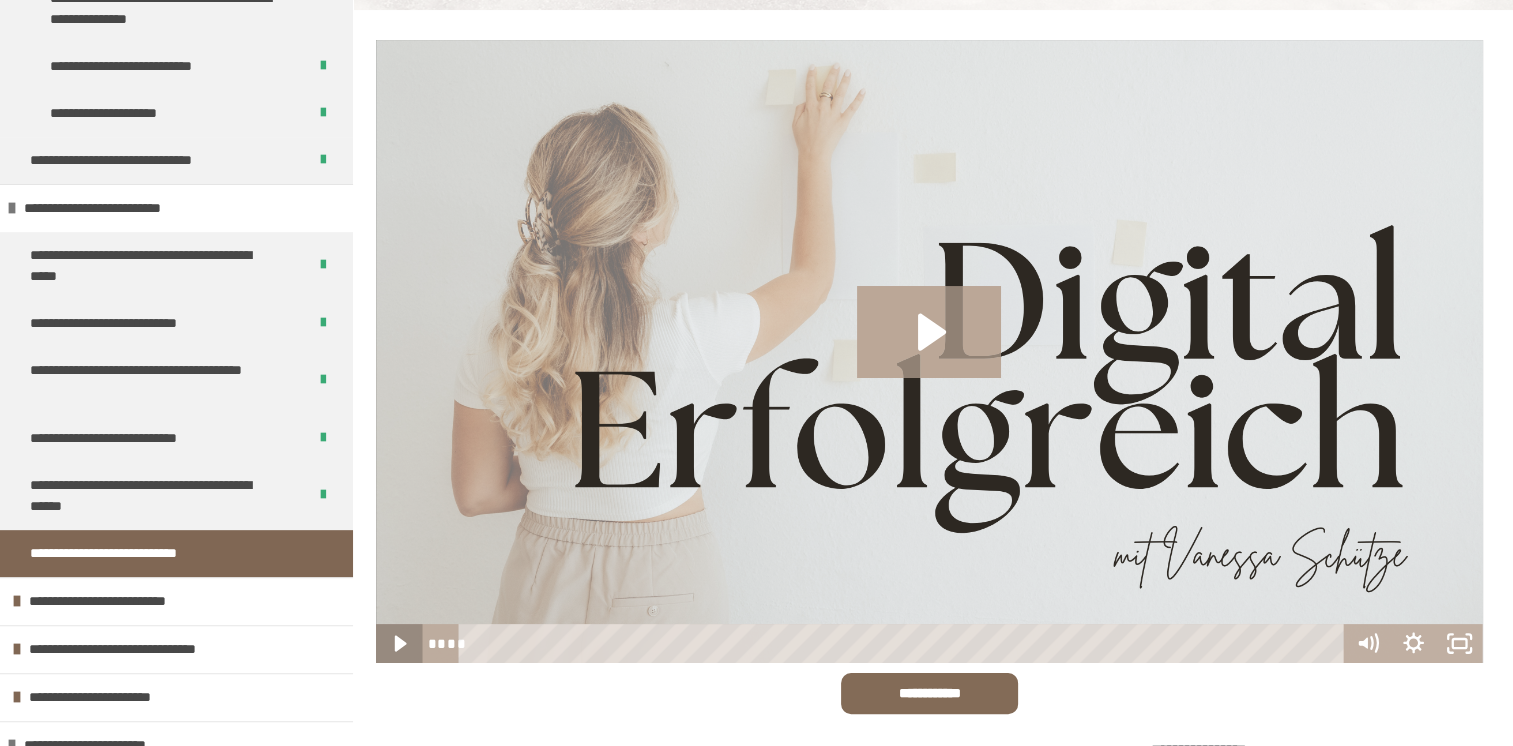drag, startPoint x: 546, startPoint y: 643, endPoint x: 400, endPoint y: 637, distance: 146.12323 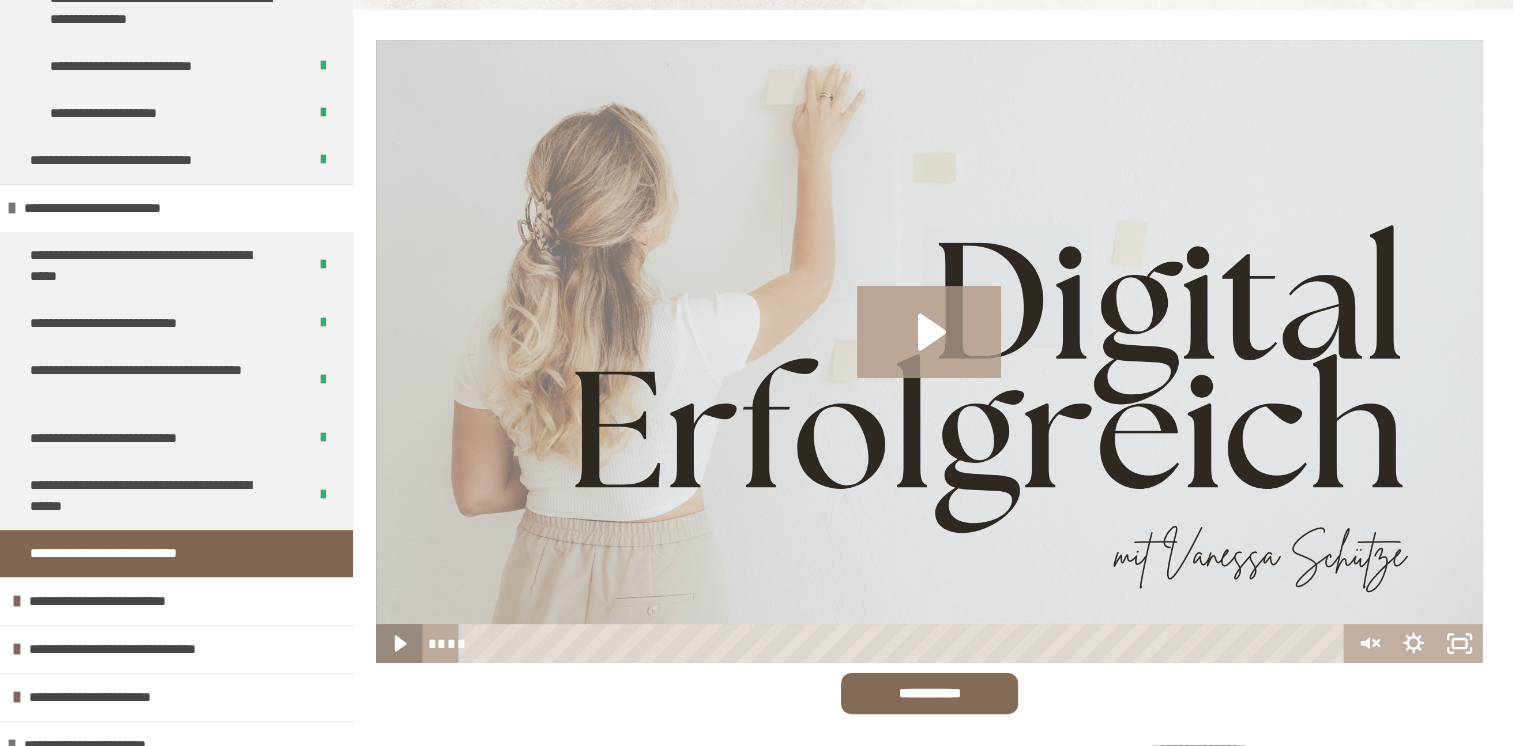 click 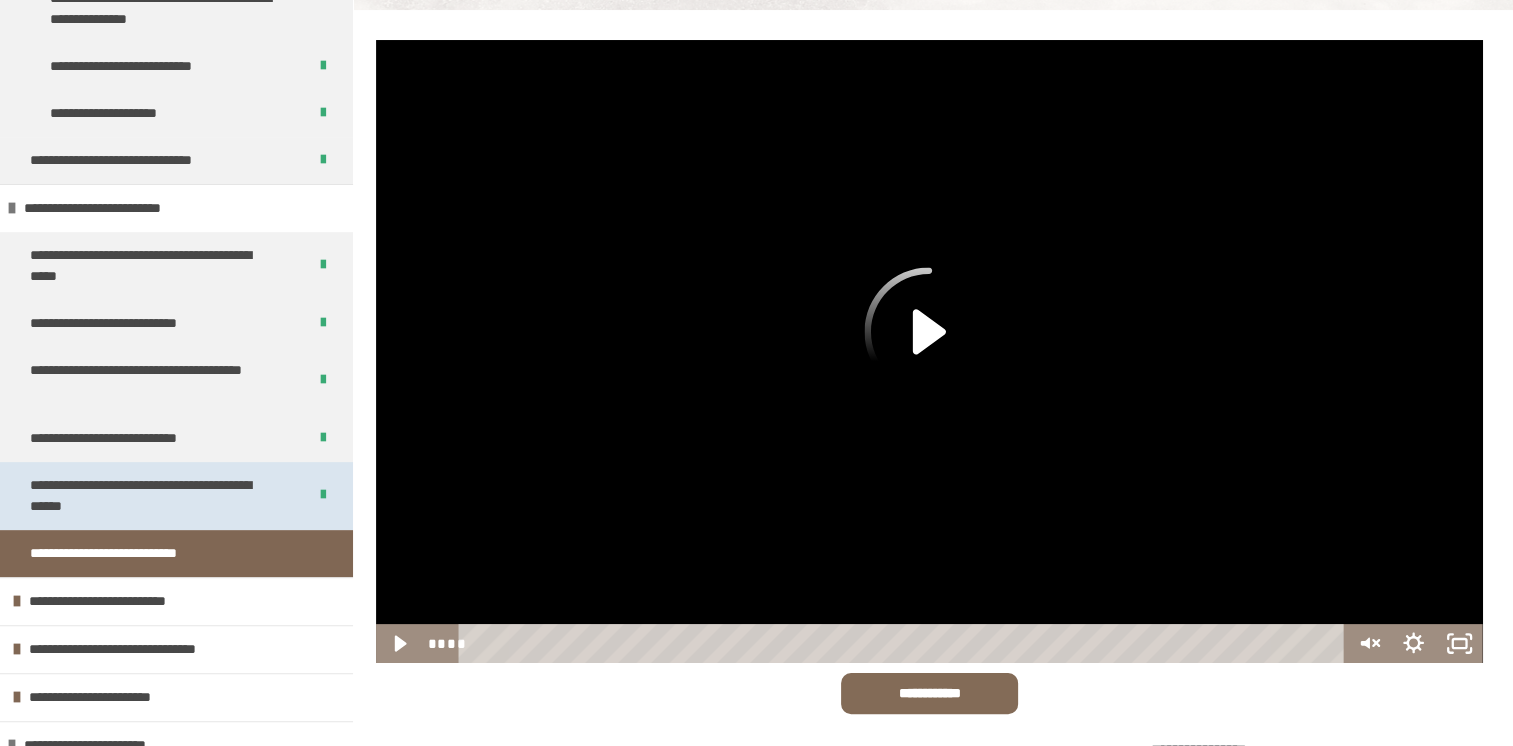 click on "**********" at bounding box center (153, 496) 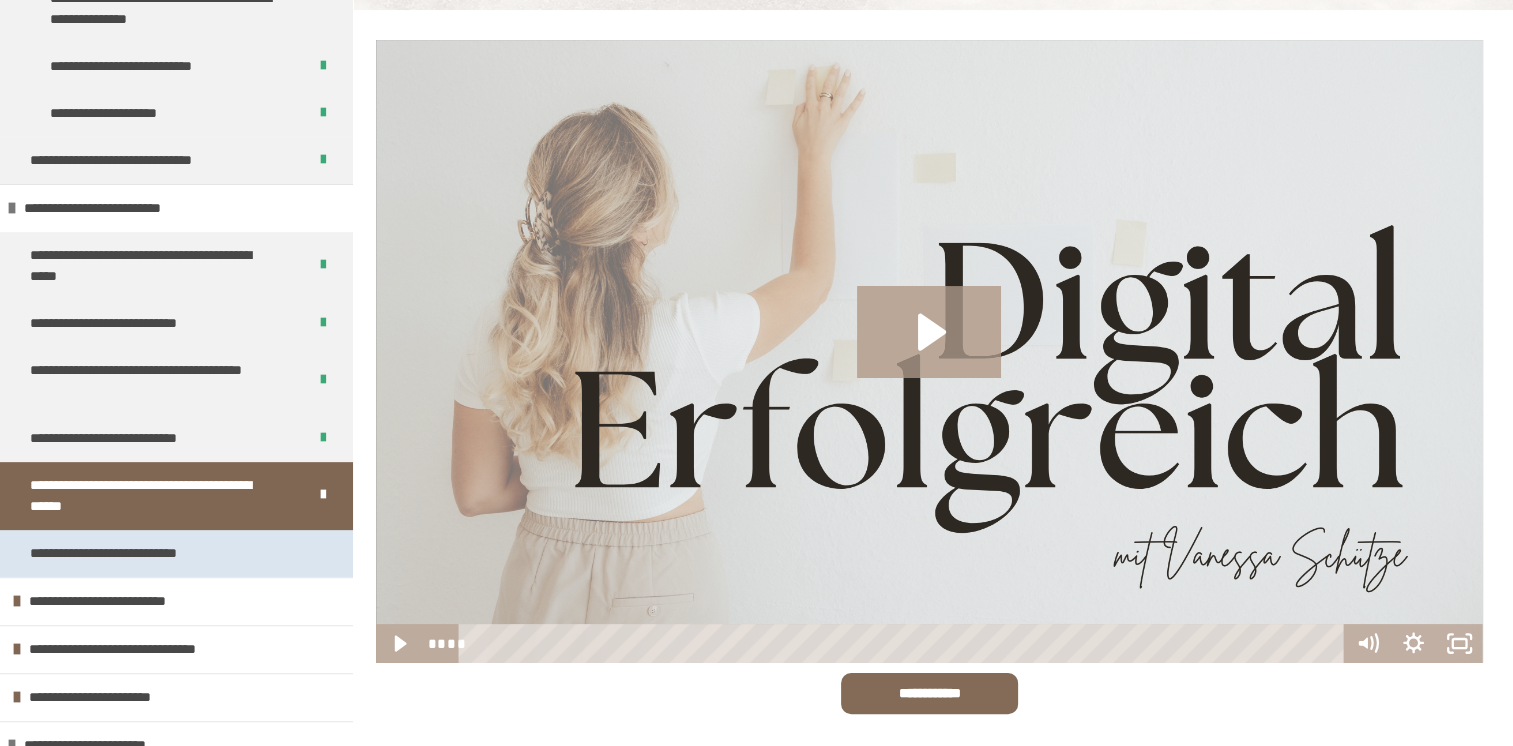 click on "**********" at bounding box center [125, 553] 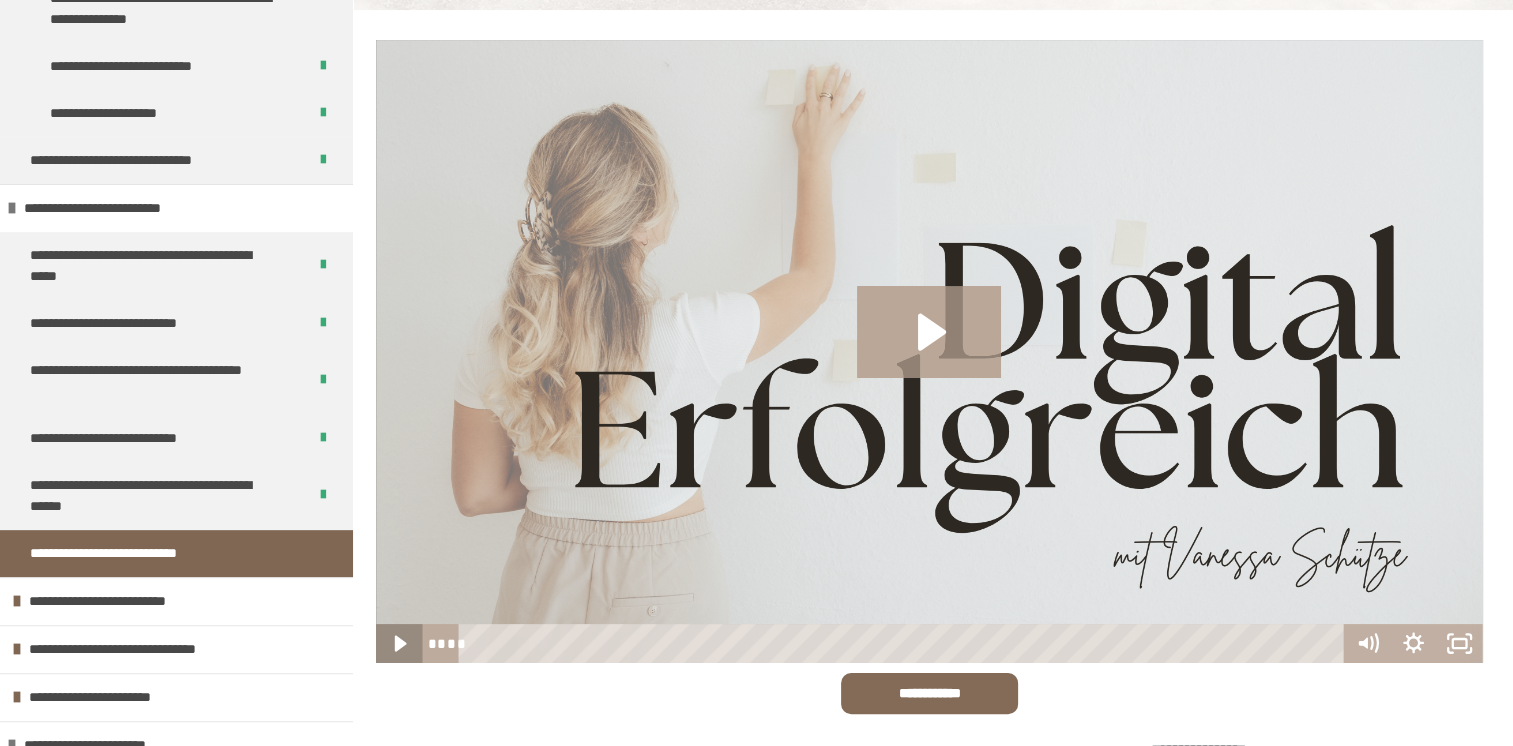 click 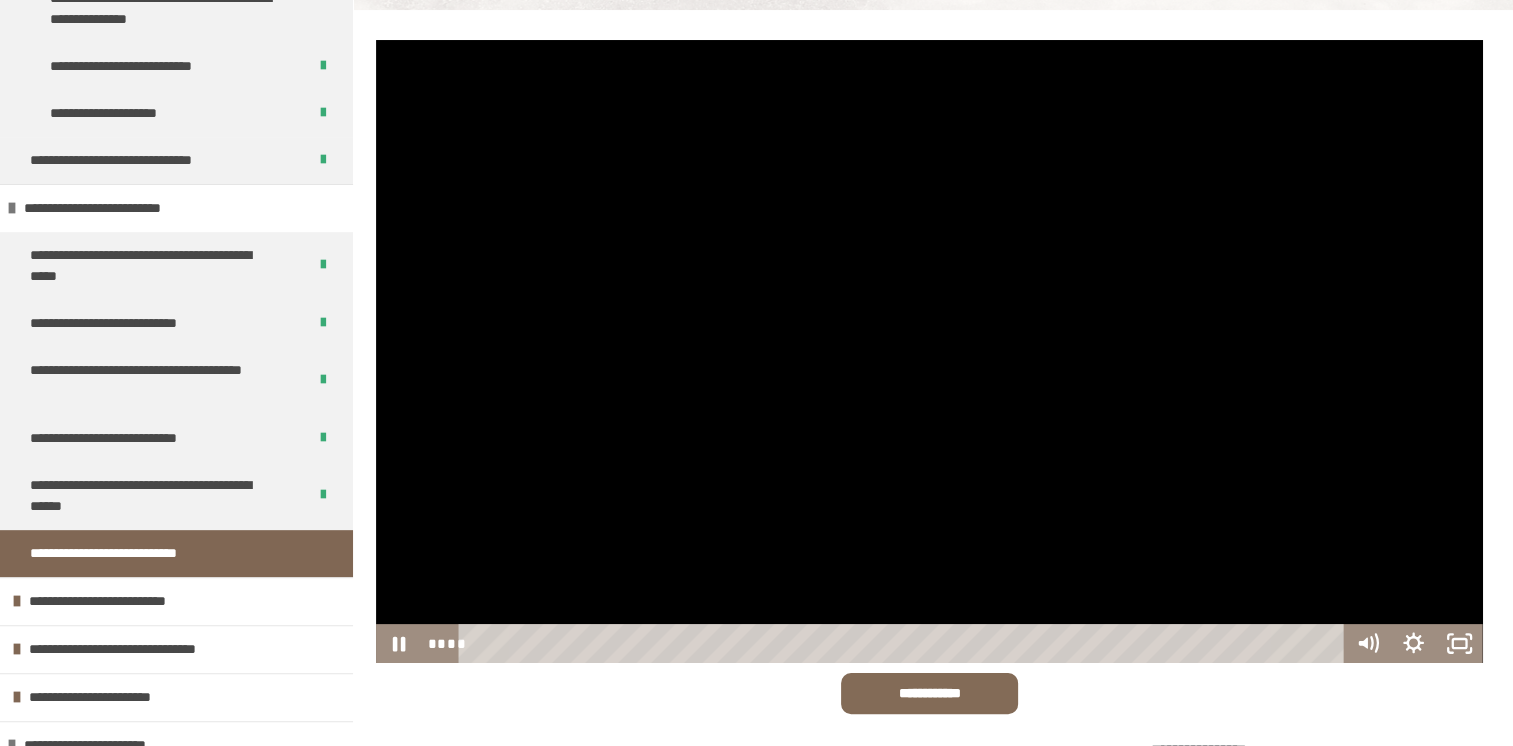 drag, startPoint x: 568, startPoint y: 645, endPoint x: 424, endPoint y: 645, distance: 144 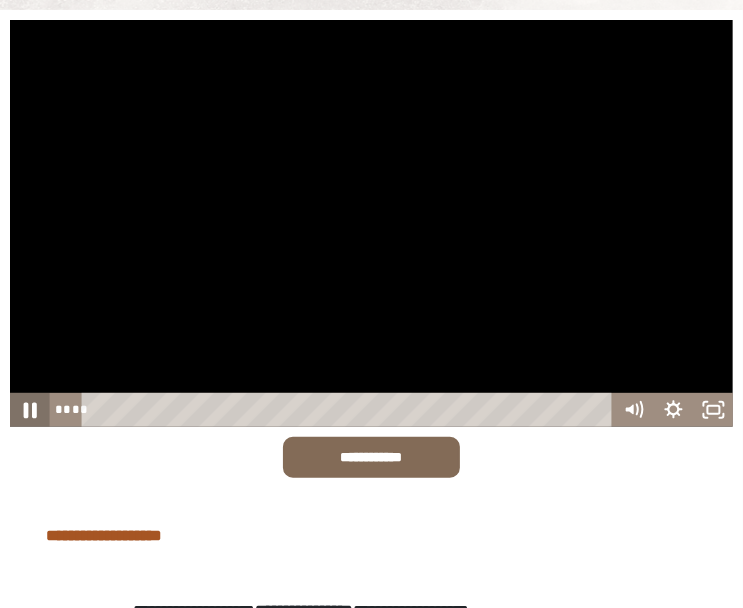 click 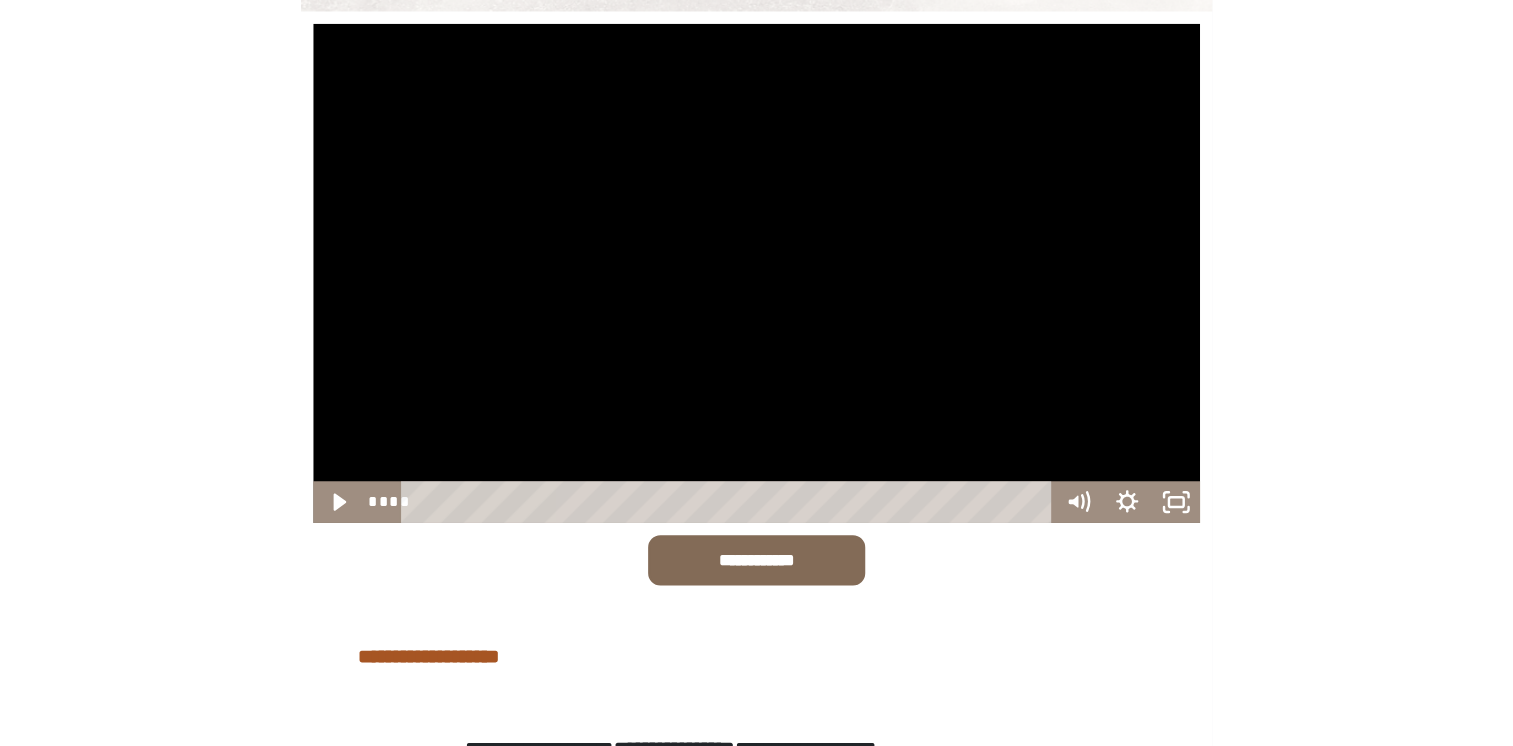 scroll, scrollTop: 270, scrollLeft: 0, axis: vertical 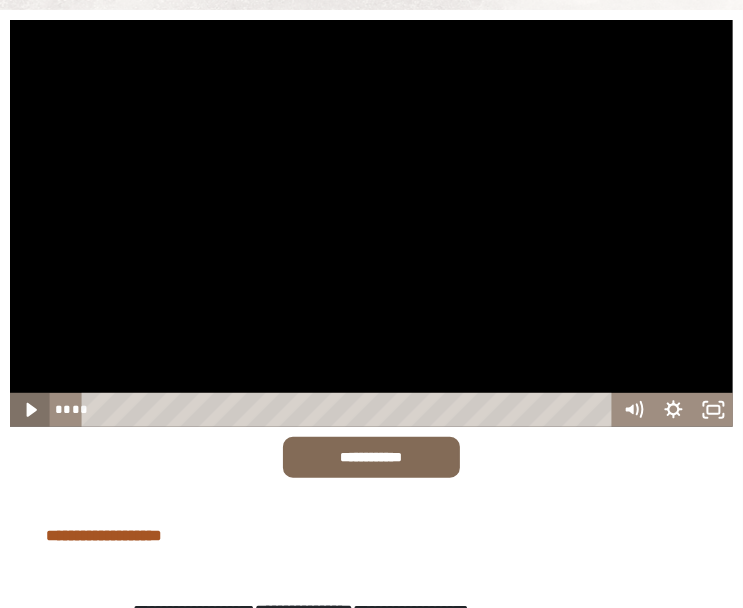 click 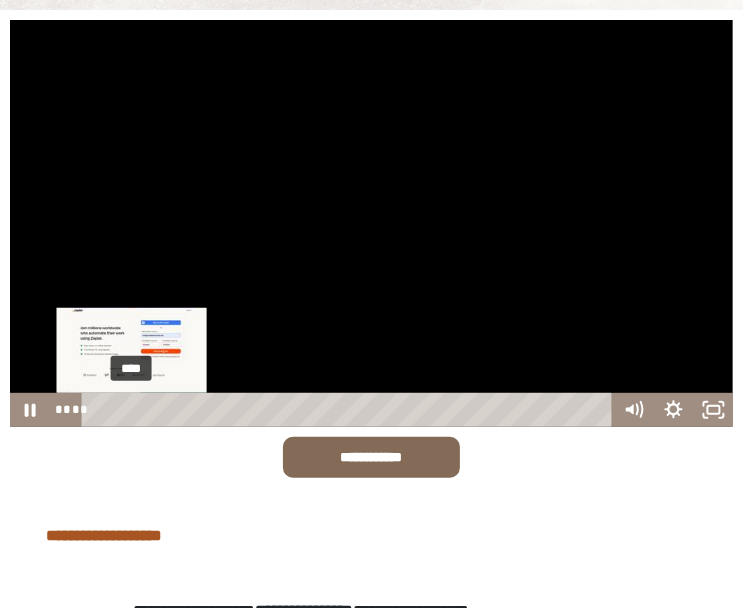 click on "****" at bounding box center (349, 410) 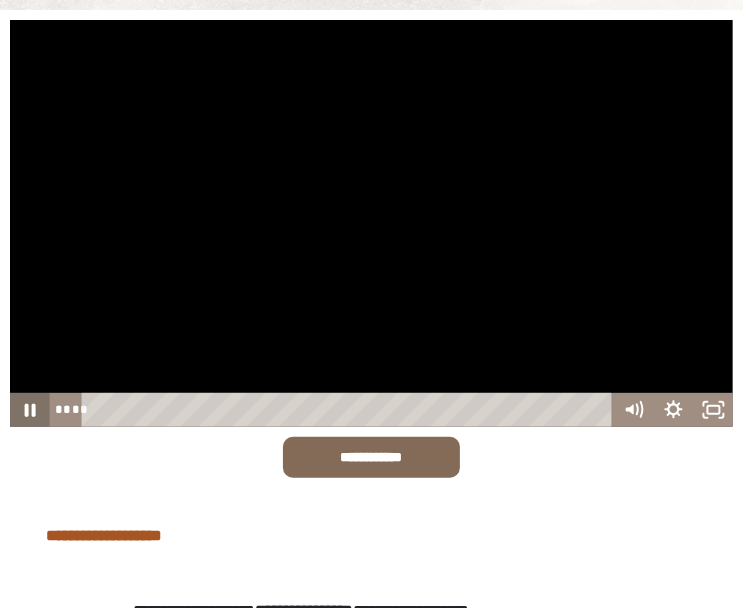 click 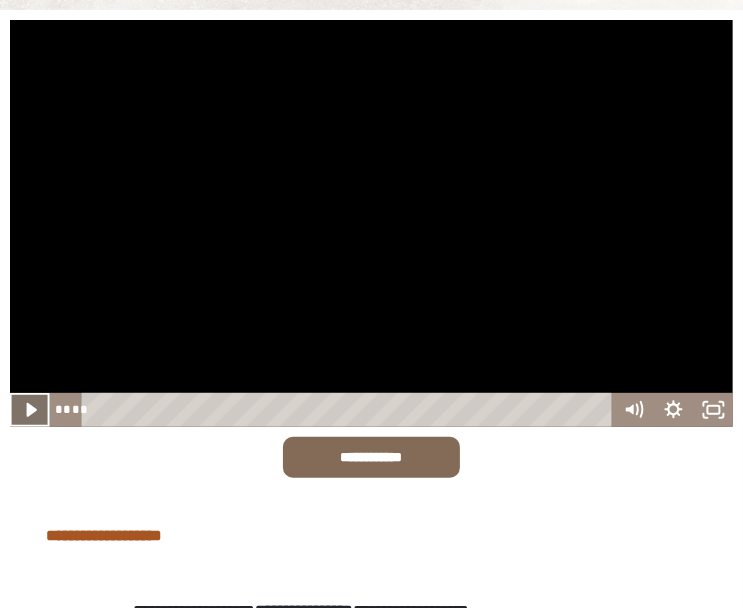 click 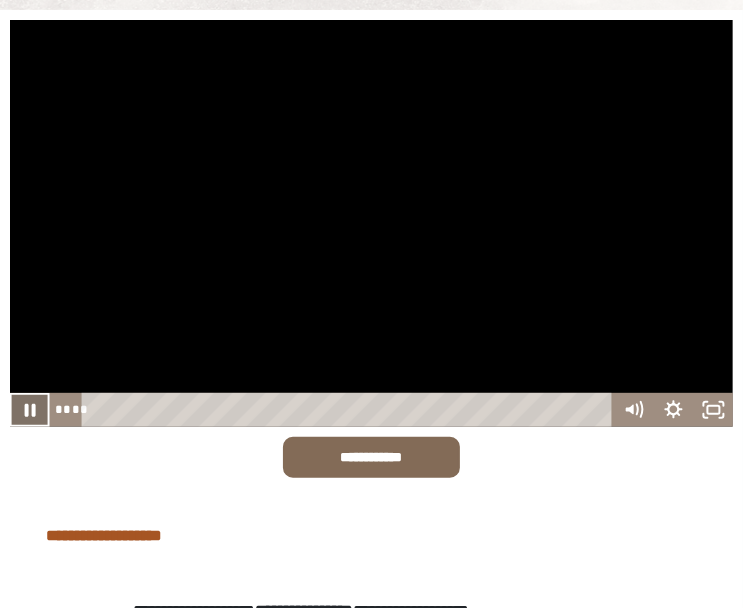 click 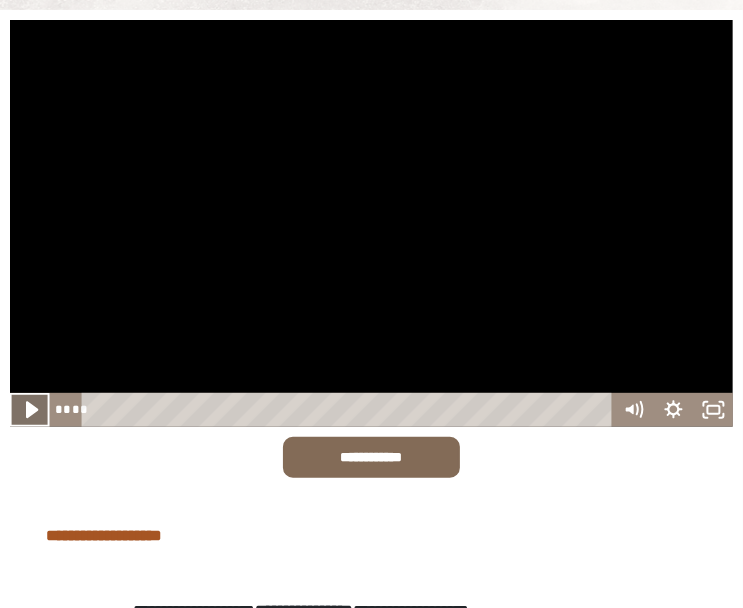 click 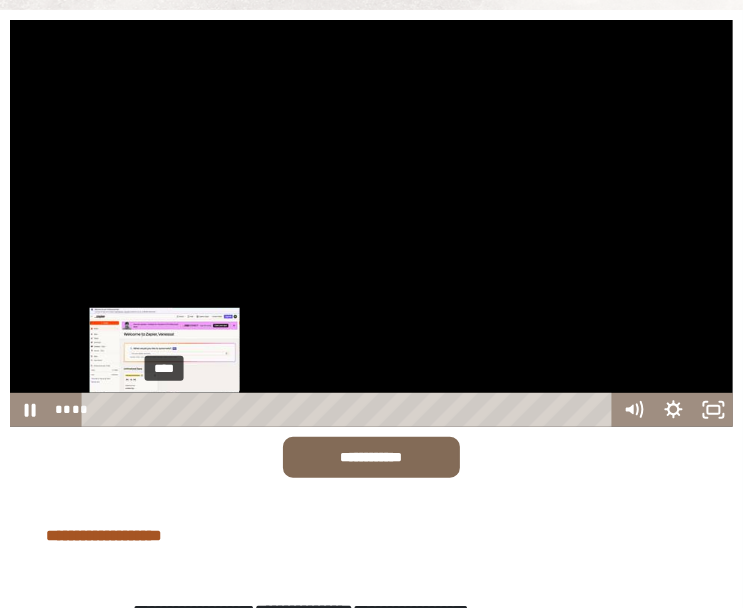 click on "****" at bounding box center (349, 410) 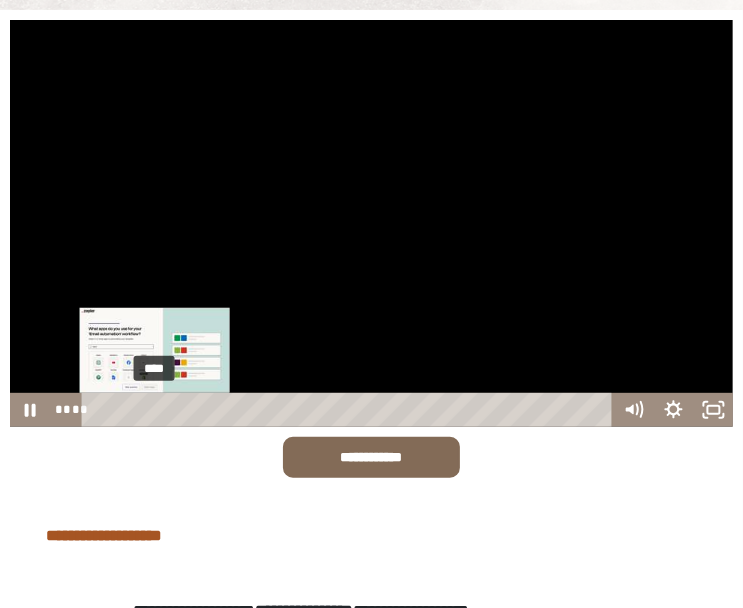 click on "****" at bounding box center (349, 410) 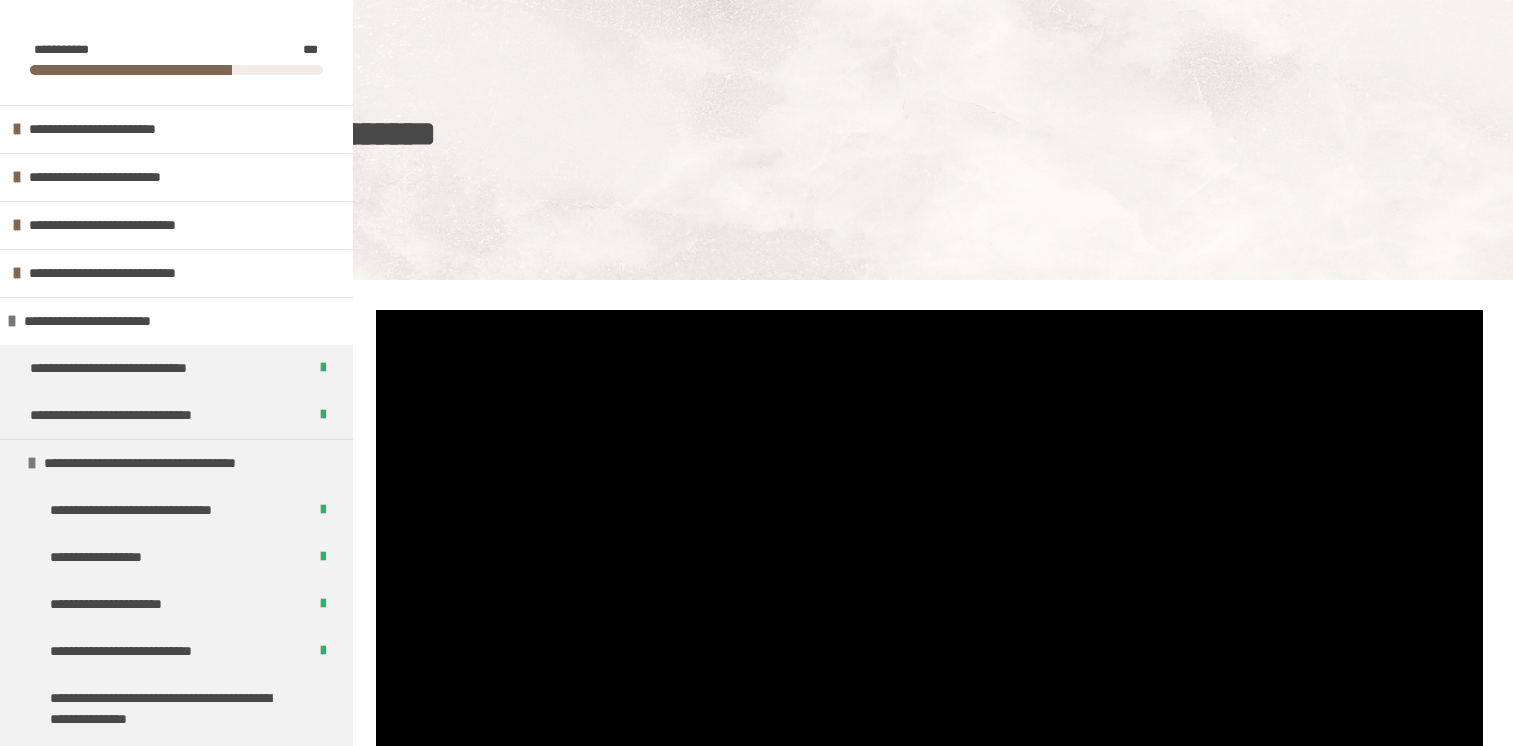 scroll, scrollTop: 270, scrollLeft: 0, axis: vertical 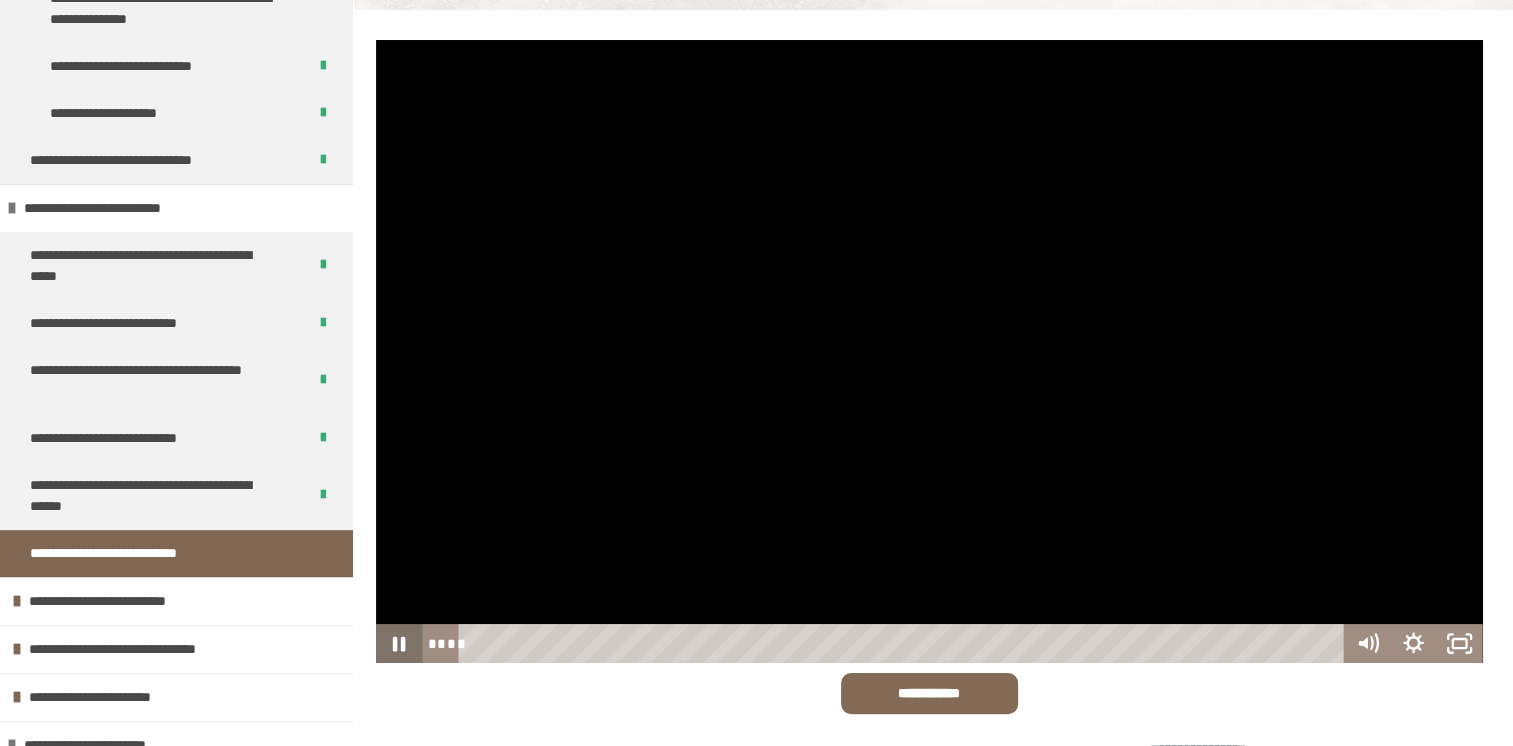 click 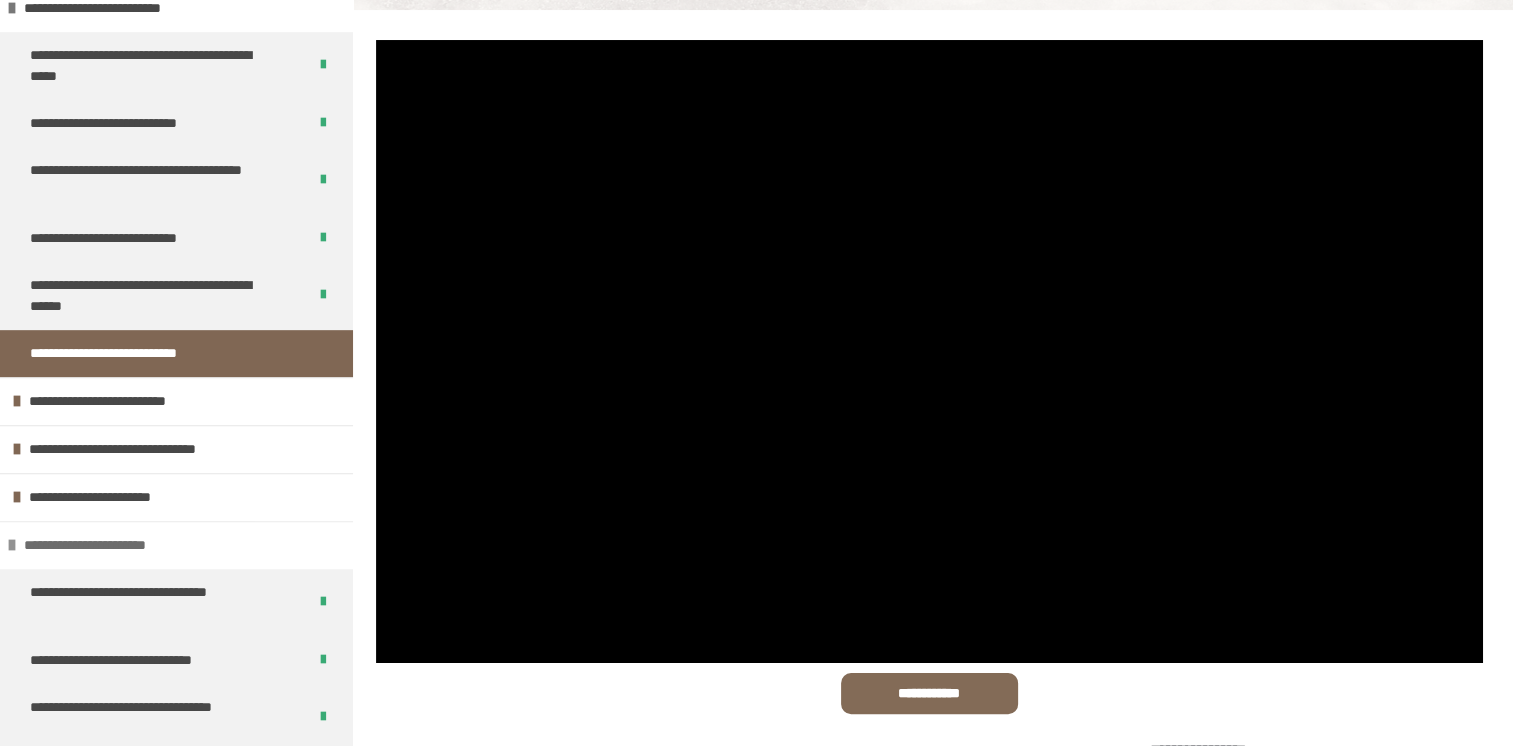 scroll, scrollTop: 800, scrollLeft: 0, axis: vertical 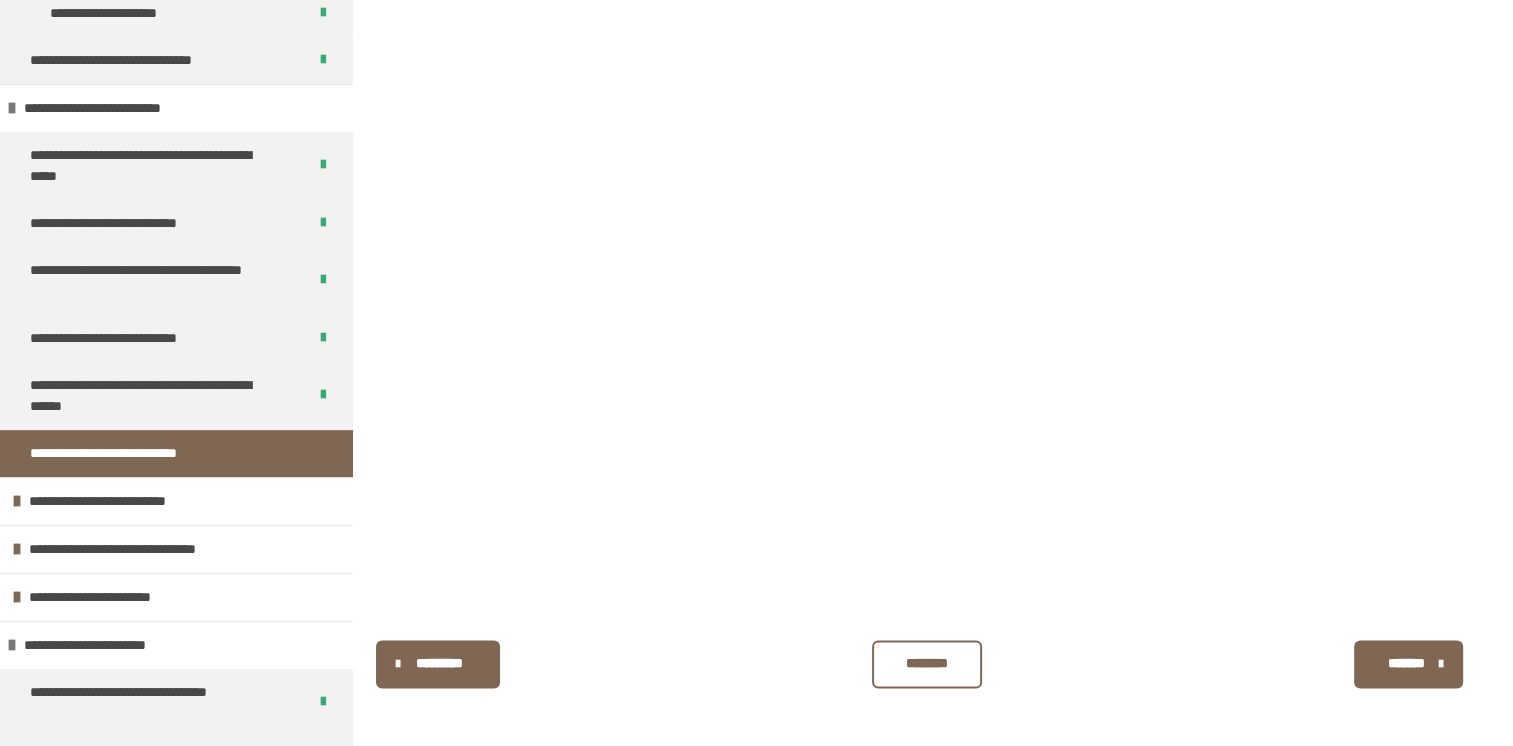 click on "********" at bounding box center [927, 664] 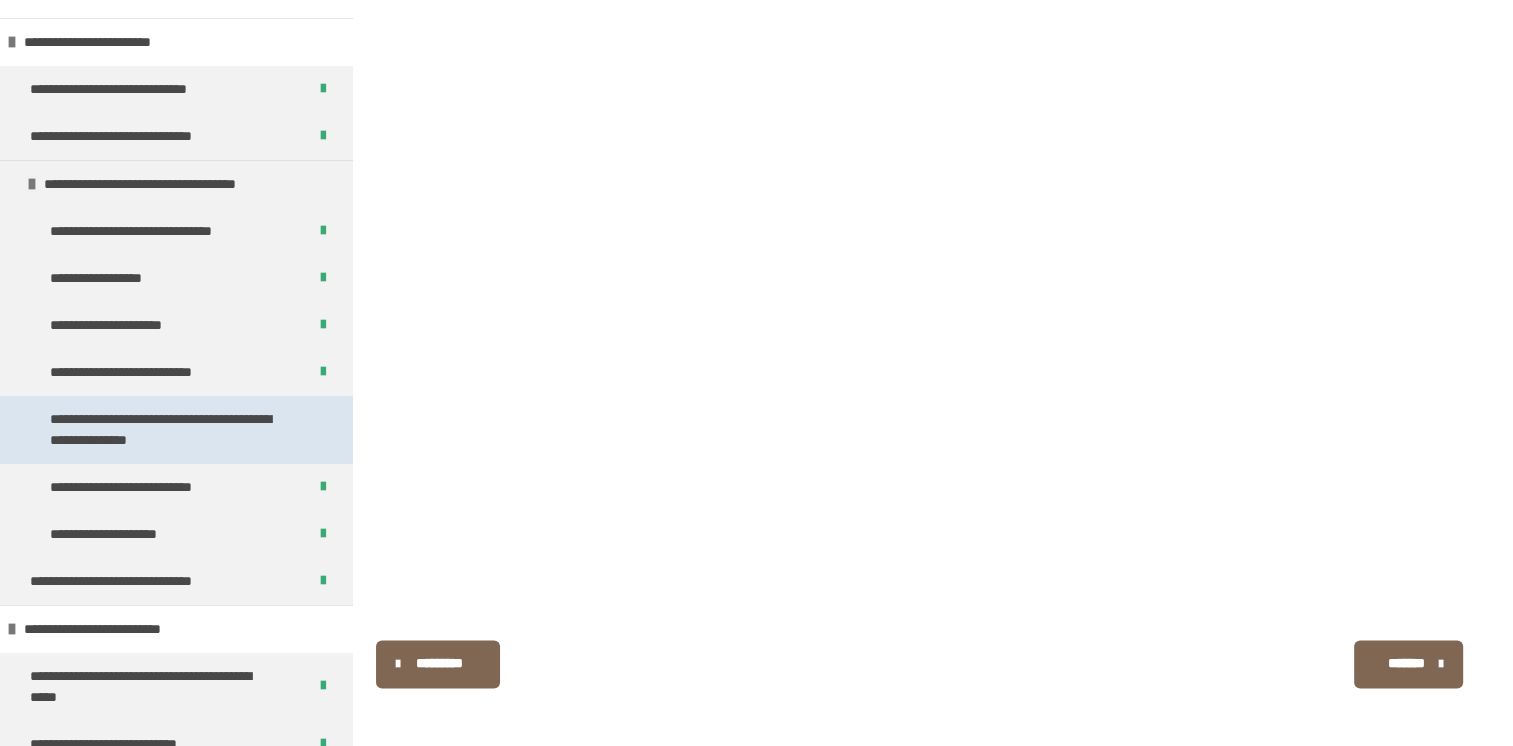 scroll, scrollTop: 300, scrollLeft: 0, axis: vertical 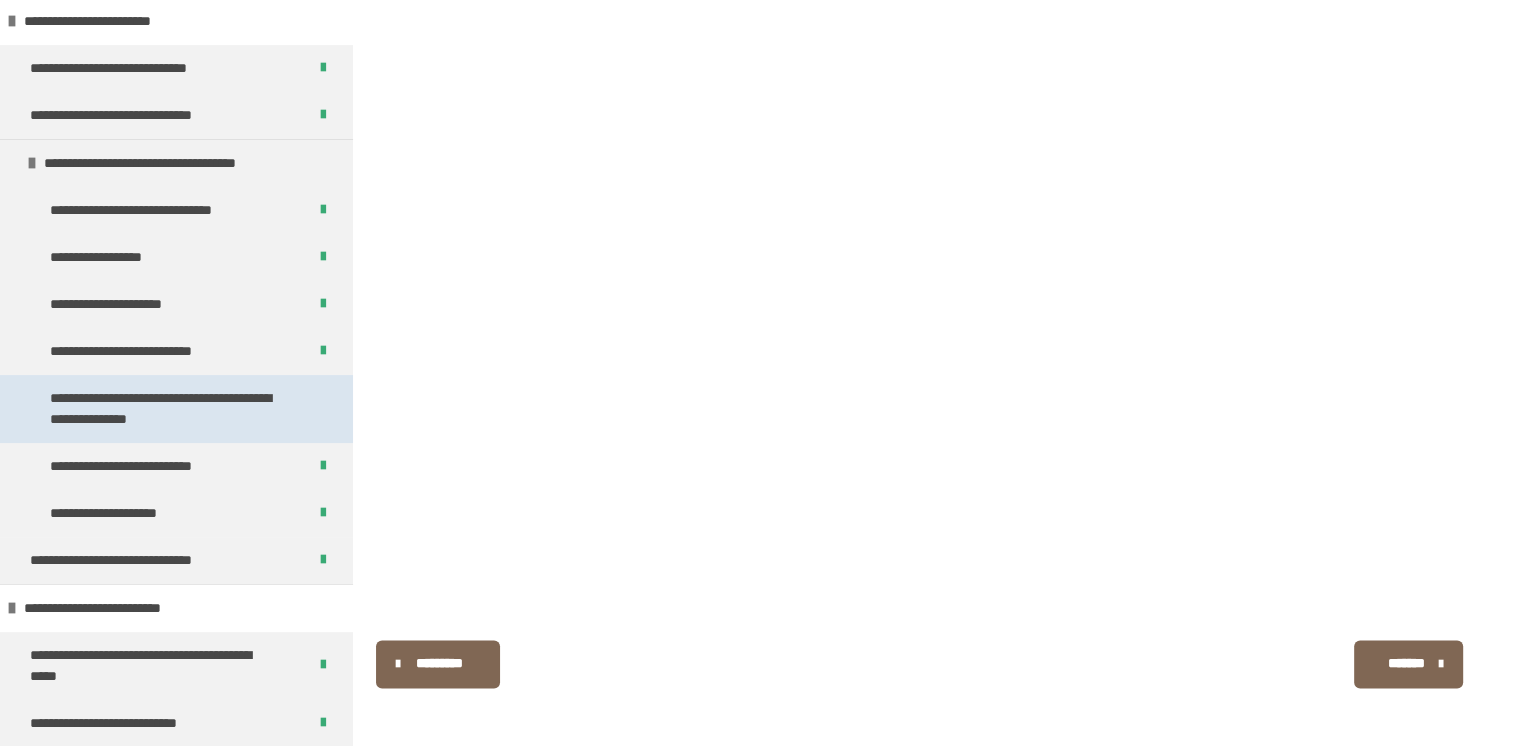 click on "**********" at bounding box center (171, 409) 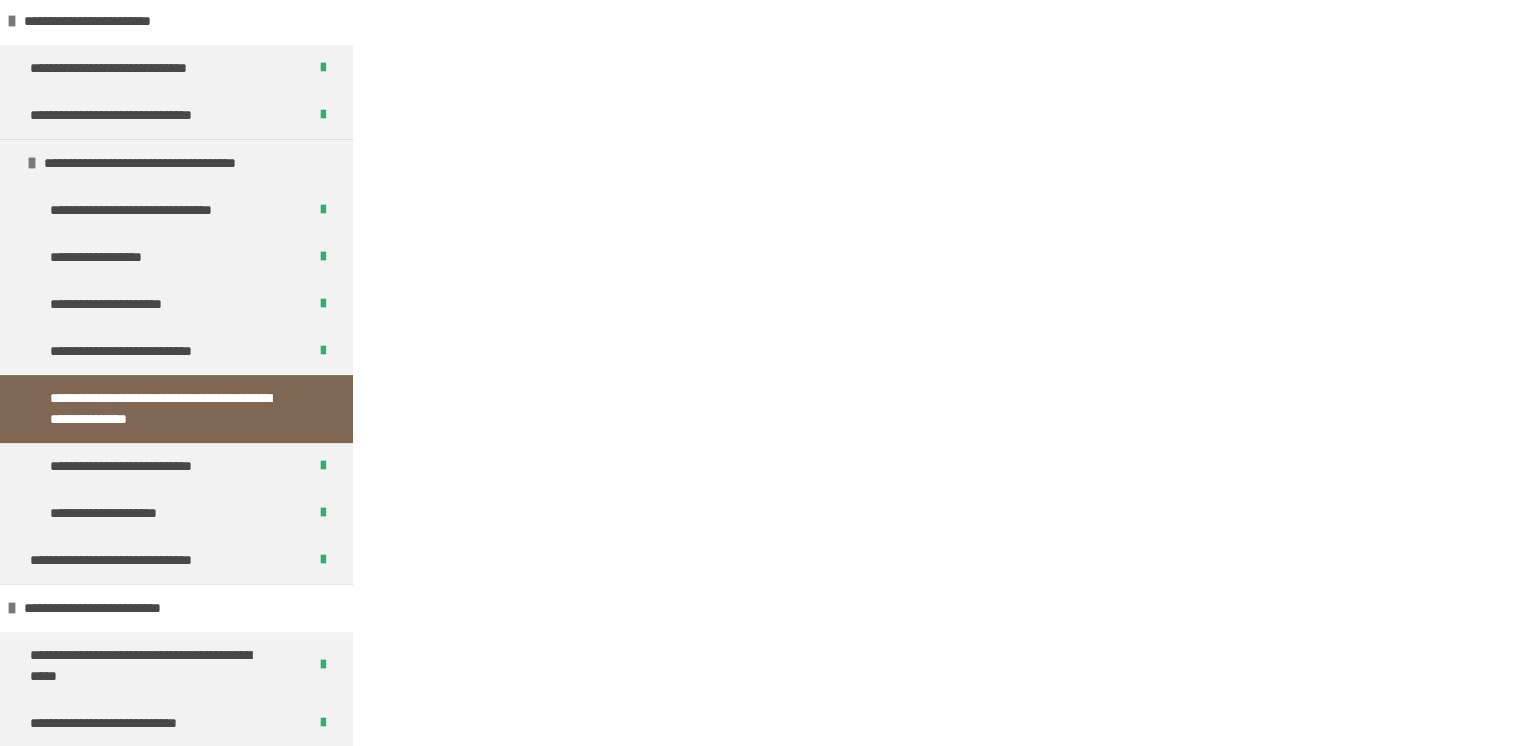 scroll, scrollTop: 3068, scrollLeft: 0, axis: vertical 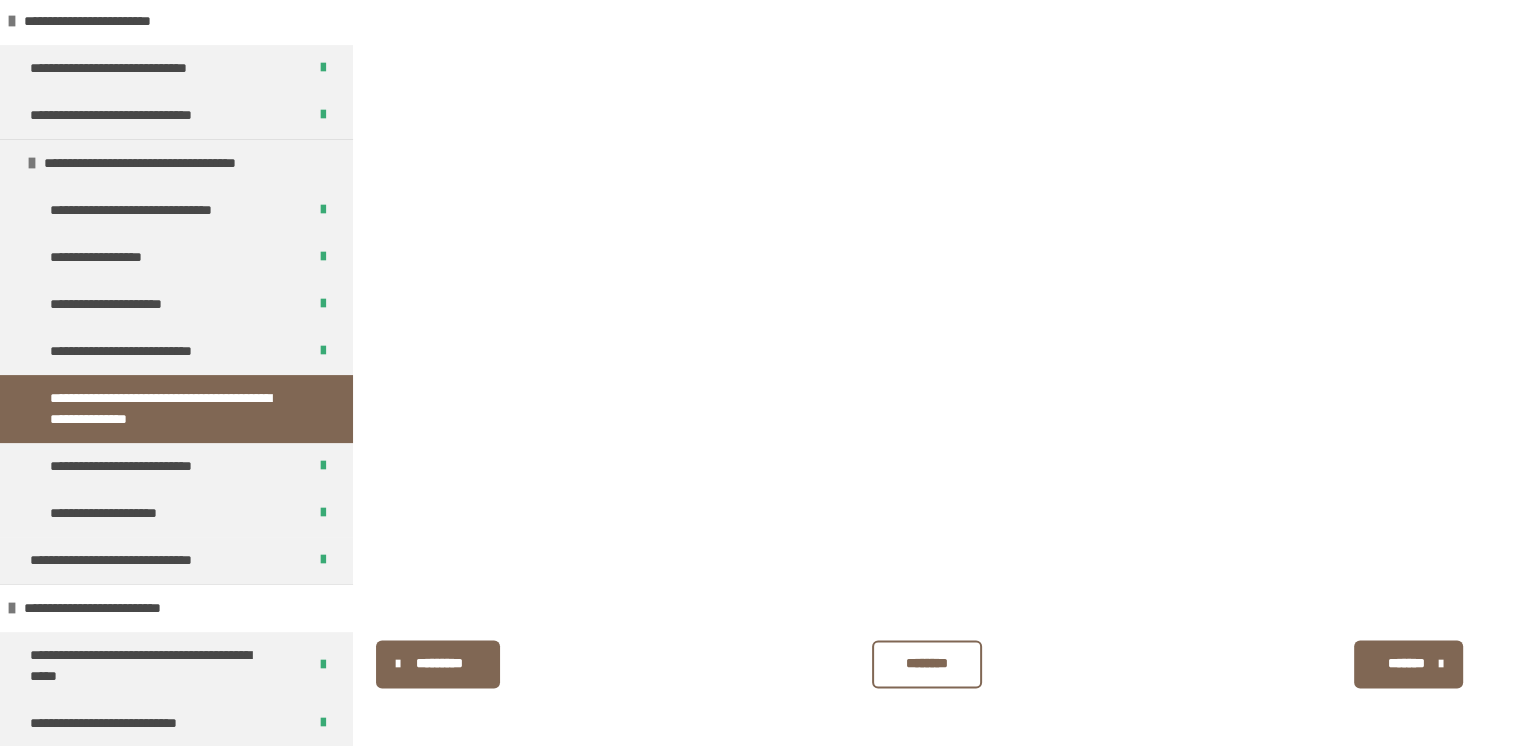 click on "********" at bounding box center (927, 663) 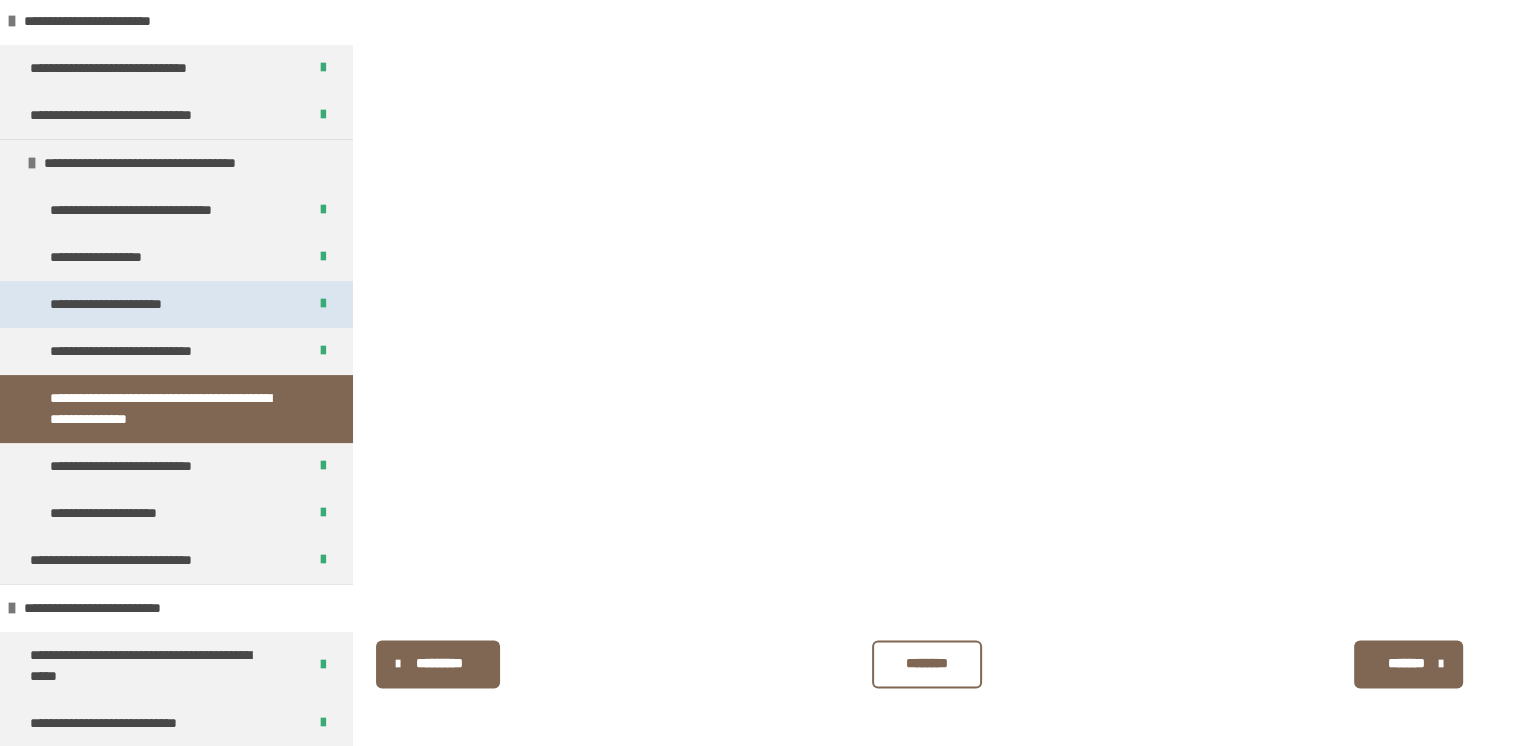 scroll, scrollTop: 0, scrollLeft: 0, axis: both 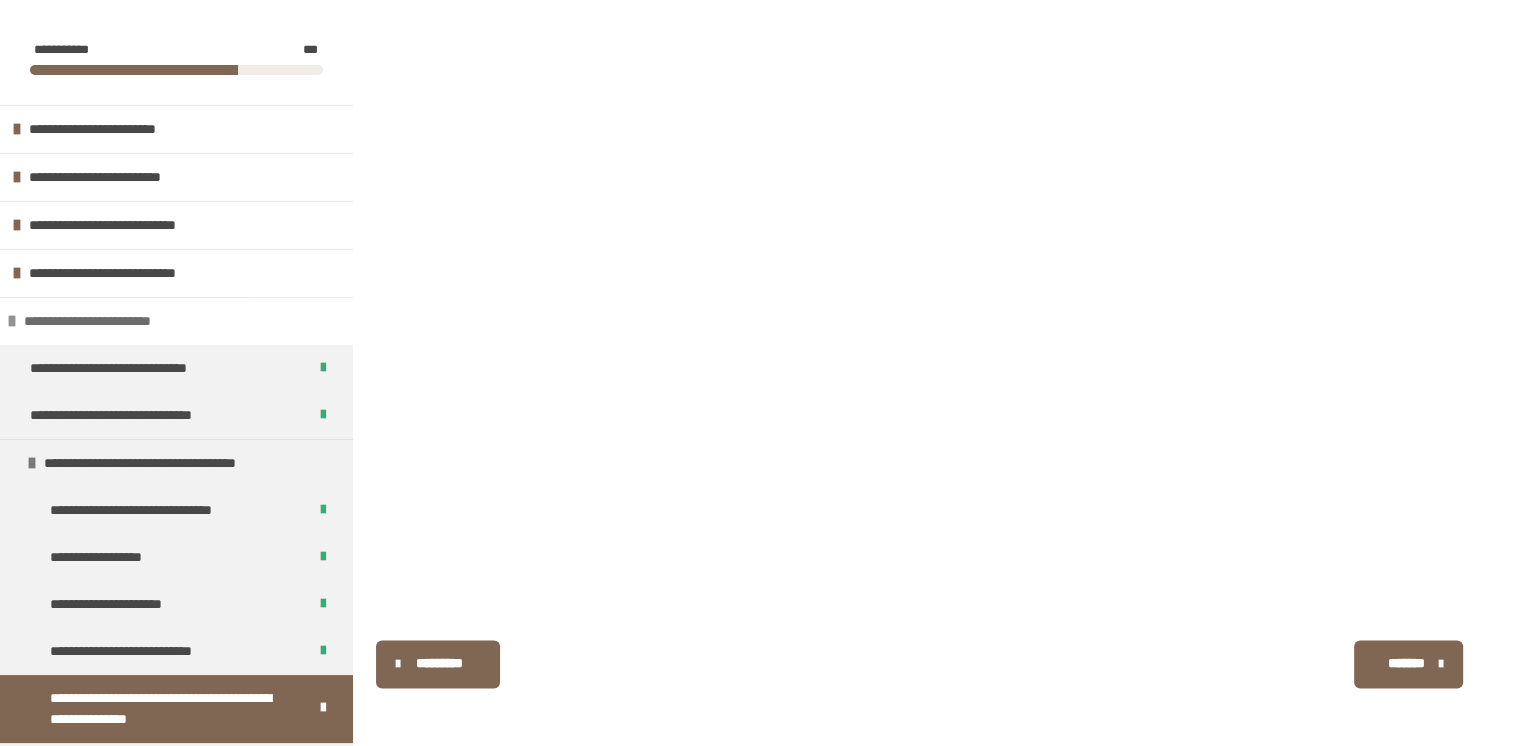 click at bounding box center [12, 321] 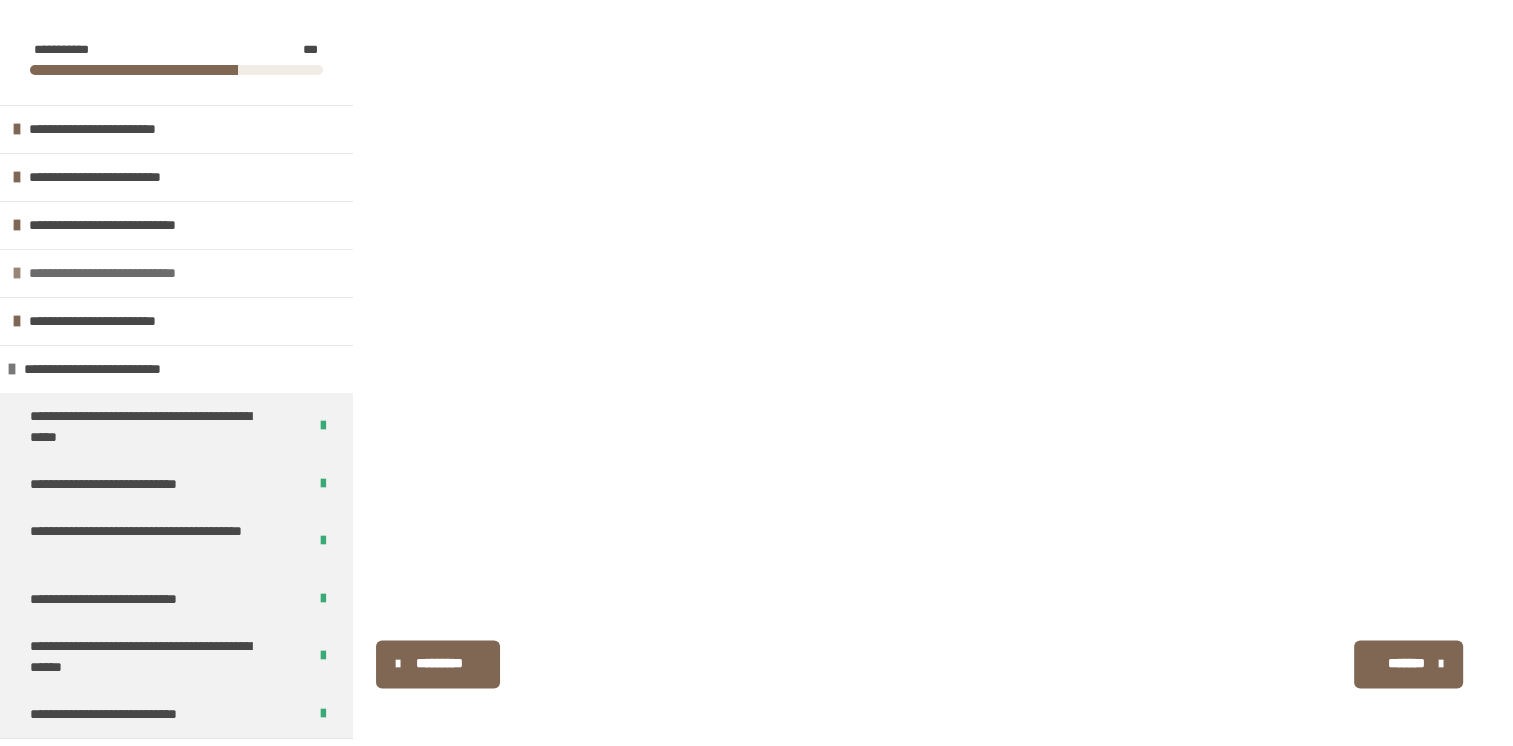 click on "**********" at bounding box center [127, 273] 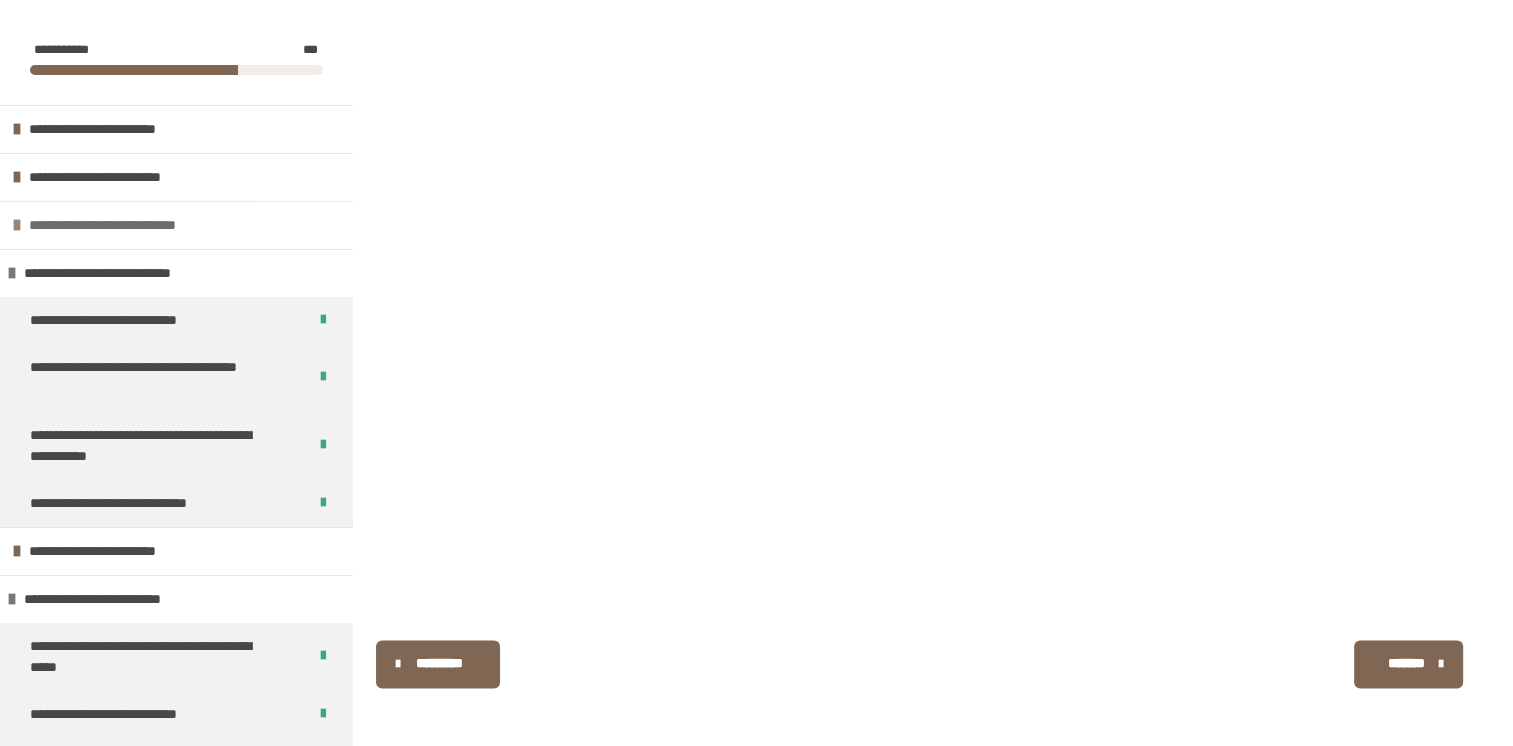 click at bounding box center [17, 225] 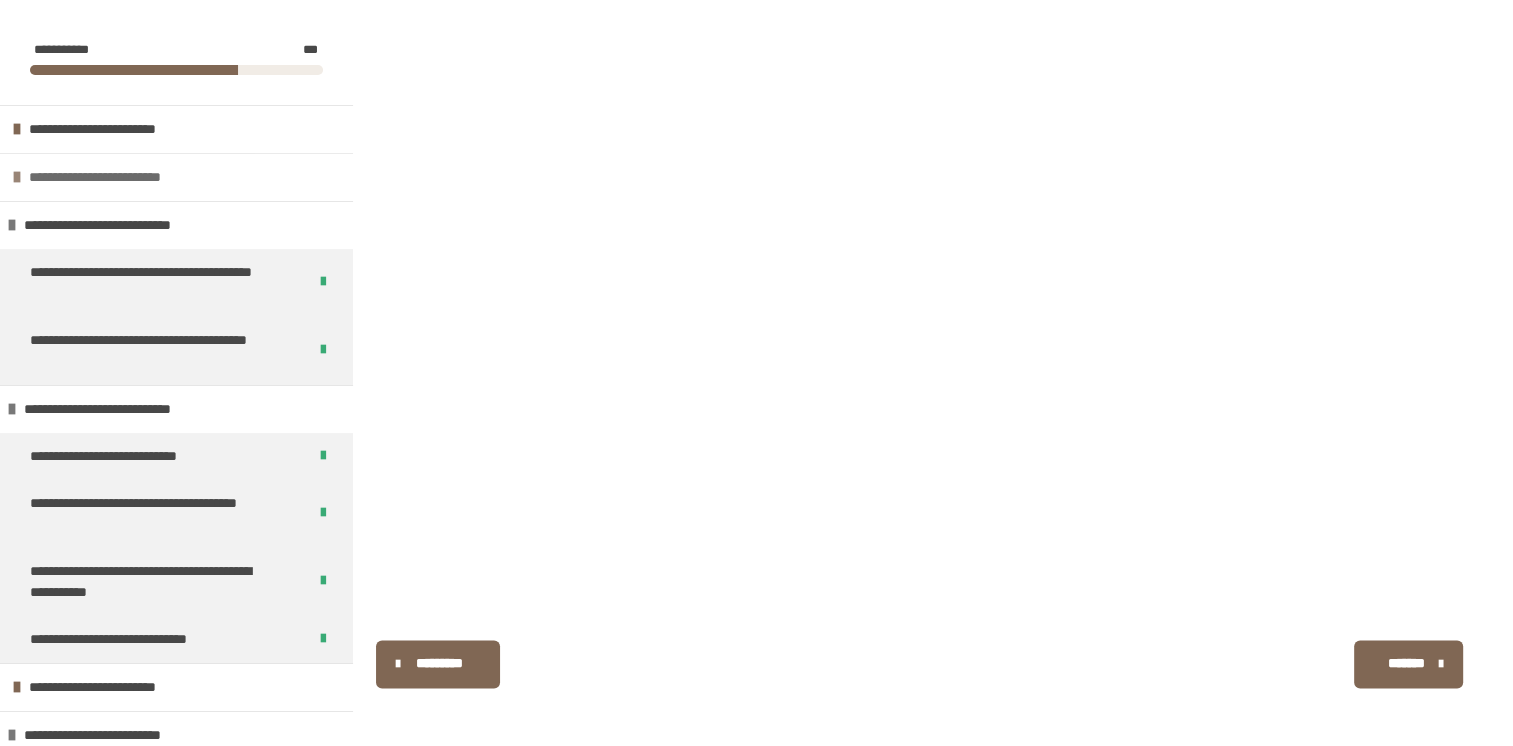 click on "**********" at bounding box center [176, 177] 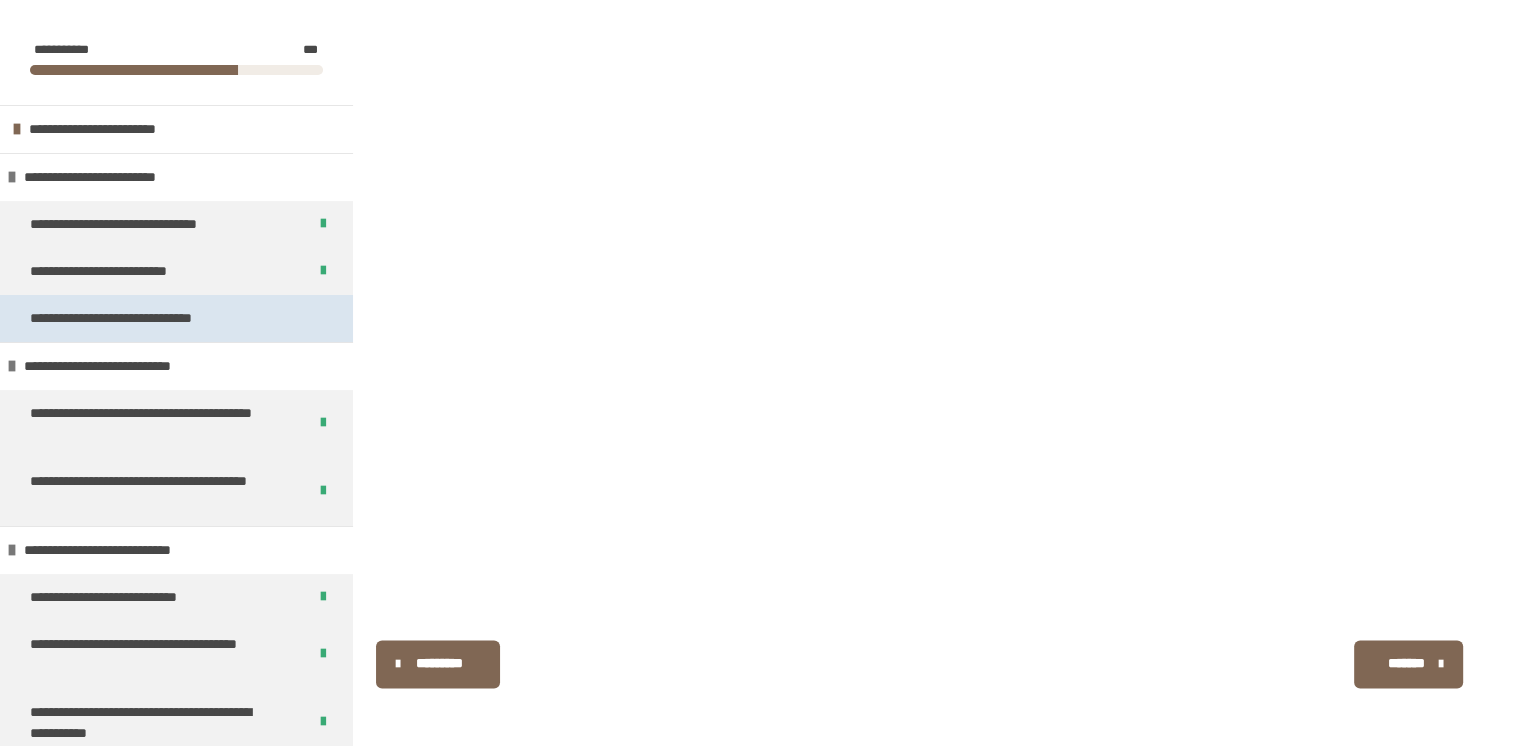 click on "**********" at bounding box center [132, 318] 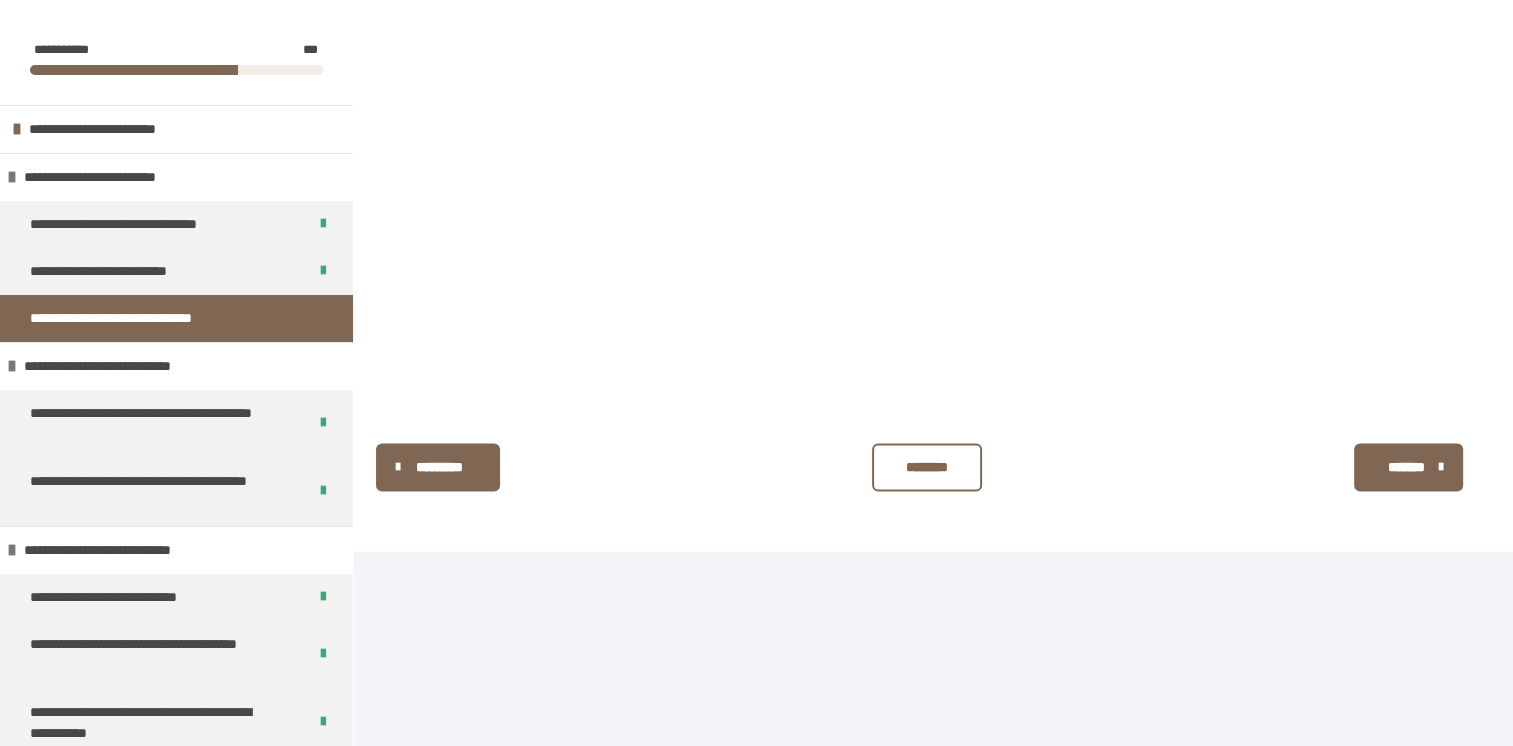 scroll, scrollTop: 2696, scrollLeft: 0, axis: vertical 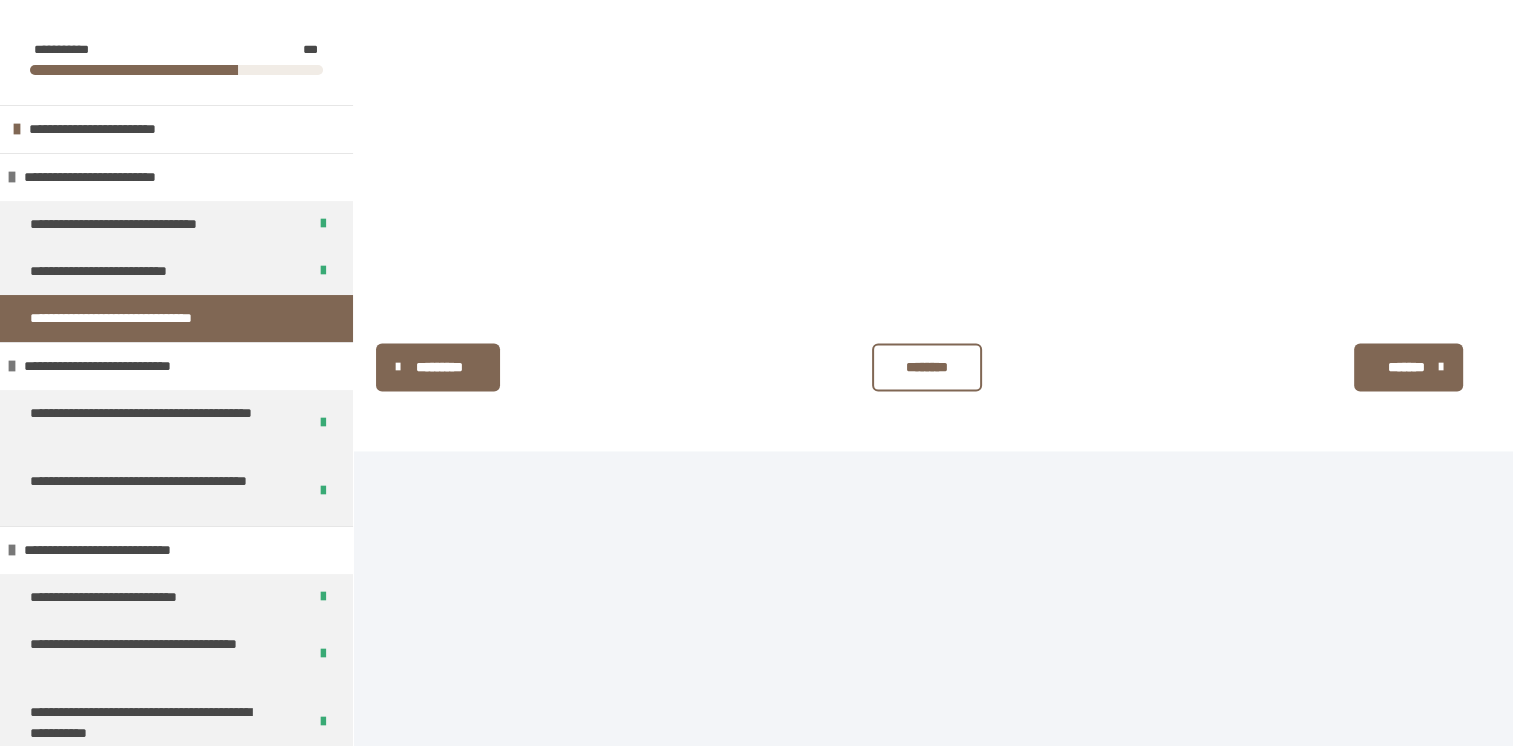 click on "********" at bounding box center (927, 367) 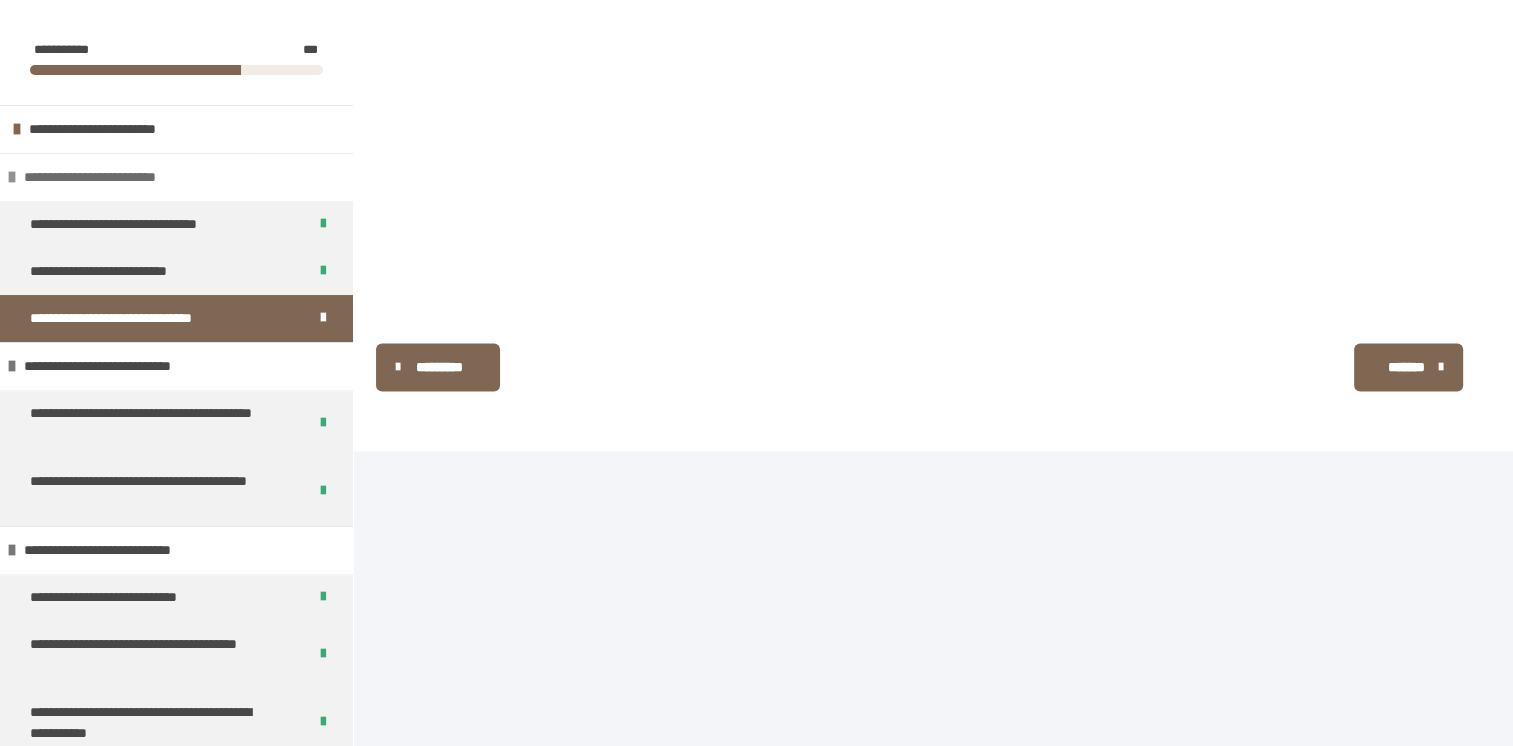 click on "**********" at bounding box center (112, 177) 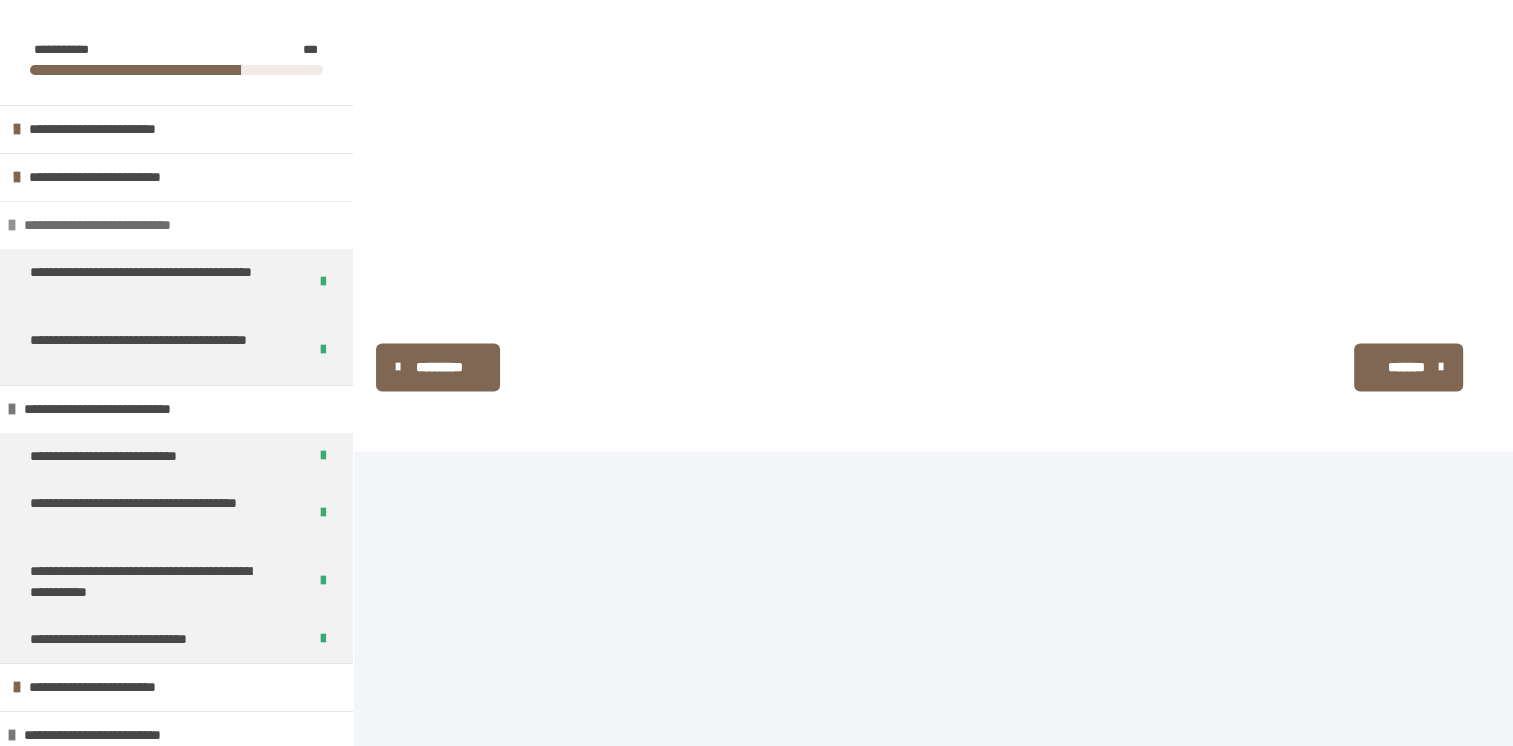 click at bounding box center (12, 225) 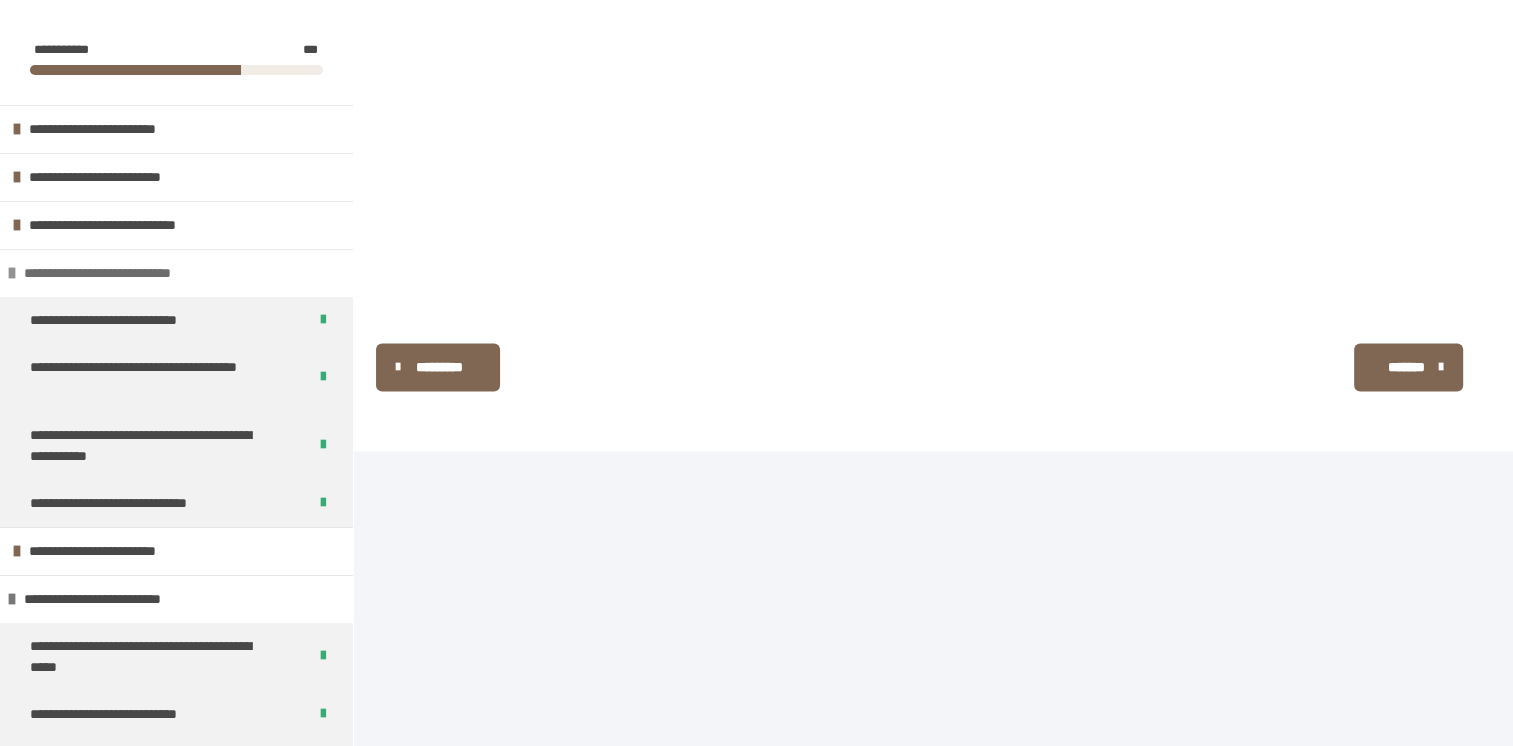 click at bounding box center [12, 273] 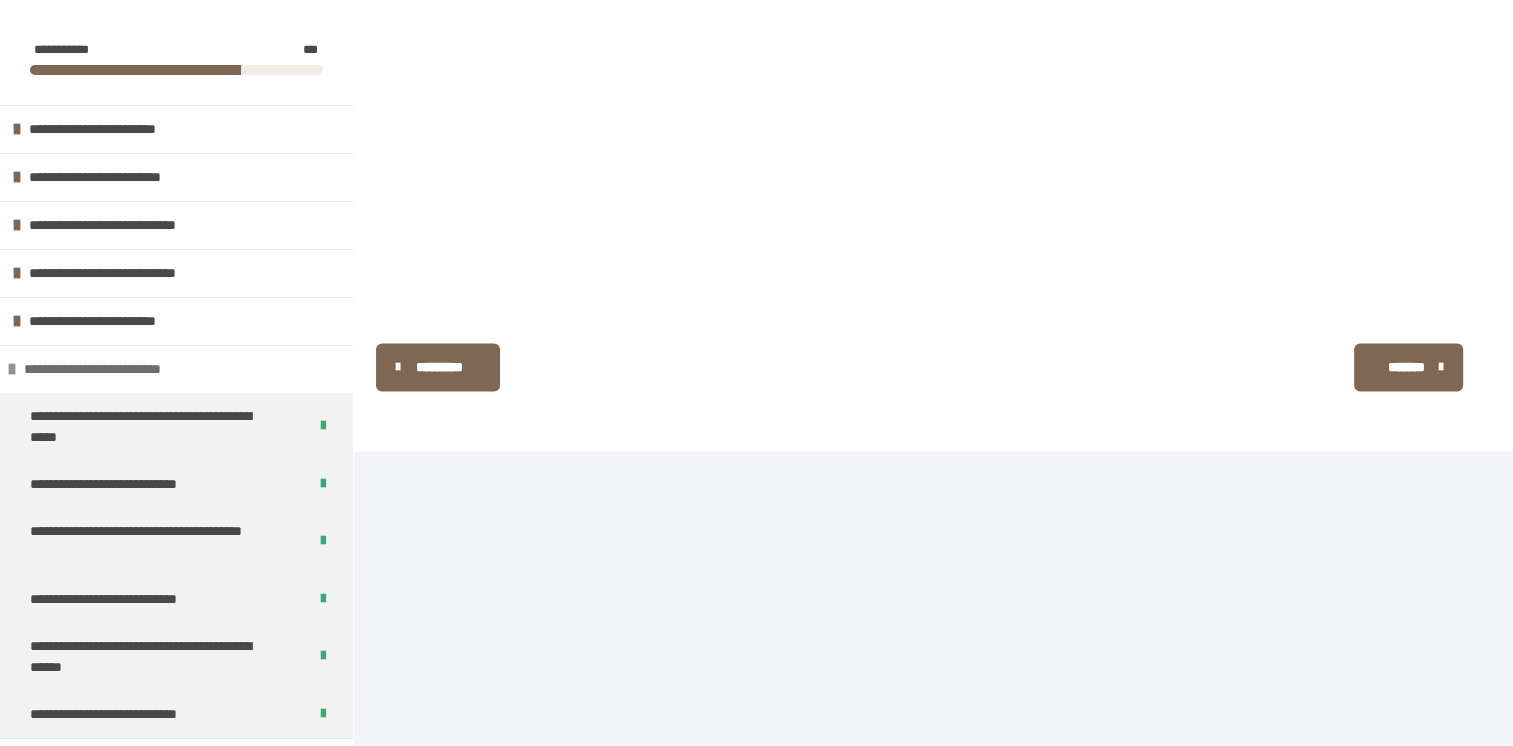 click on "**********" at bounding box center (116, 369) 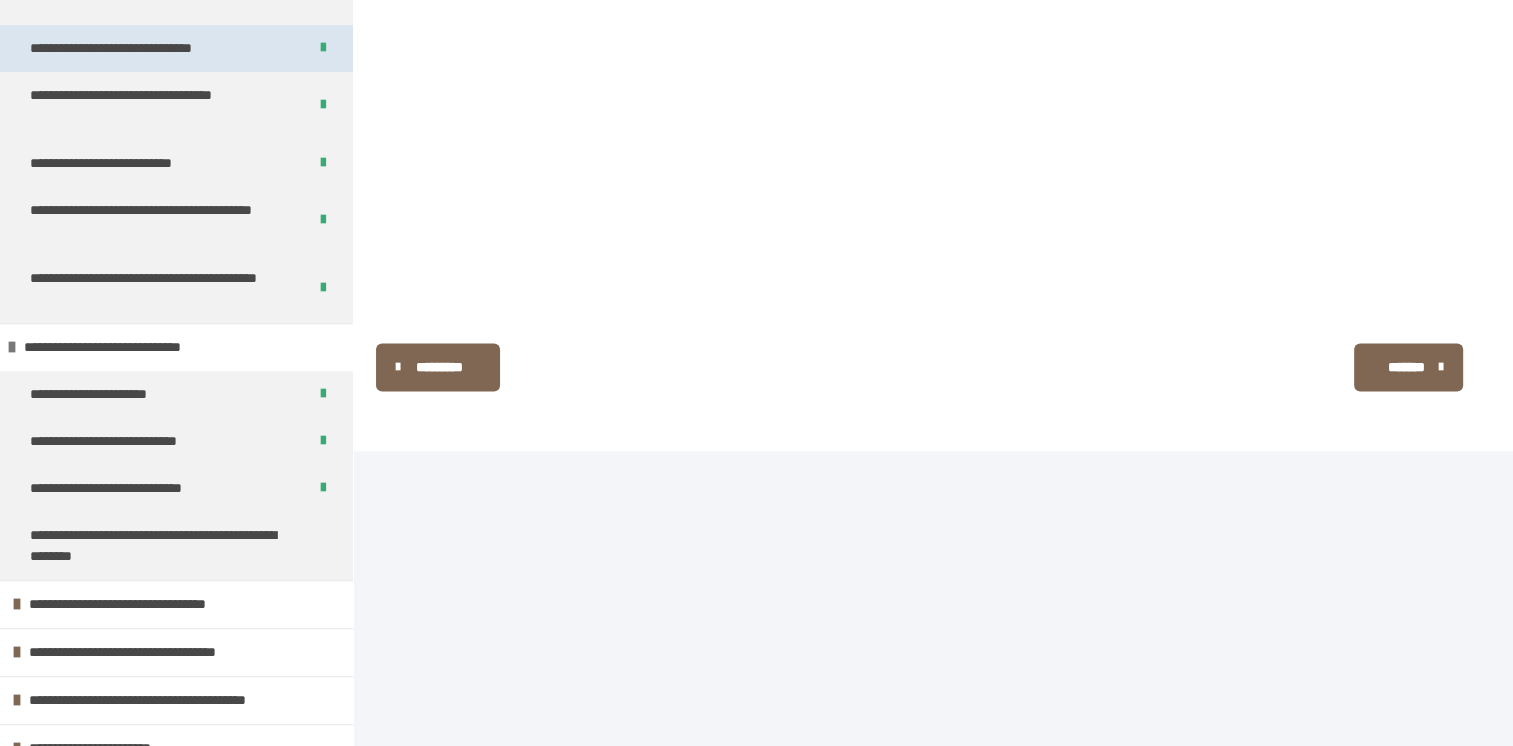 scroll, scrollTop: 645, scrollLeft: 0, axis: vertical 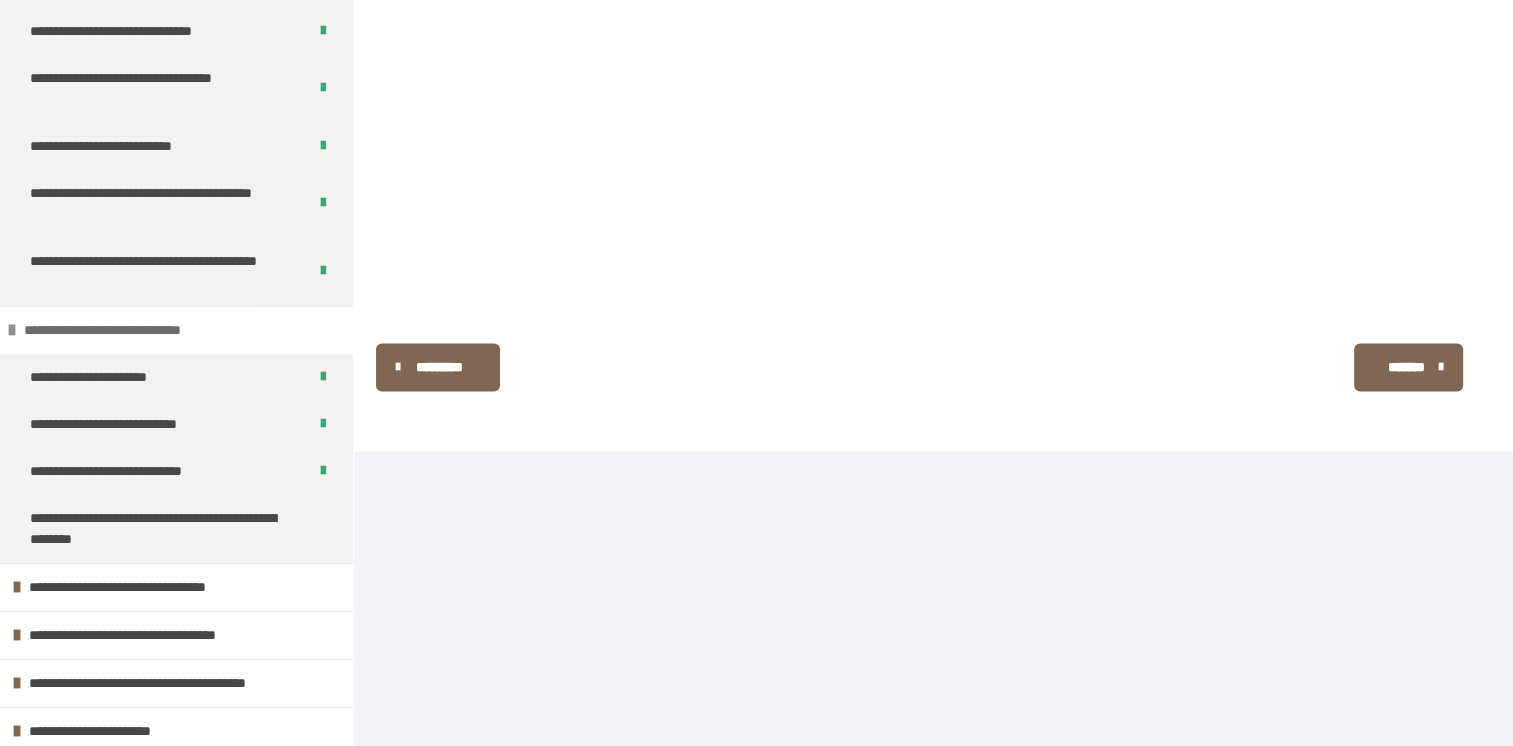 click at bounding box center (12, 330) 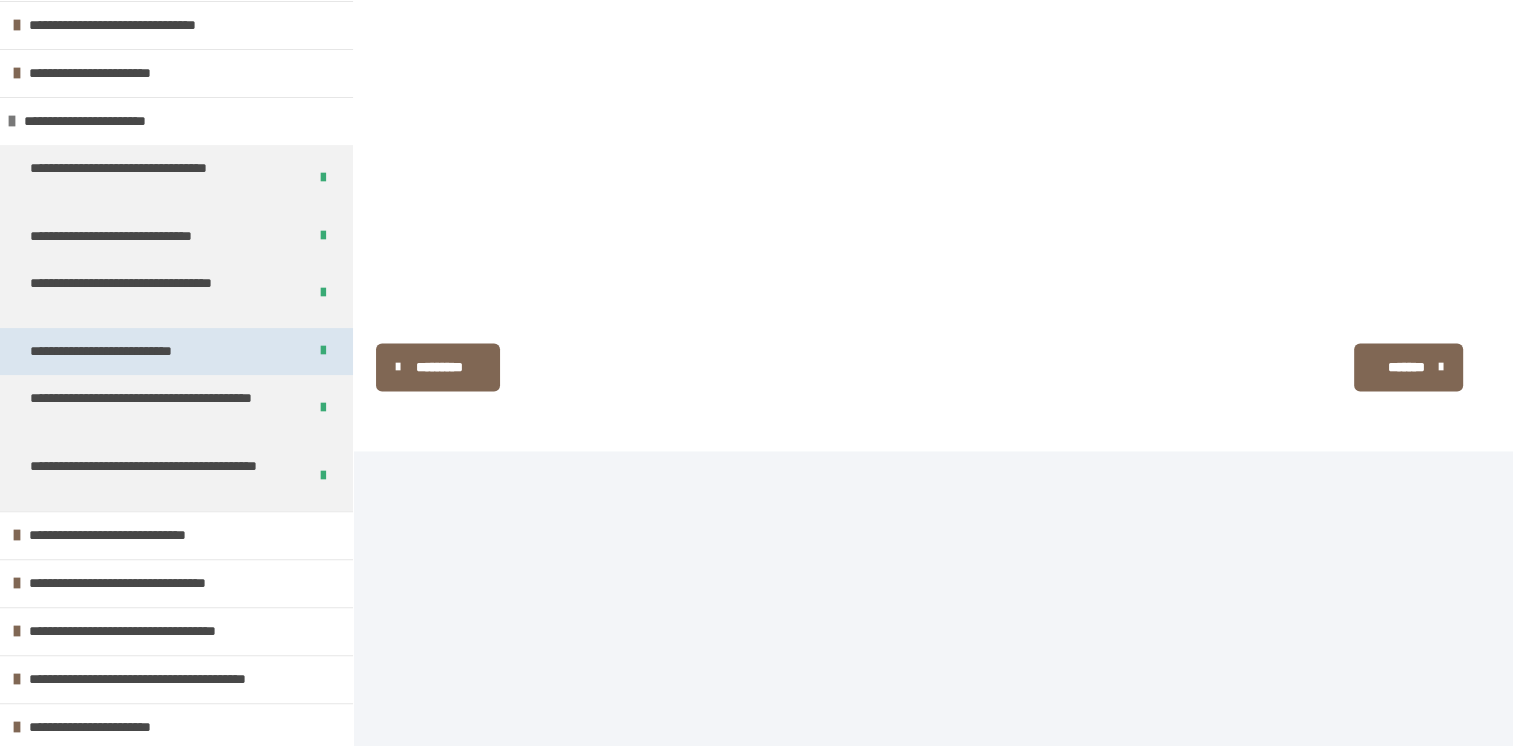 scroll, scrollTop: 436, scrollLeft: 0, axis: vertical 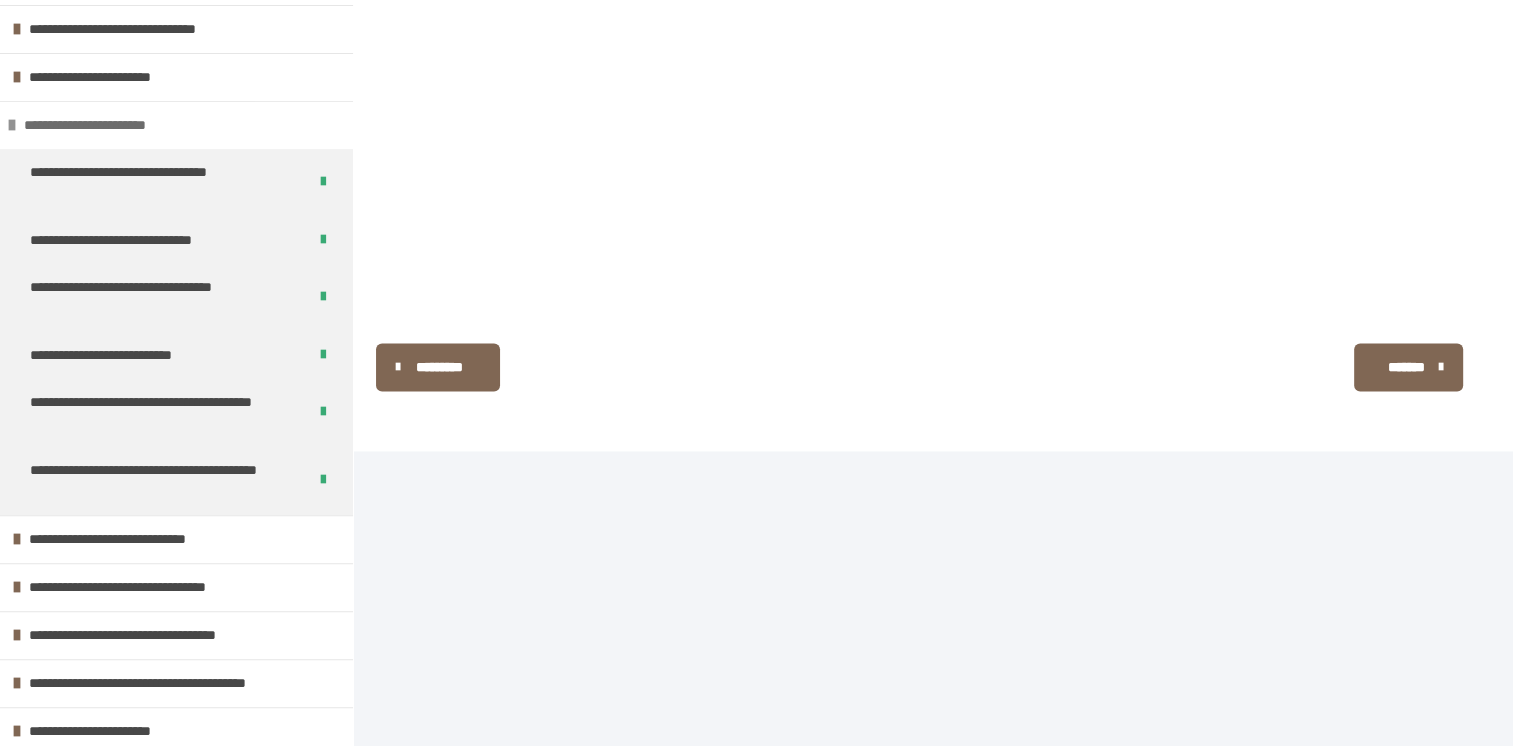 click at bounding box center (12, 125) 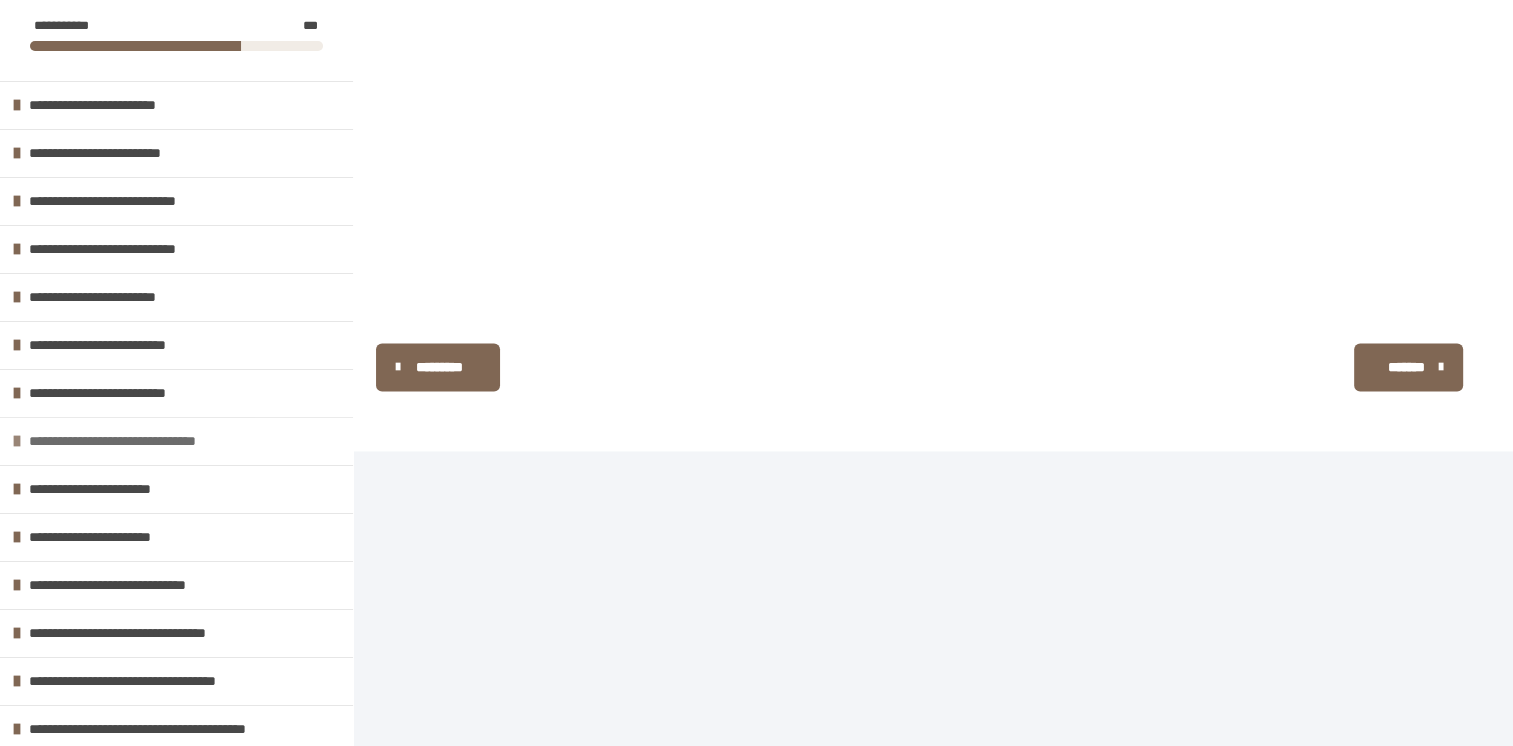 scroll, scrollTop: 0, scrollLeft: 0, axis: both 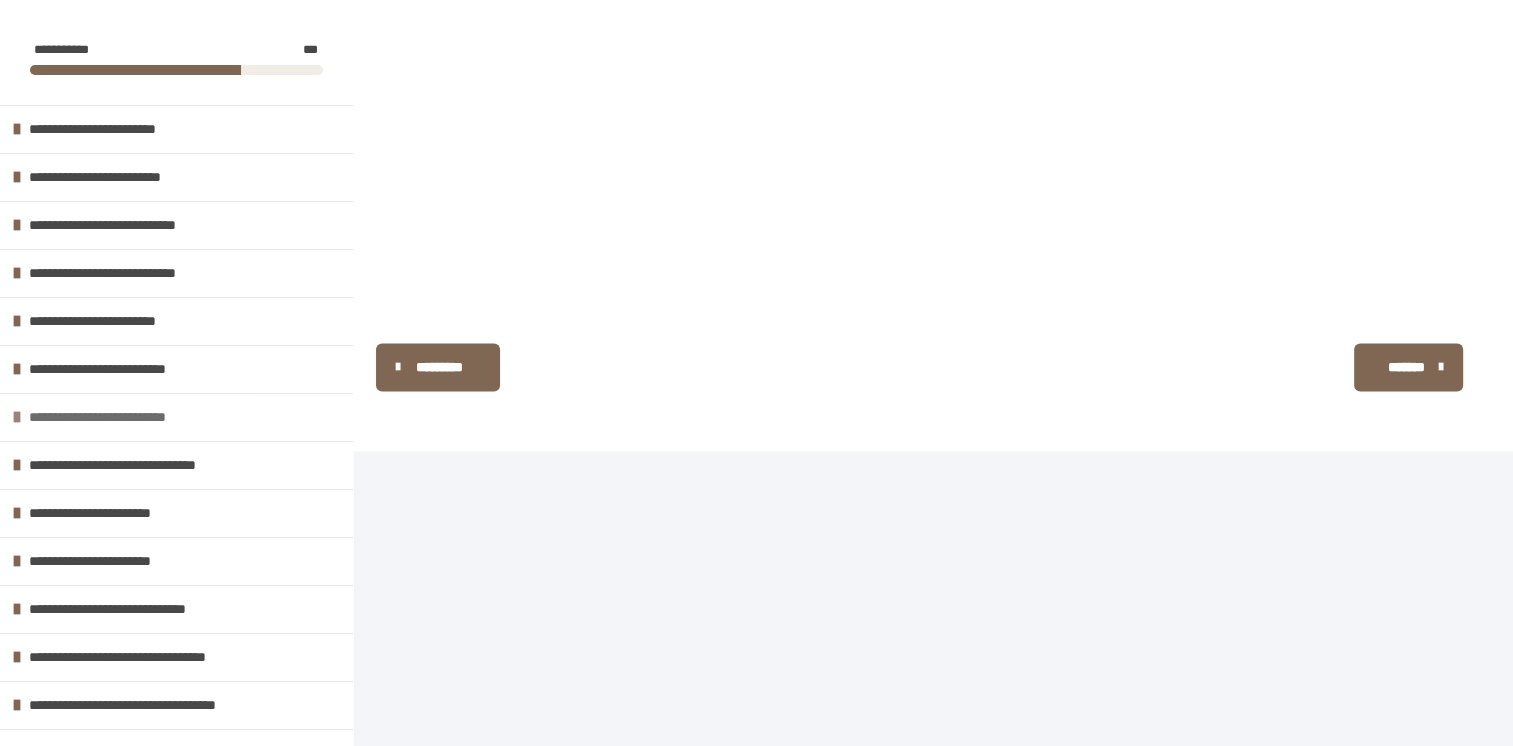 click on "**********" at bounding box center [122, 417] 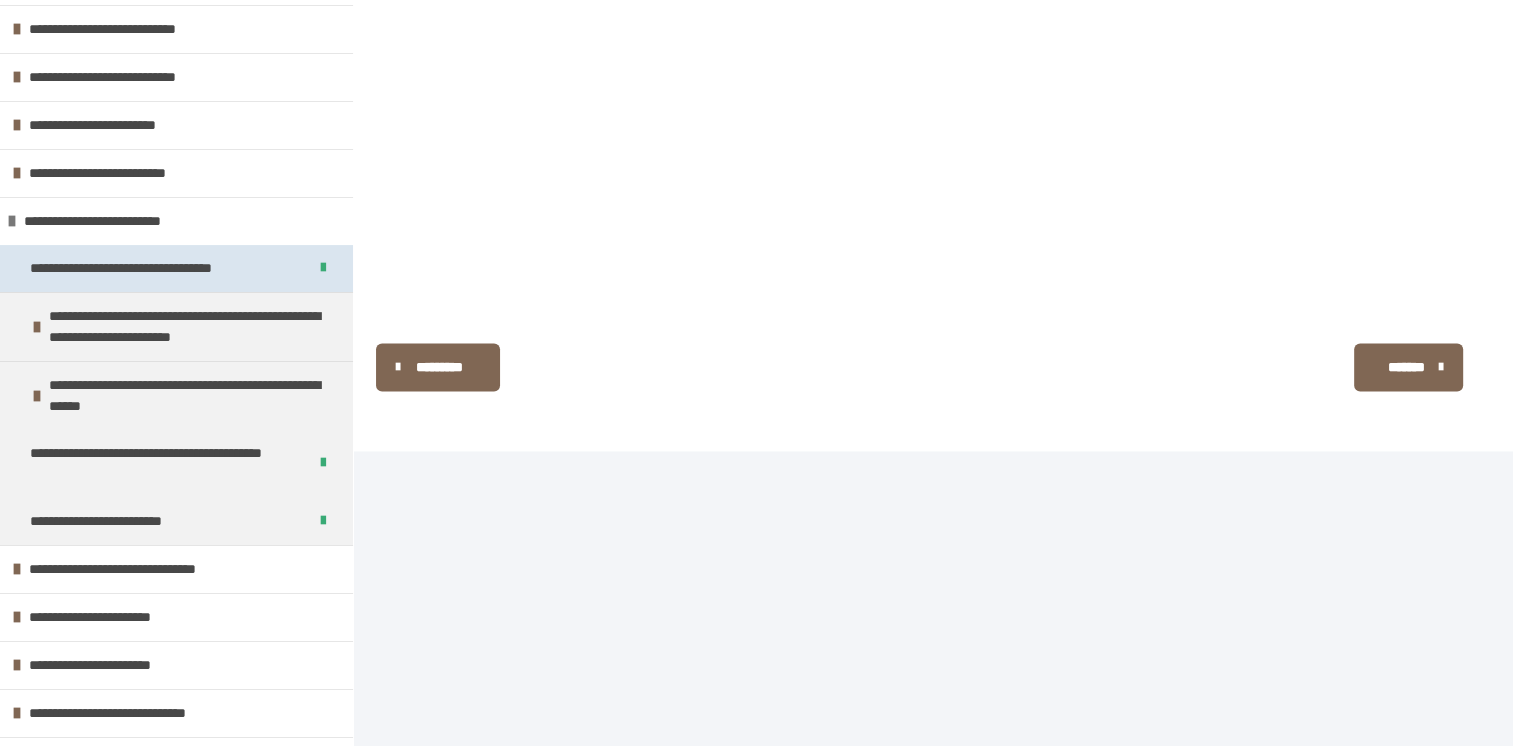 scroll, scrollTop: 200, scrollLeft: 0, axis: vertical 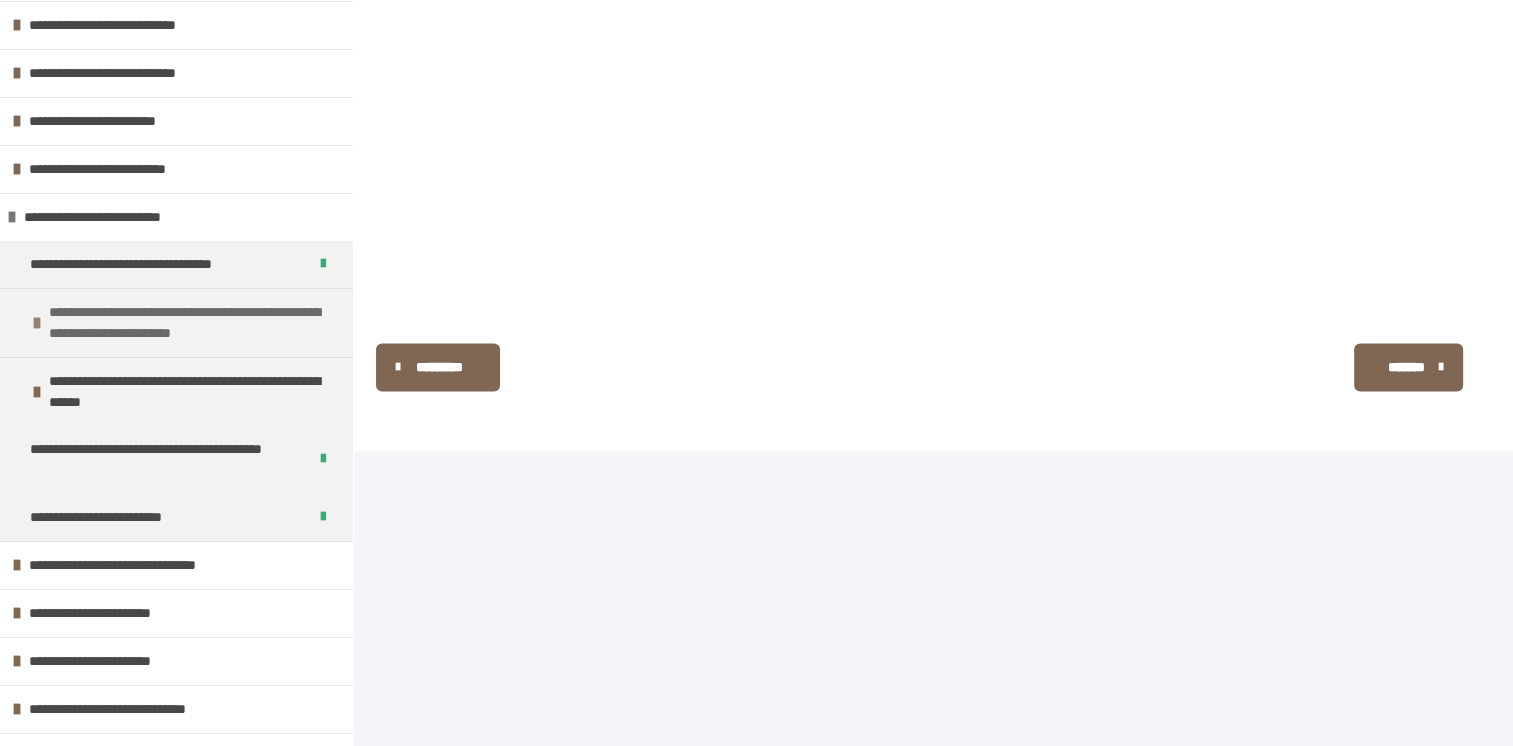 click at bounding box center [37, 323] 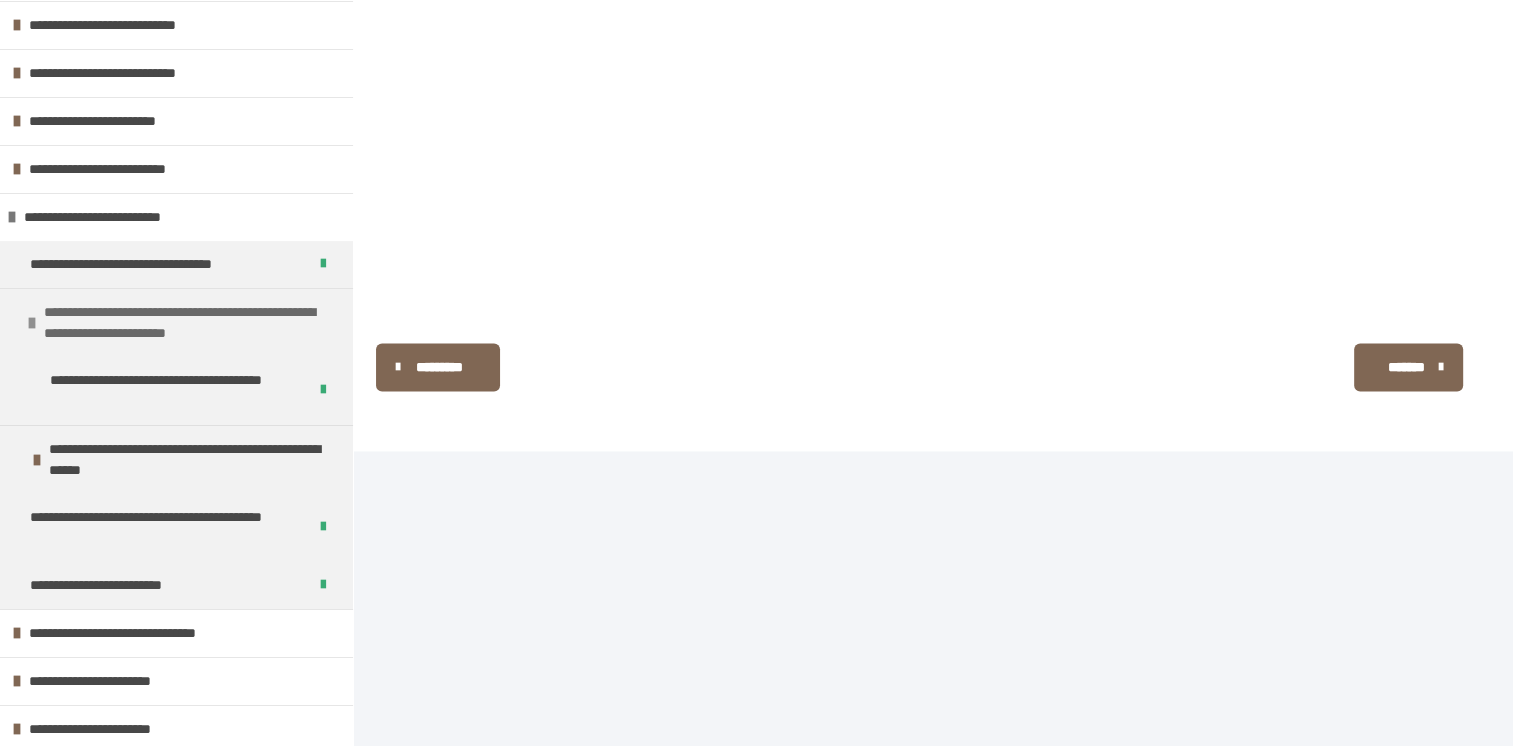 click at bounding box center (32, 323) 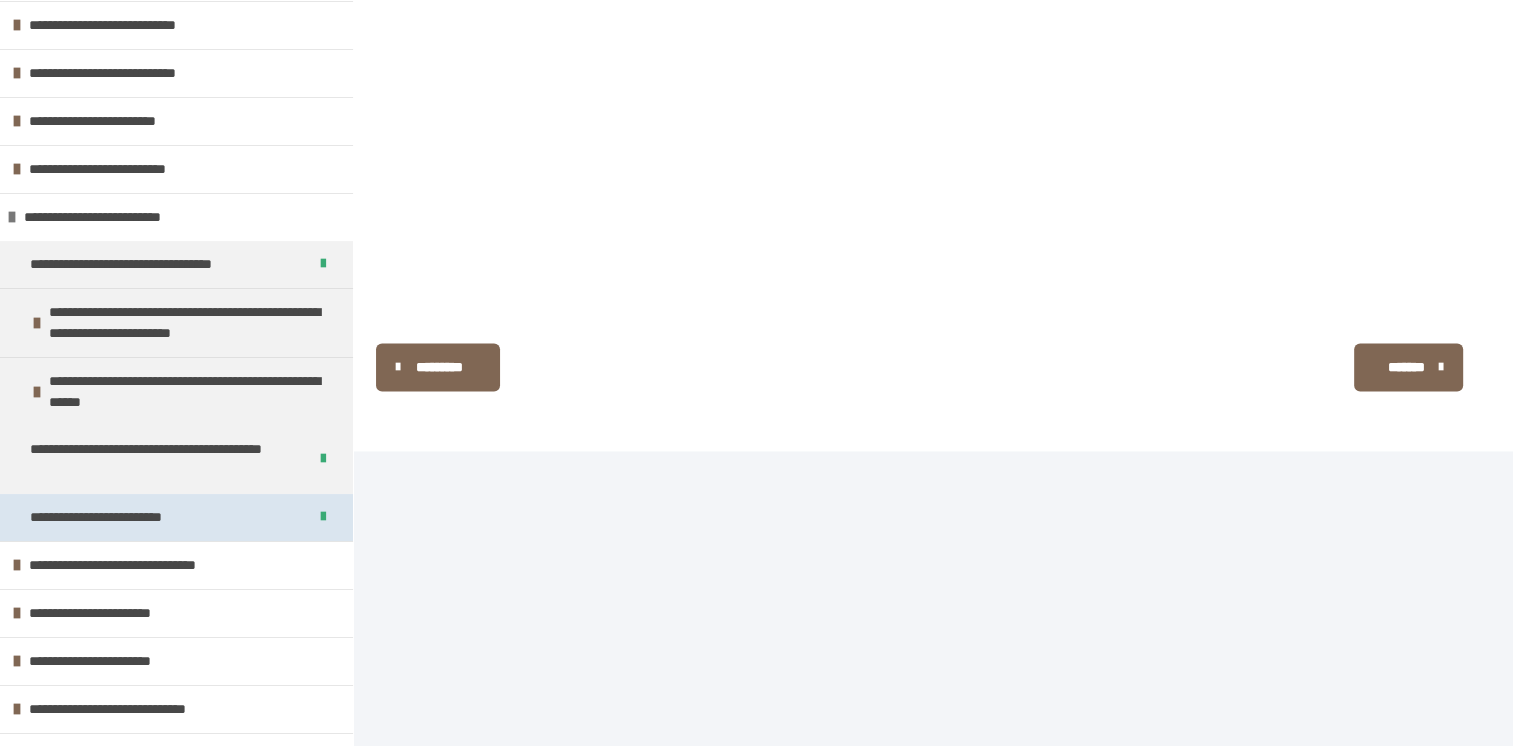 click on "**********" at bounding box center (121, 517) 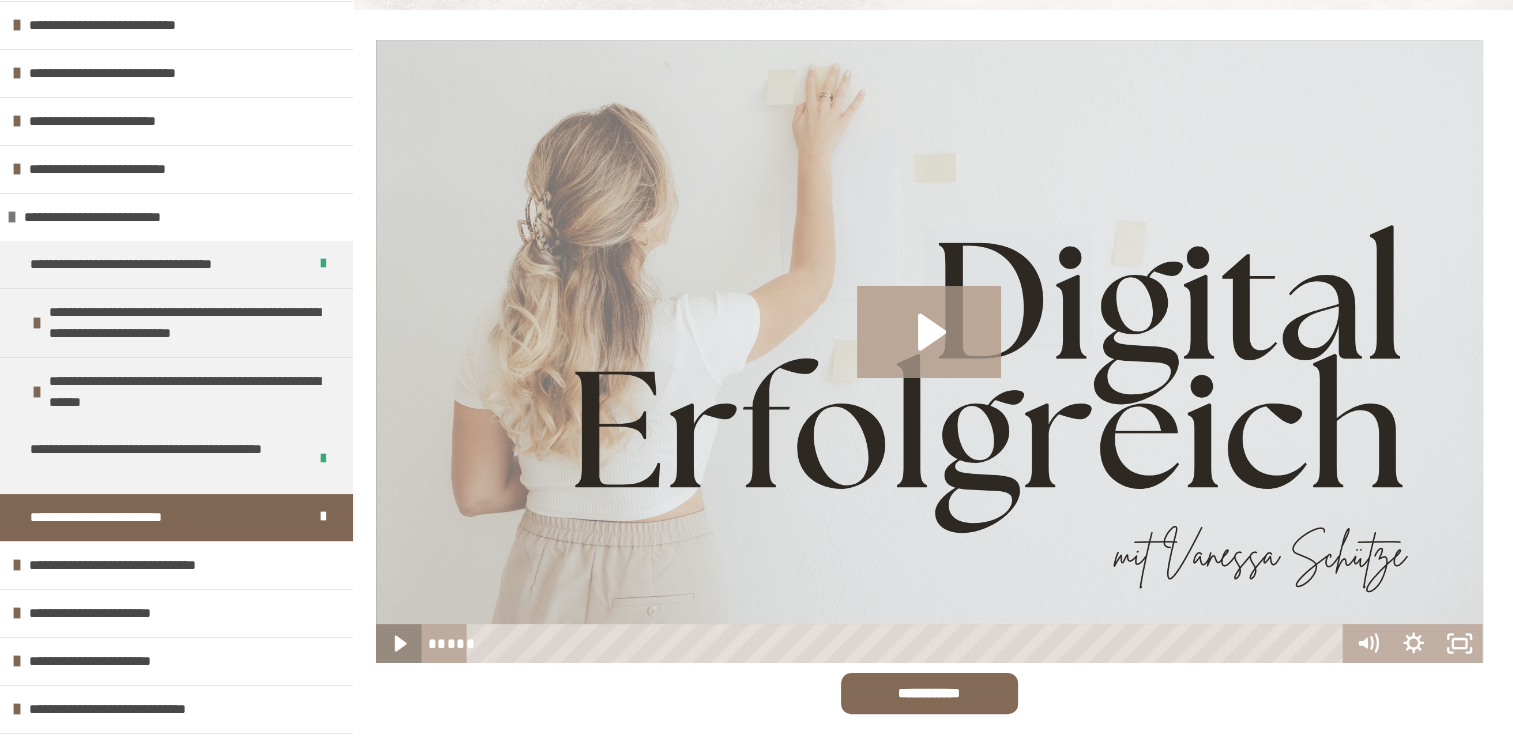 click 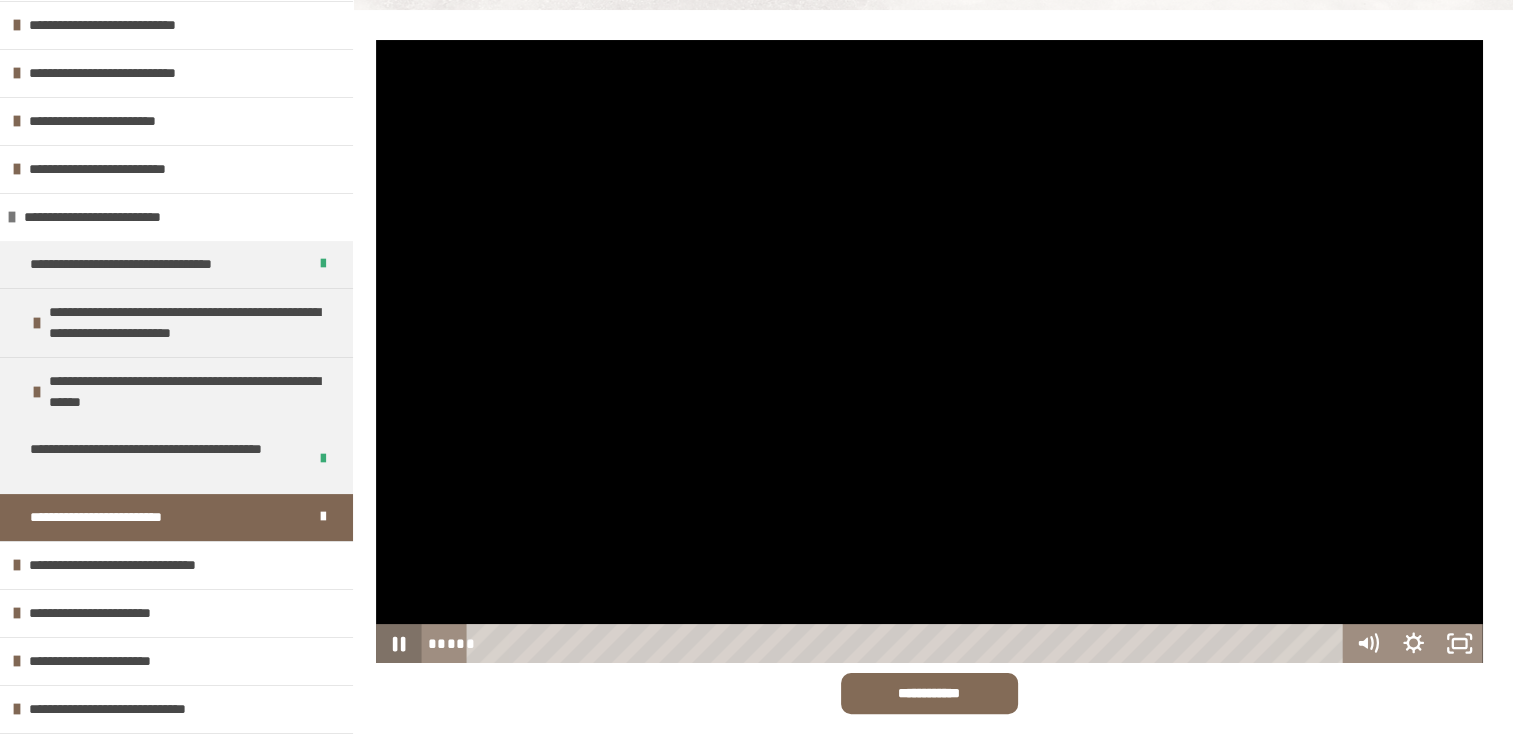 click 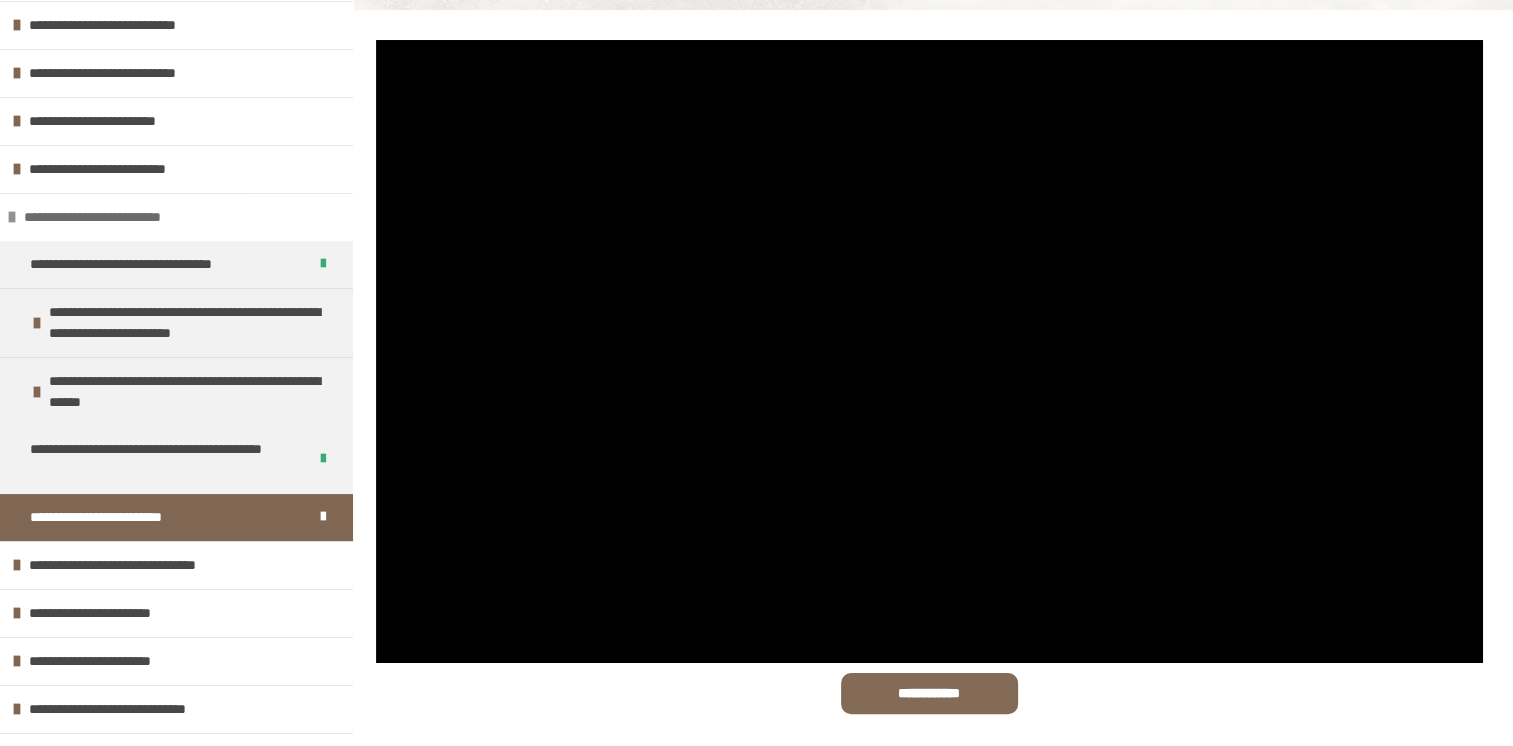 click on "**********" at bounding box center (117, 217) 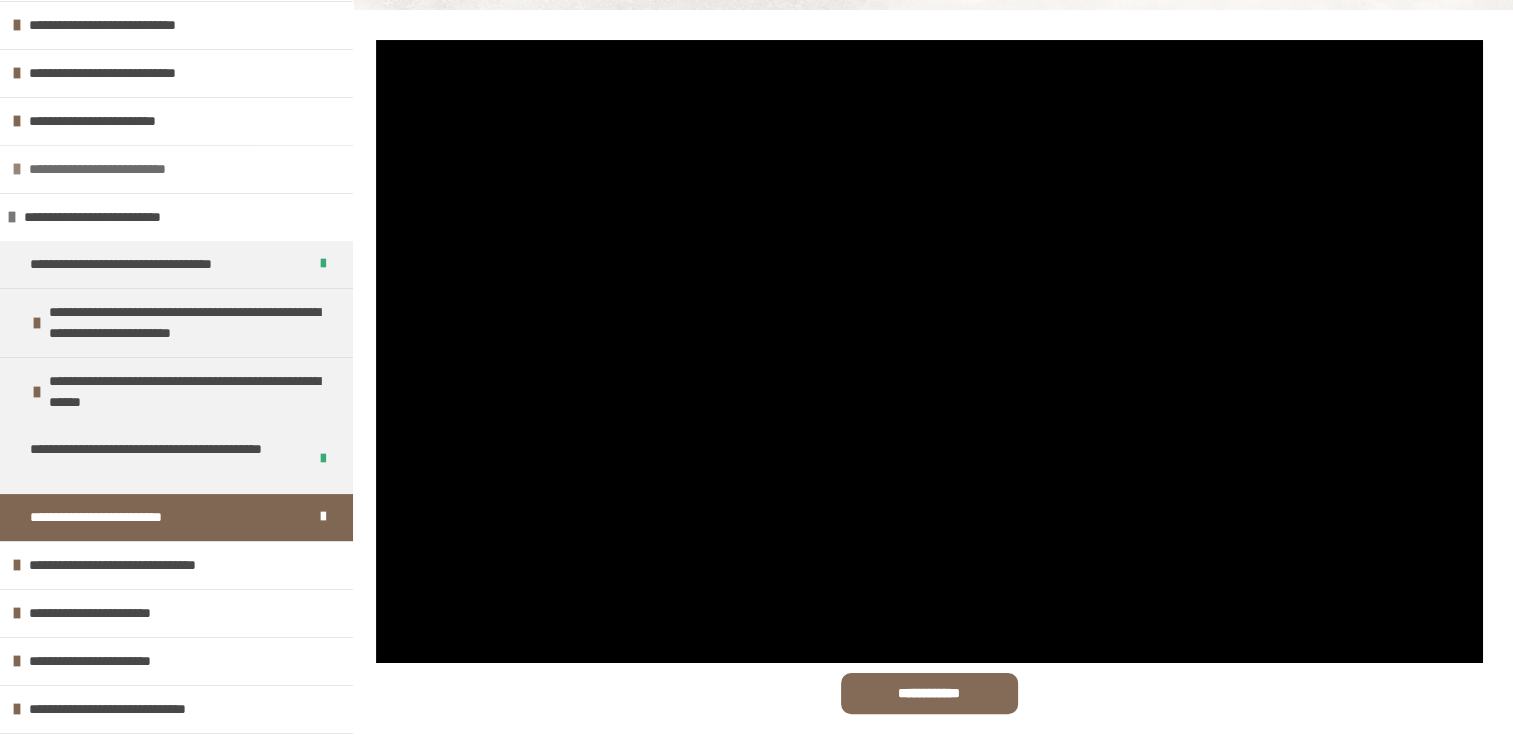 scroll, scrollTop: 70, scrollLeft: 0, axis: vertical 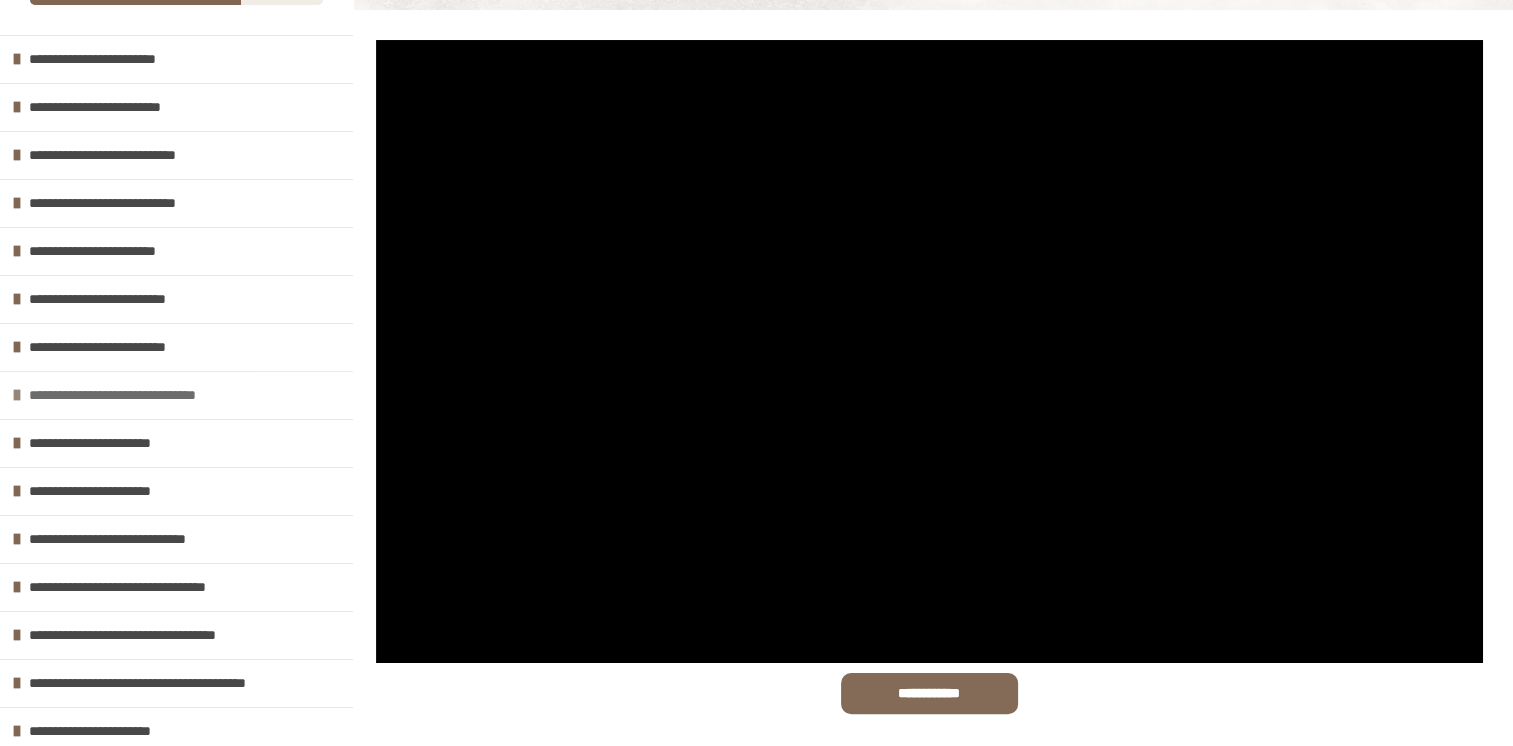 click at bounding box center (17, 395) 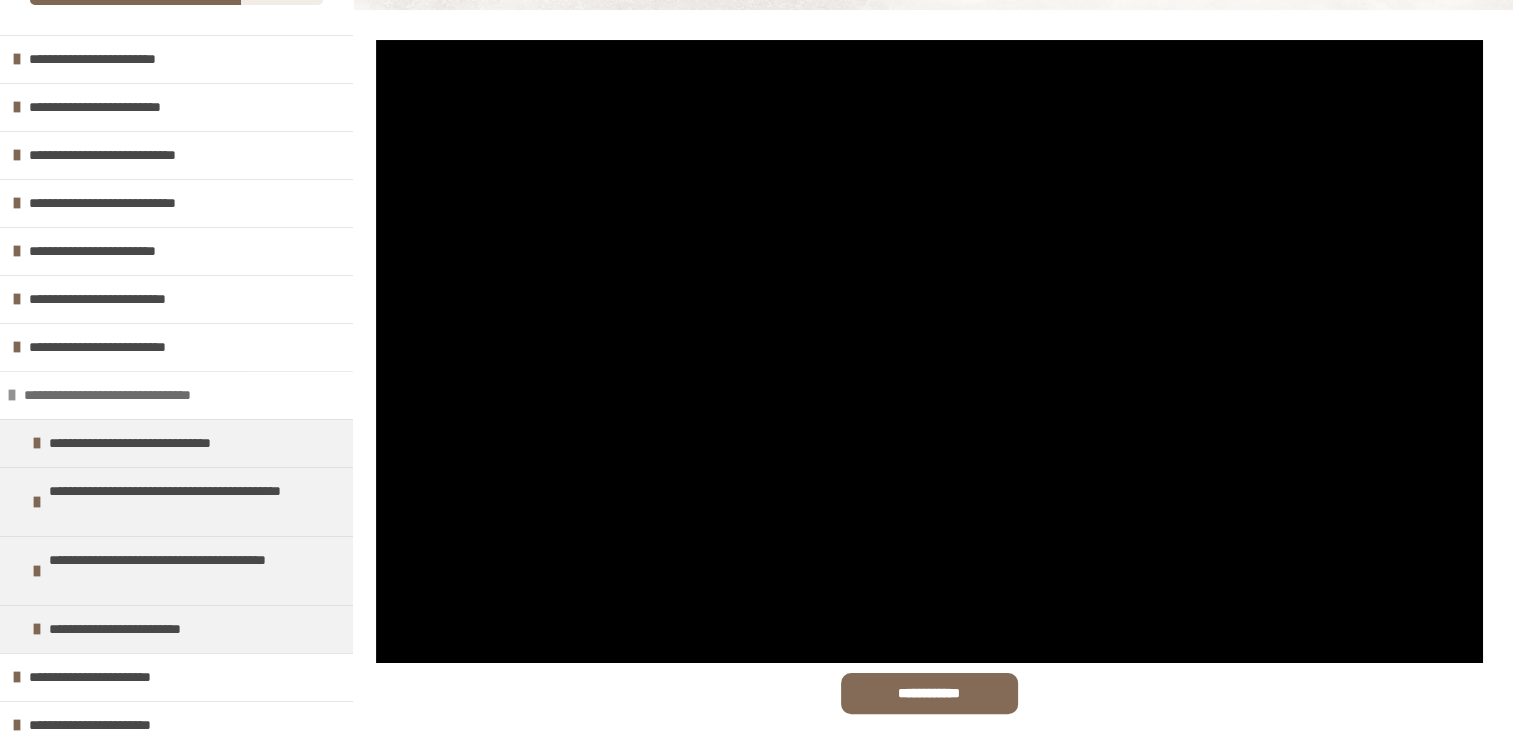 scroll, scrollTop: 200, scrollLeft: 0, axis: vertical 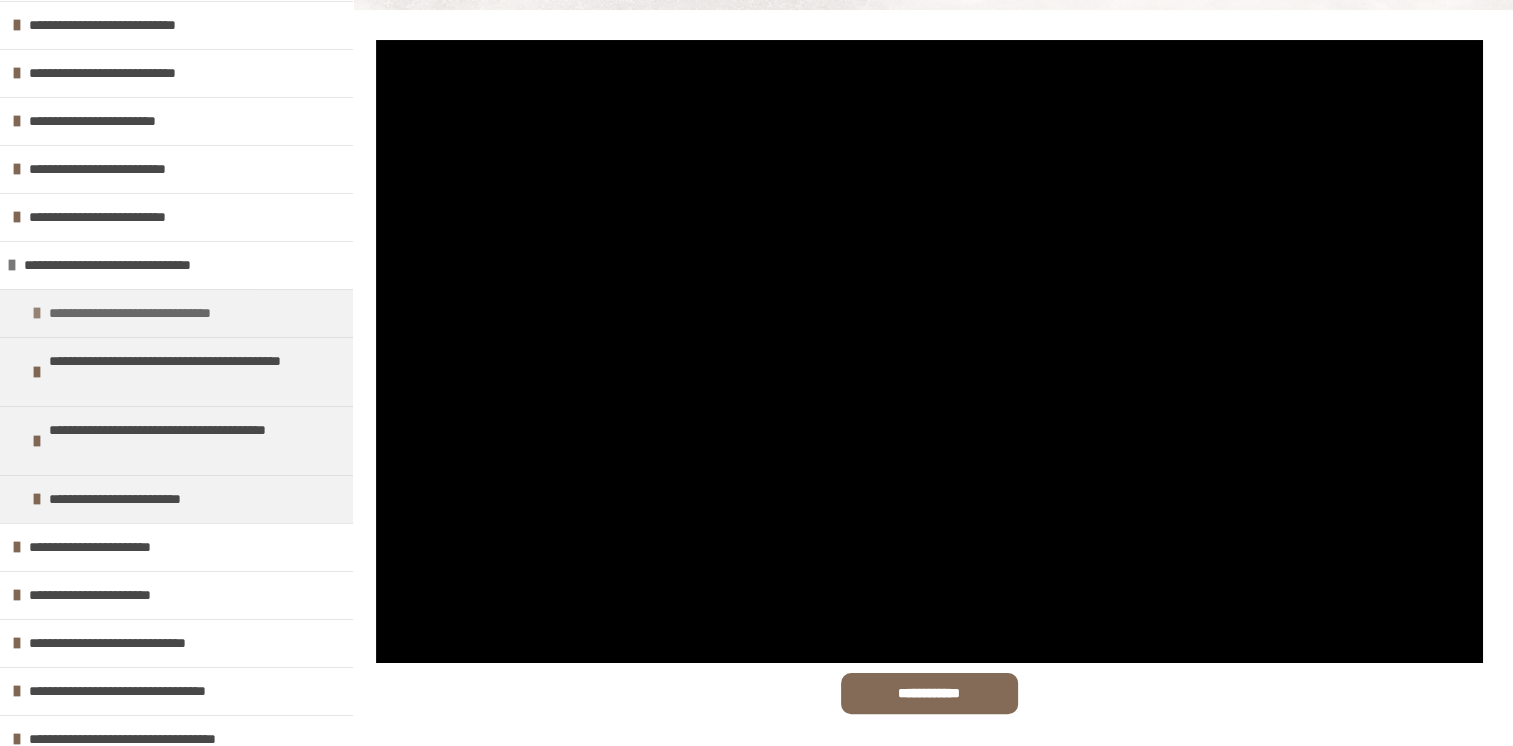 click on "**********" at bounding box center [160, 313] 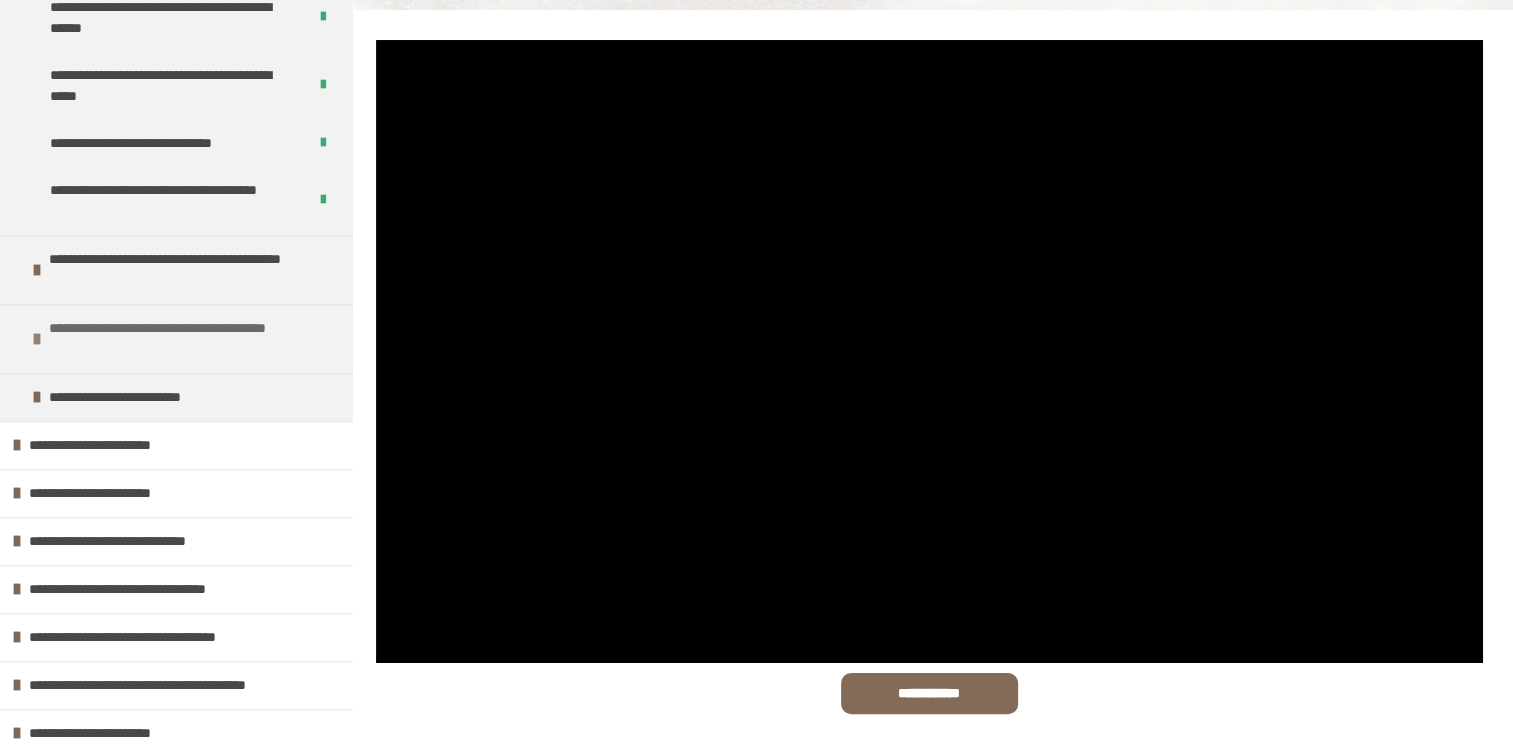 scroll, scrollTop: 873, scrollLeft: 0, axis: vertical 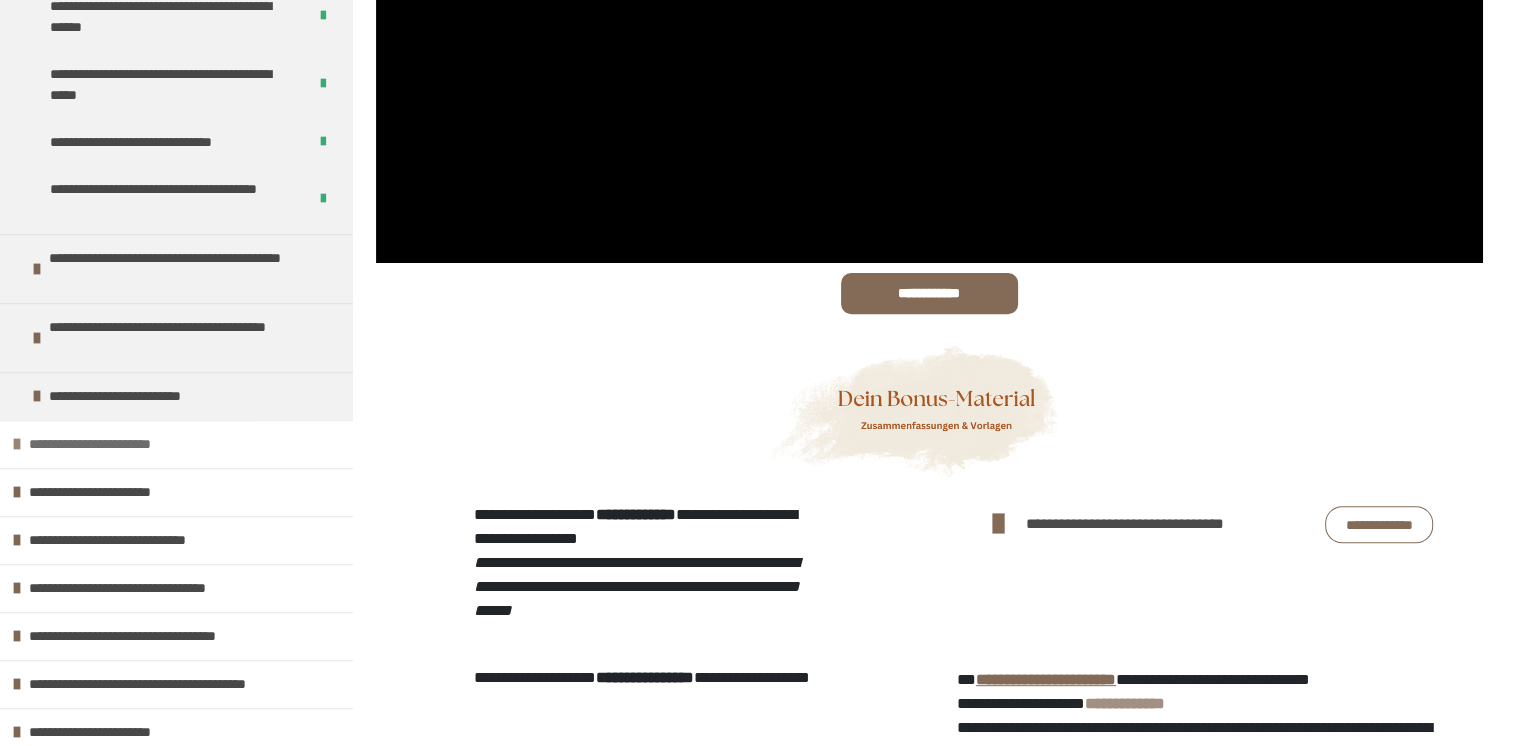 click at bounding box center (17, 444) 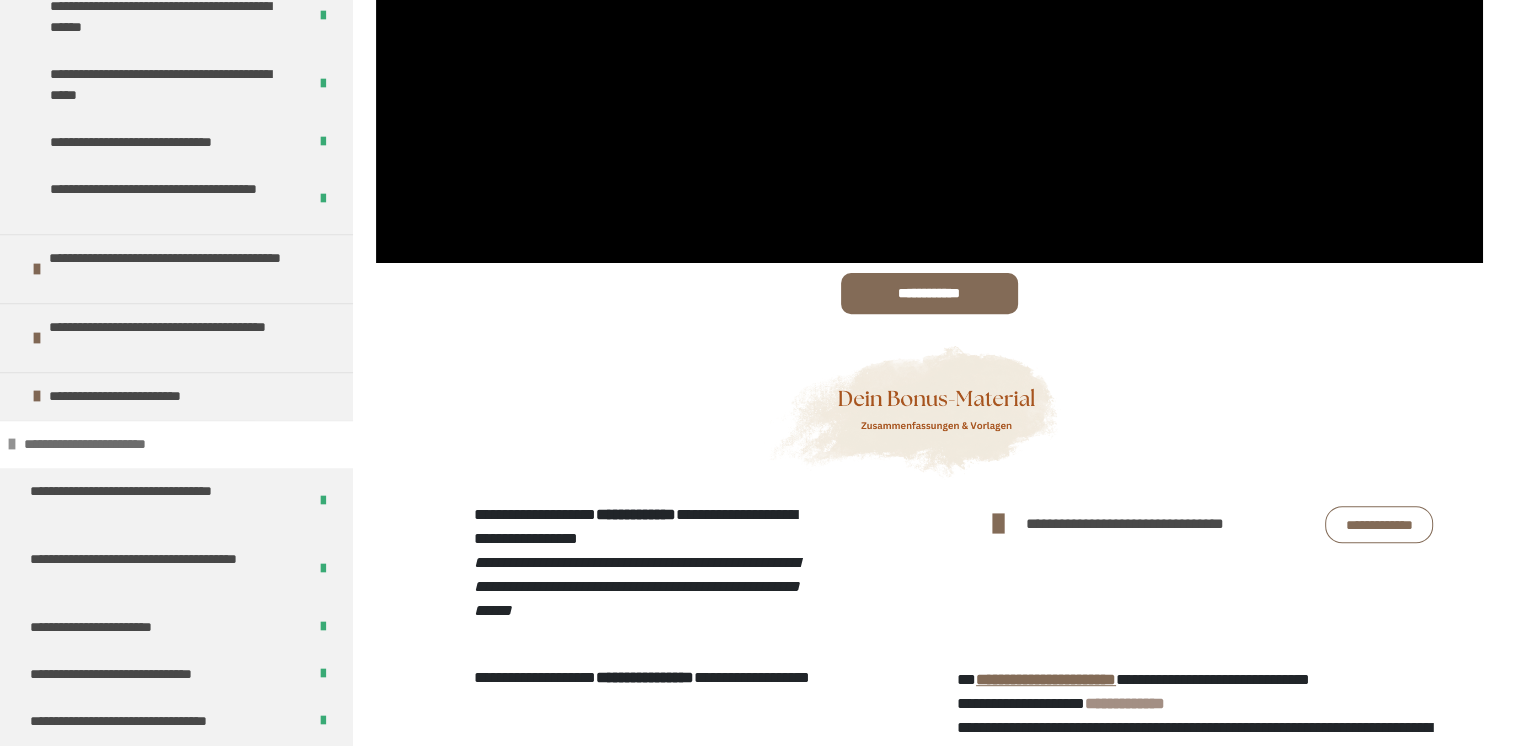 click at bounding box center [12, 444] 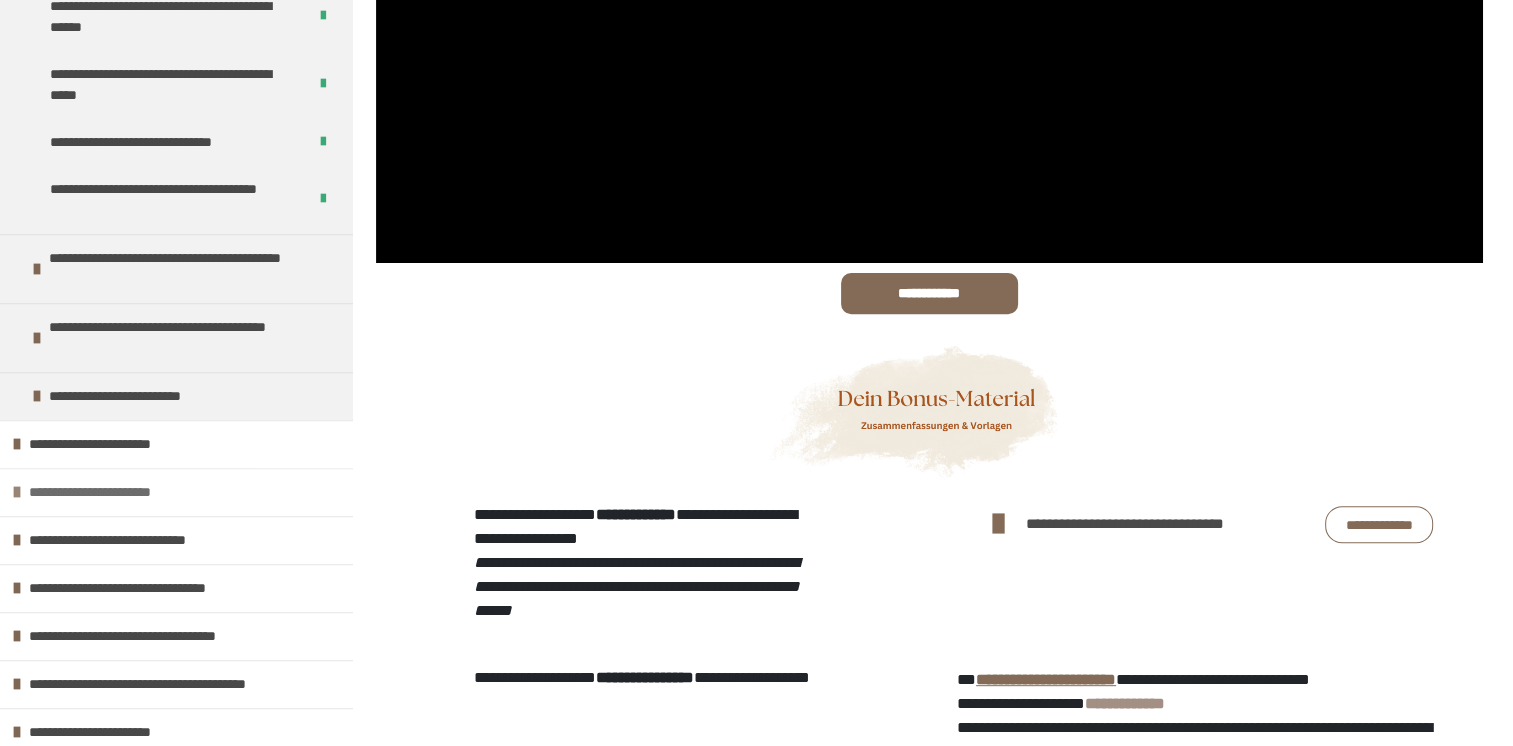 click at bounding box center (17, 492) 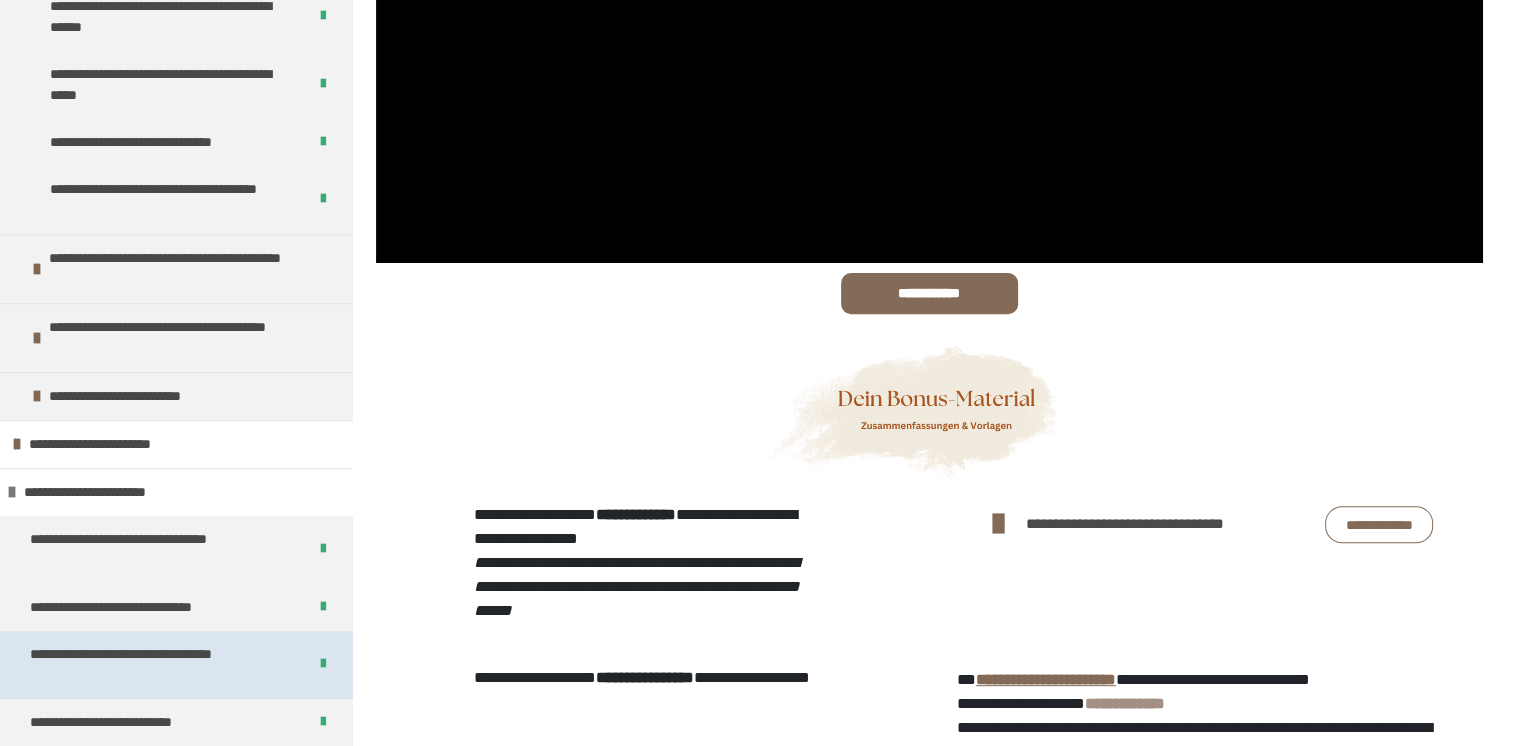 click on "**********" at bounding box center (153, 665) 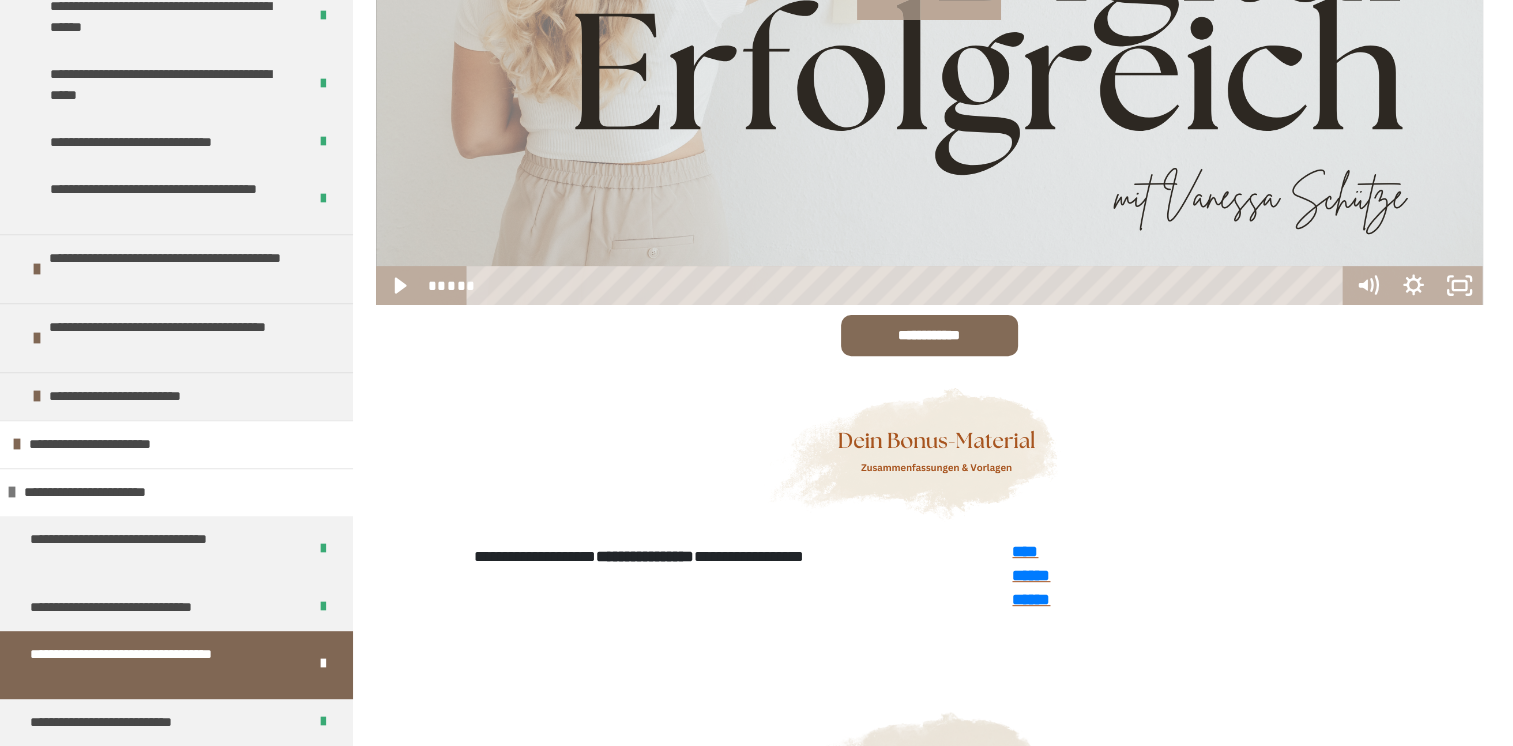 scroll, scrollTop: 270, scrollLeft: 0, axis: vertical 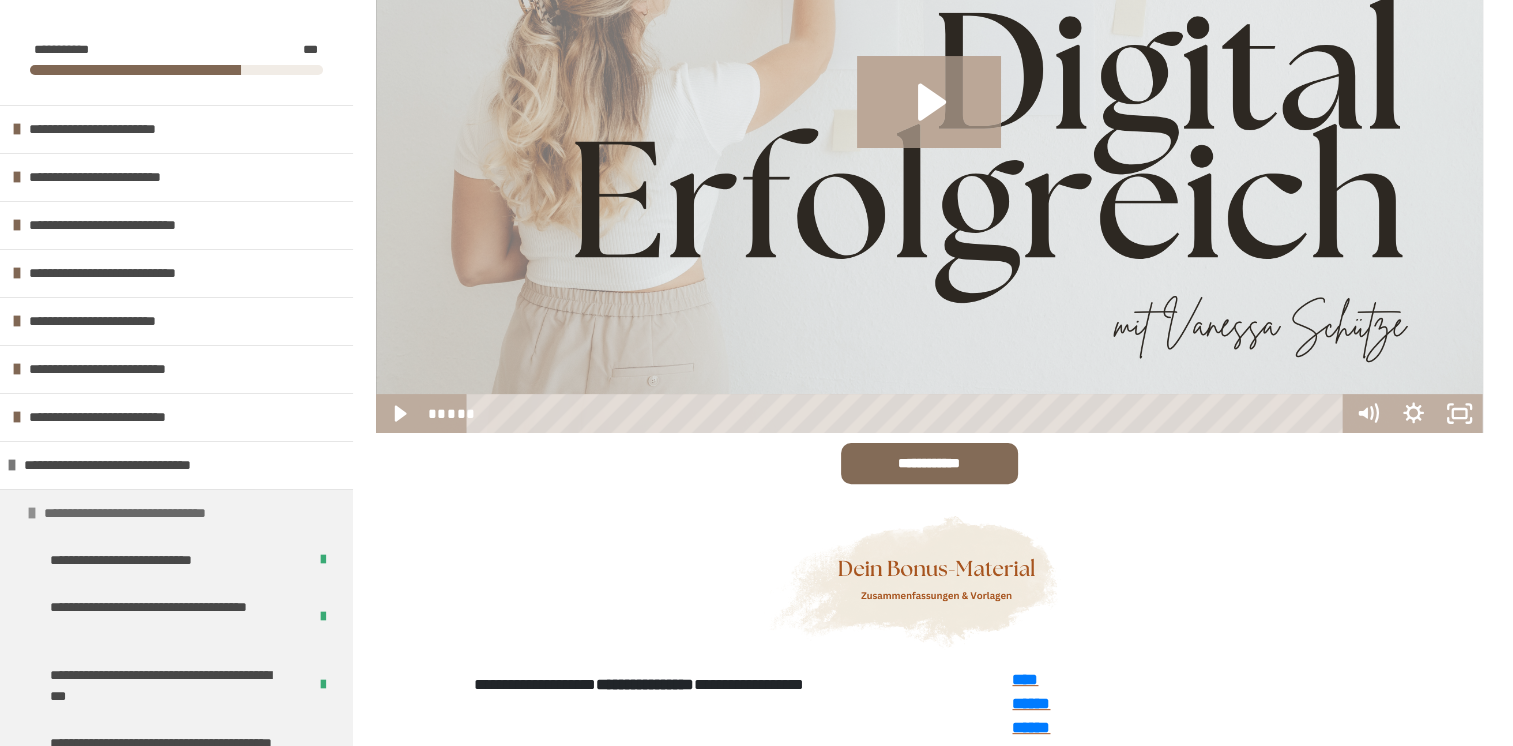 click on "**********" at bounding box center (155, 513) 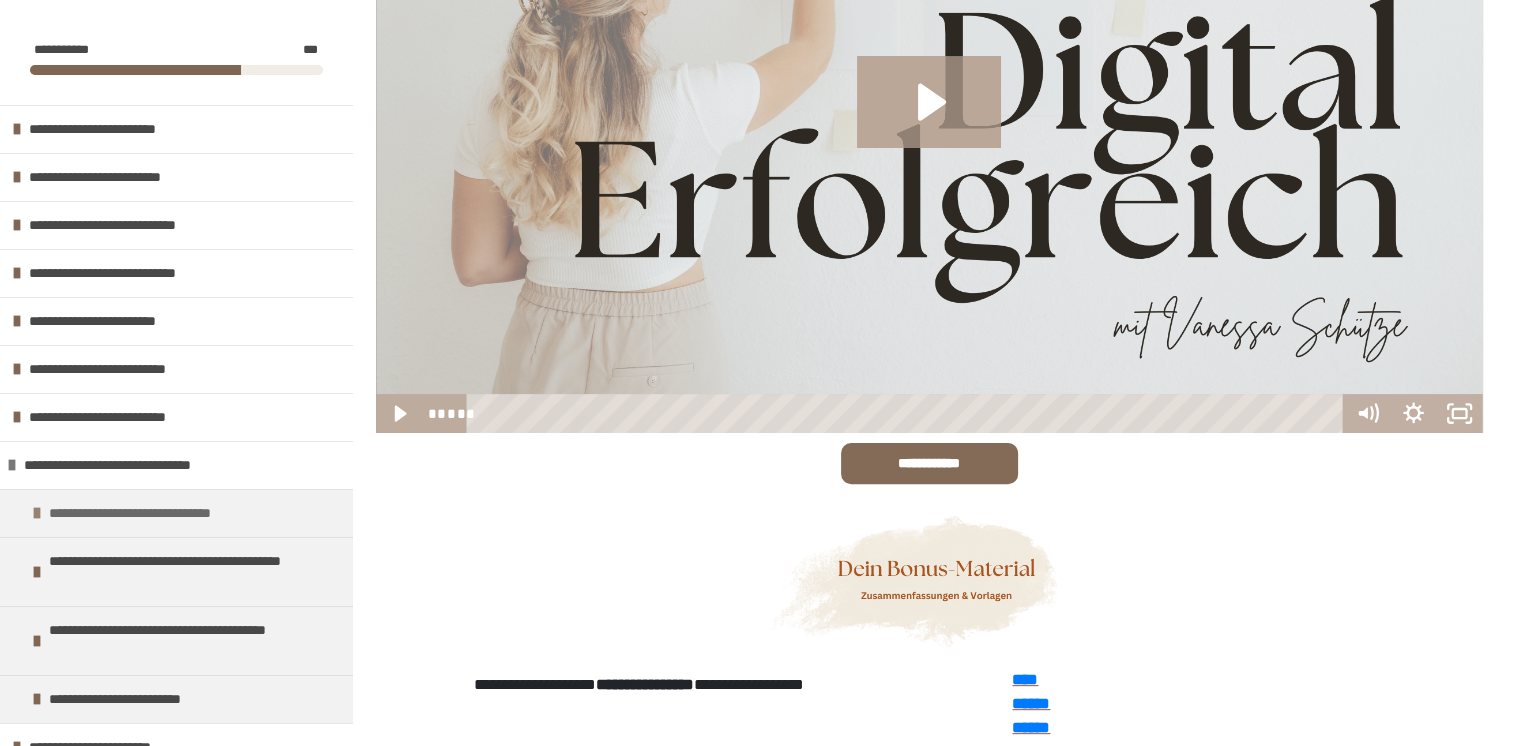 click on "**********" at bounding box center (160, 513) 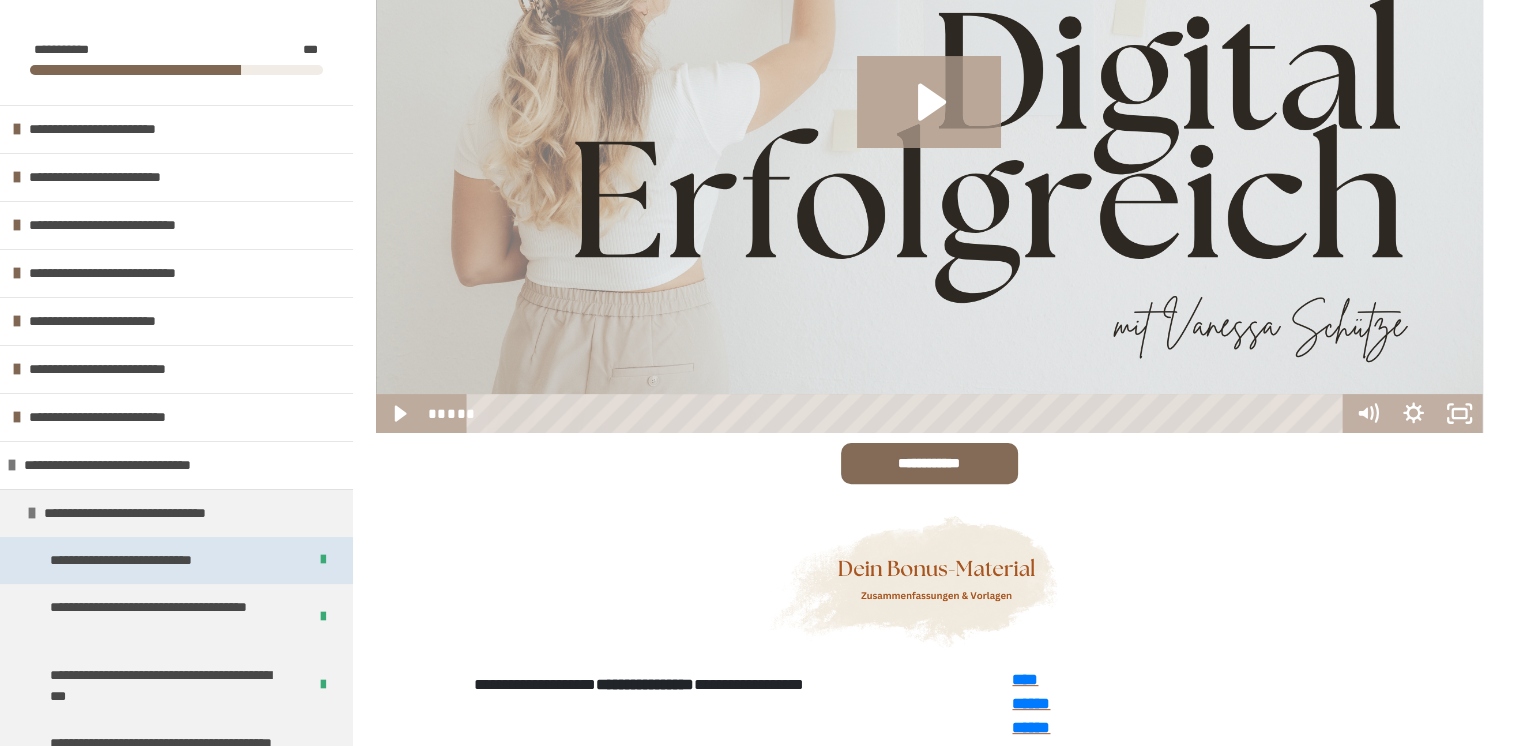 click on "**********" at bounding box center [142, 560] 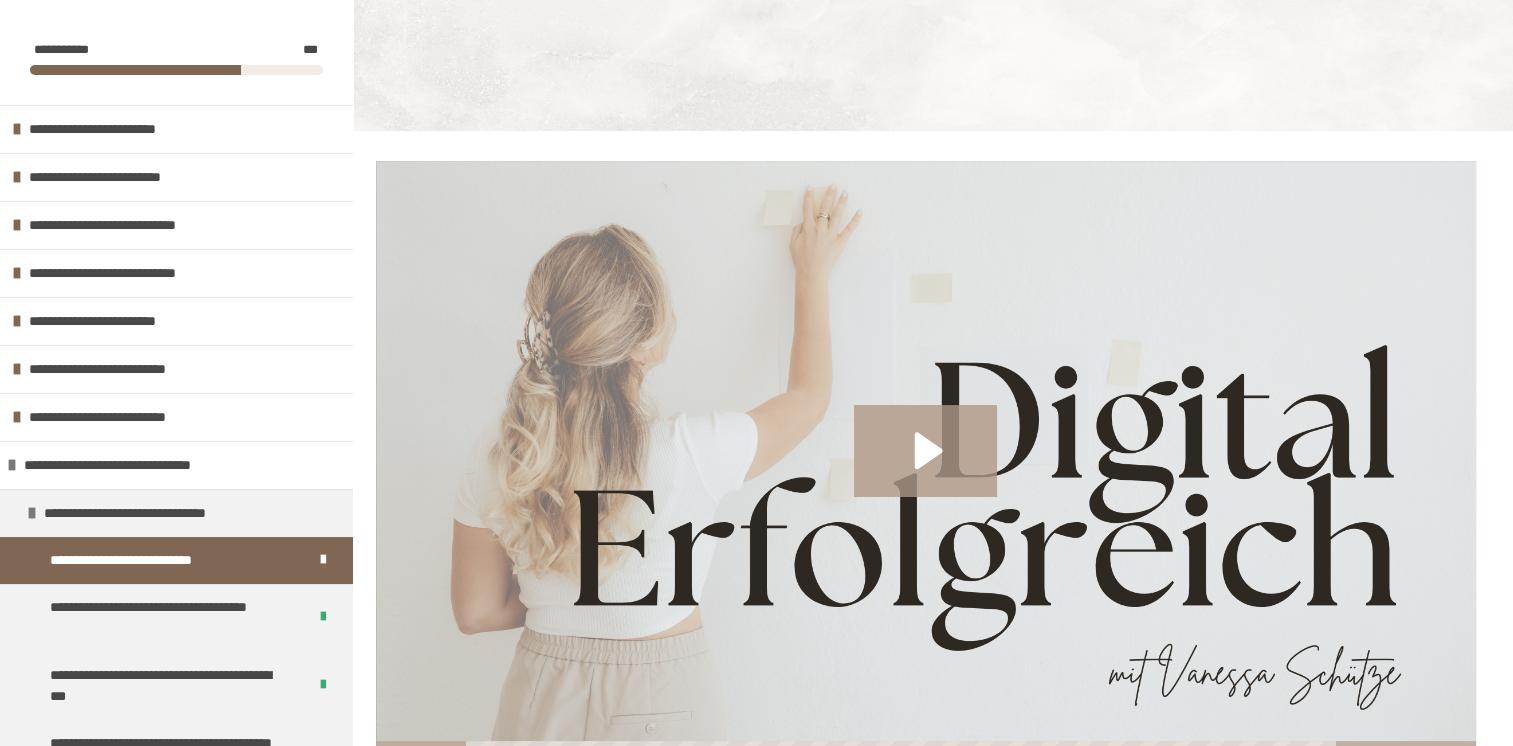 scroll, scrollTop: 470, scrollLeft: 0, axis: vertical 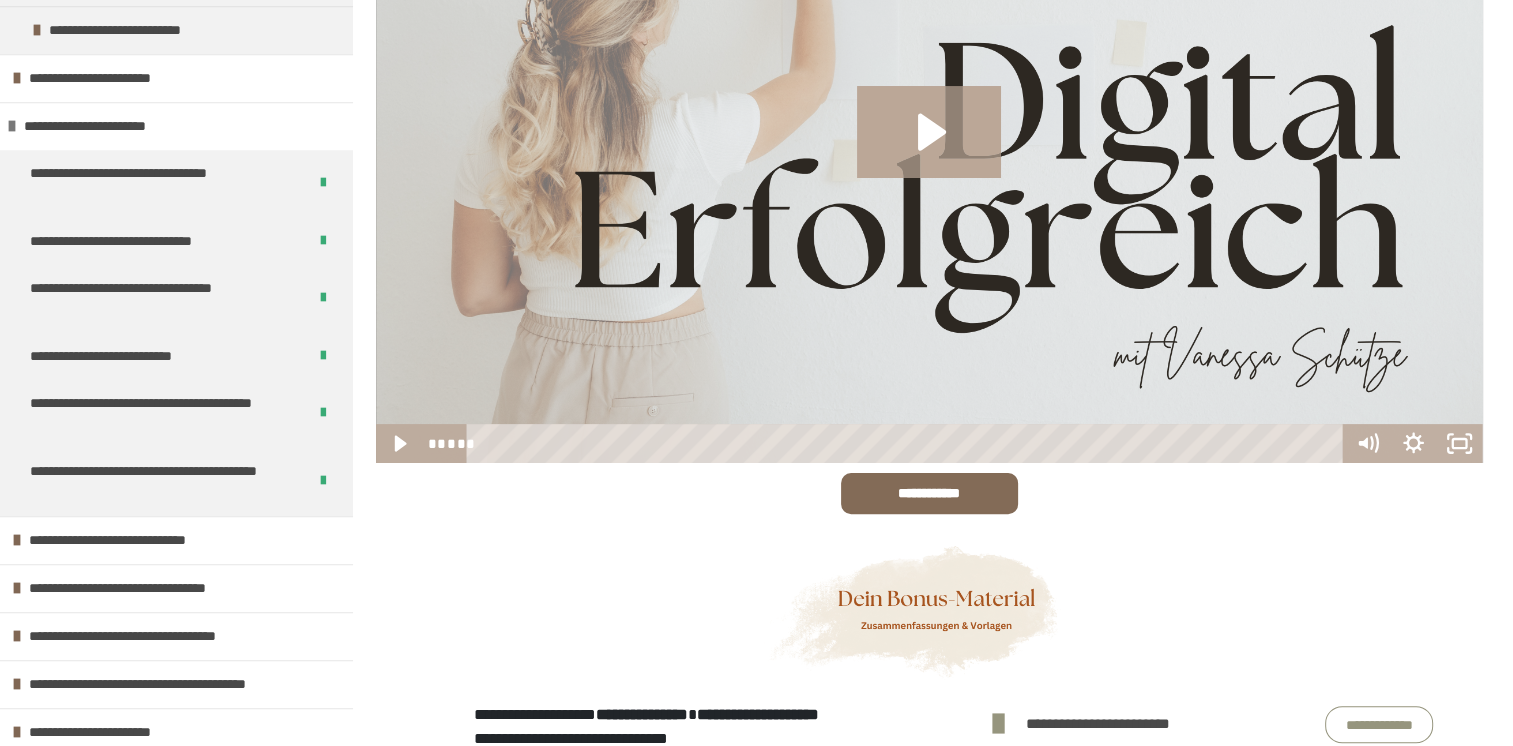 click at bounding box center [12, 126] 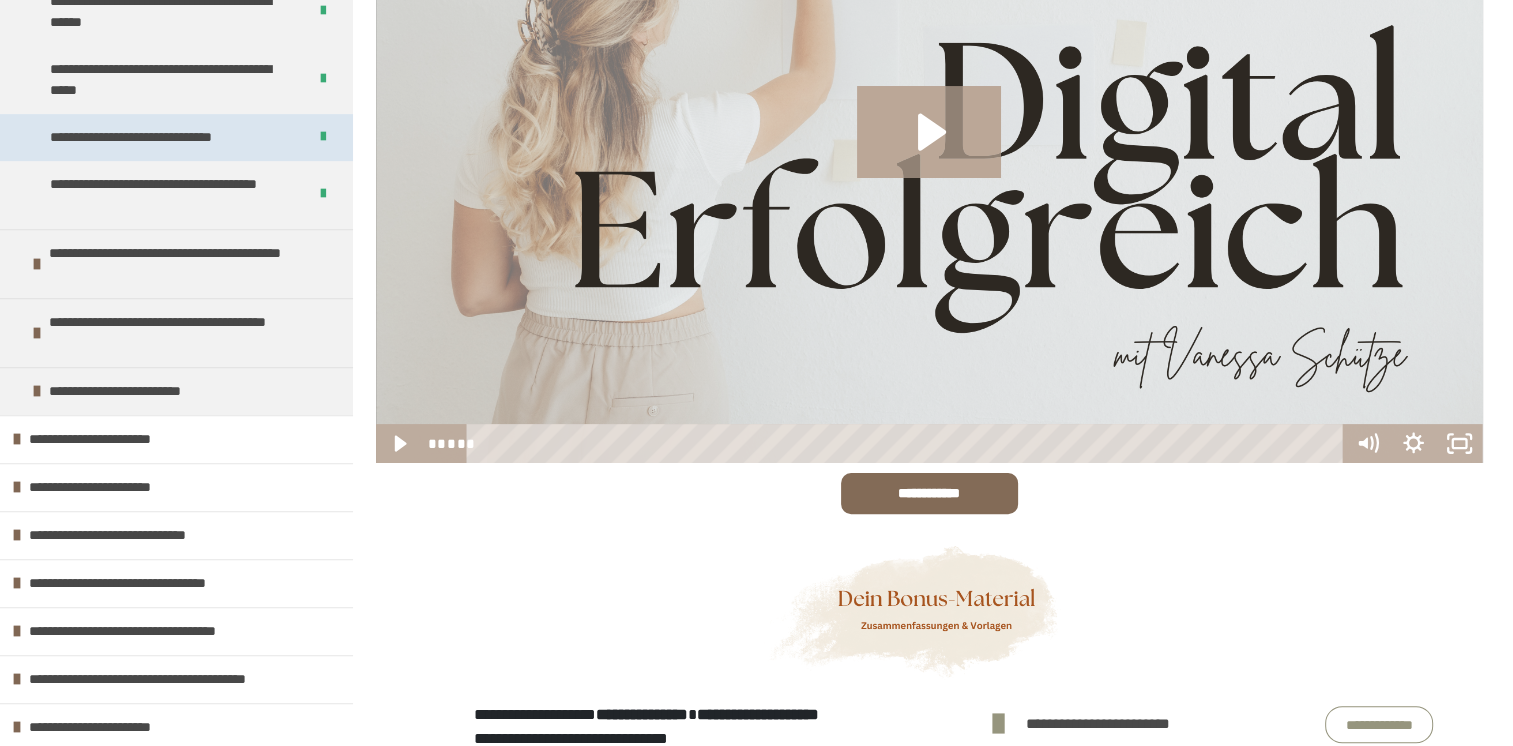 scroll, scrollTop: 873, scrollLeft: 0, axis: vertical 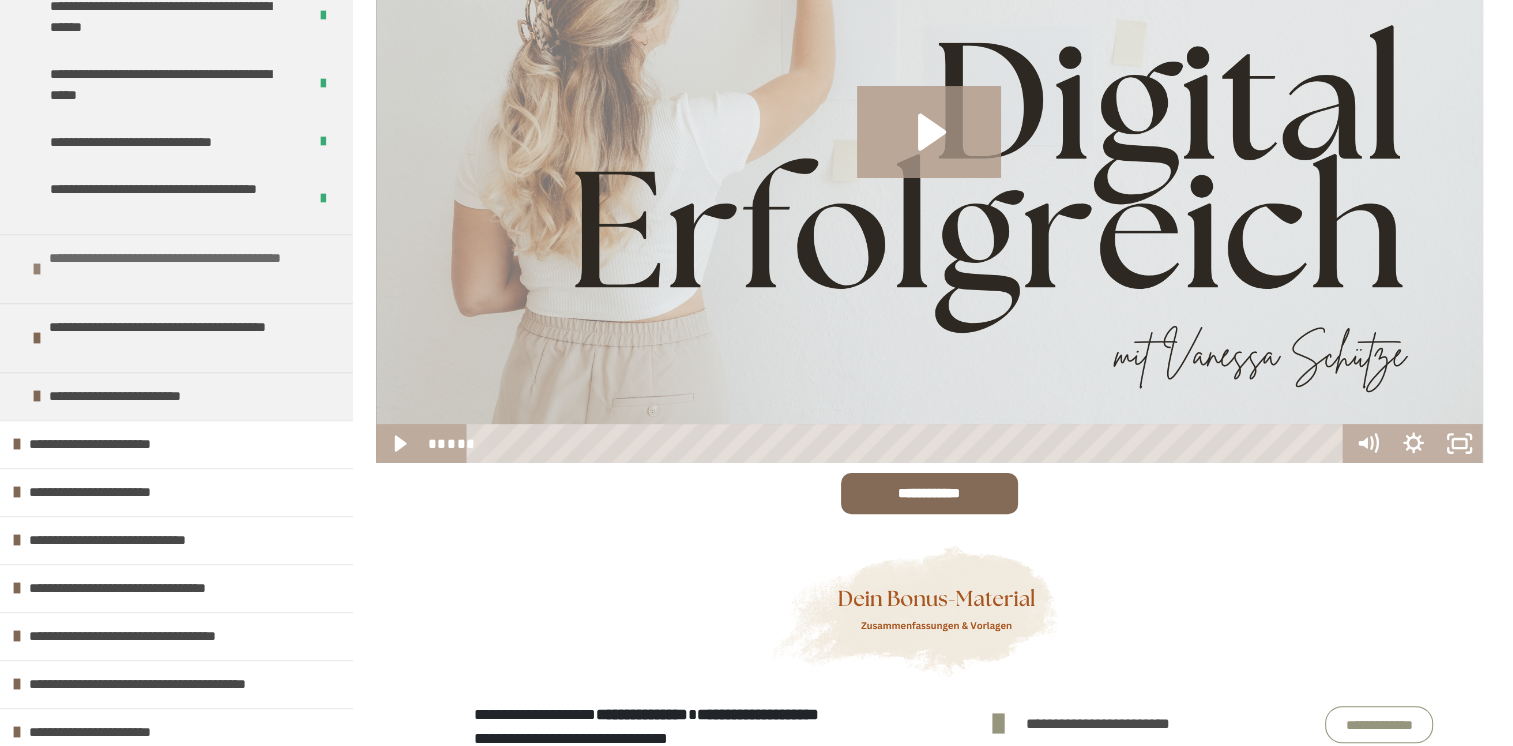 click on "**********" at bounding box center [188, 269] 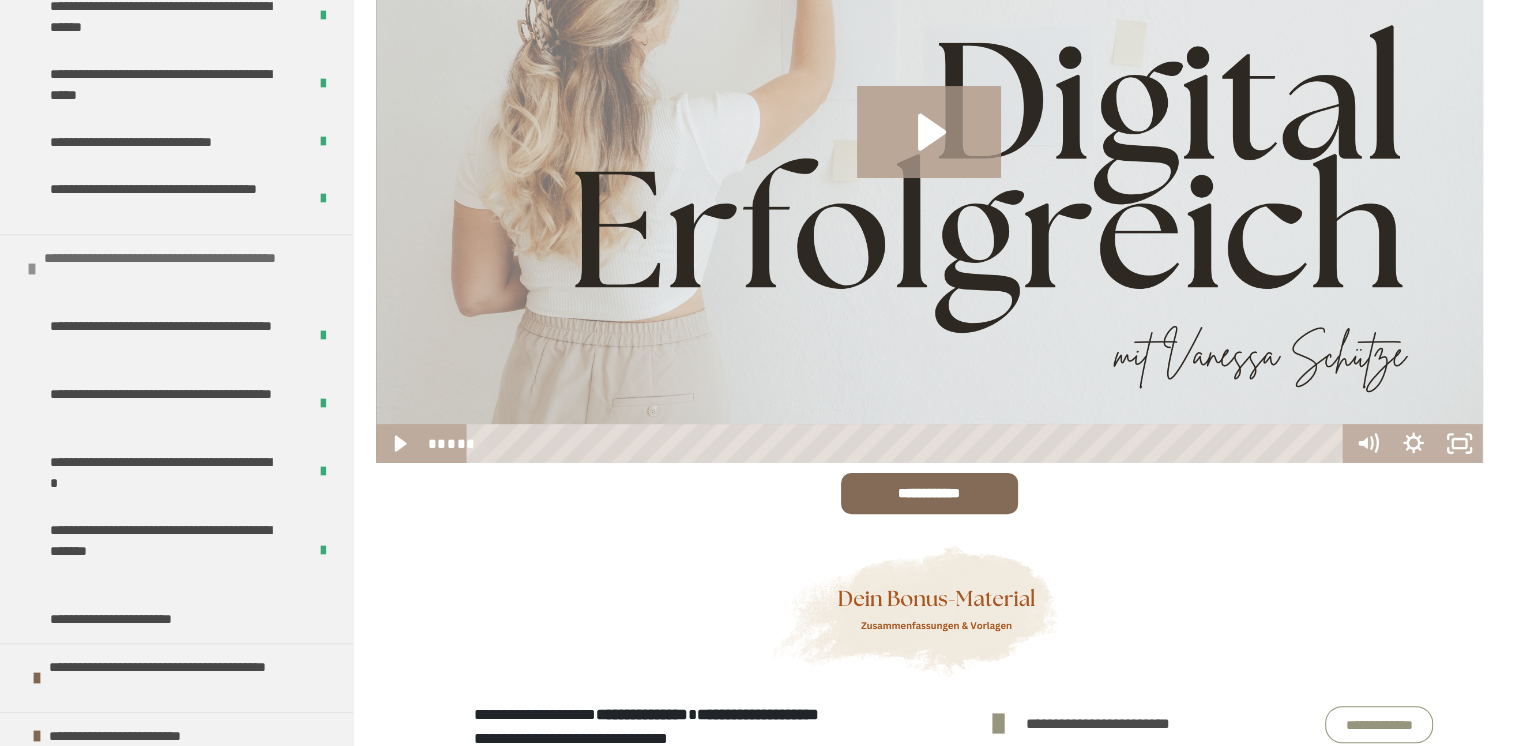 scroll, scrollTop: 1213, scrollLeft: 0, axis: vertical 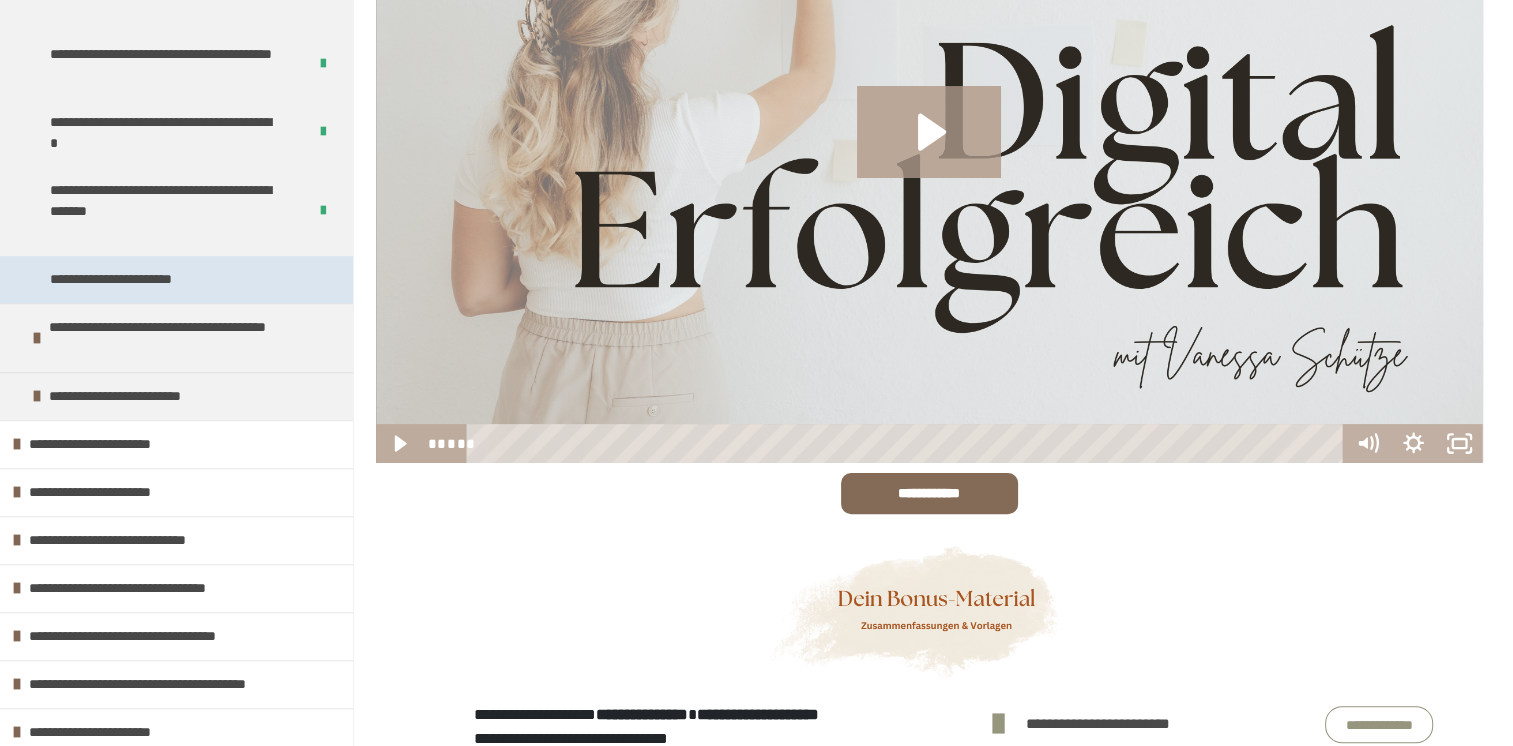 click on "**********" at bounding box center [135, 279] 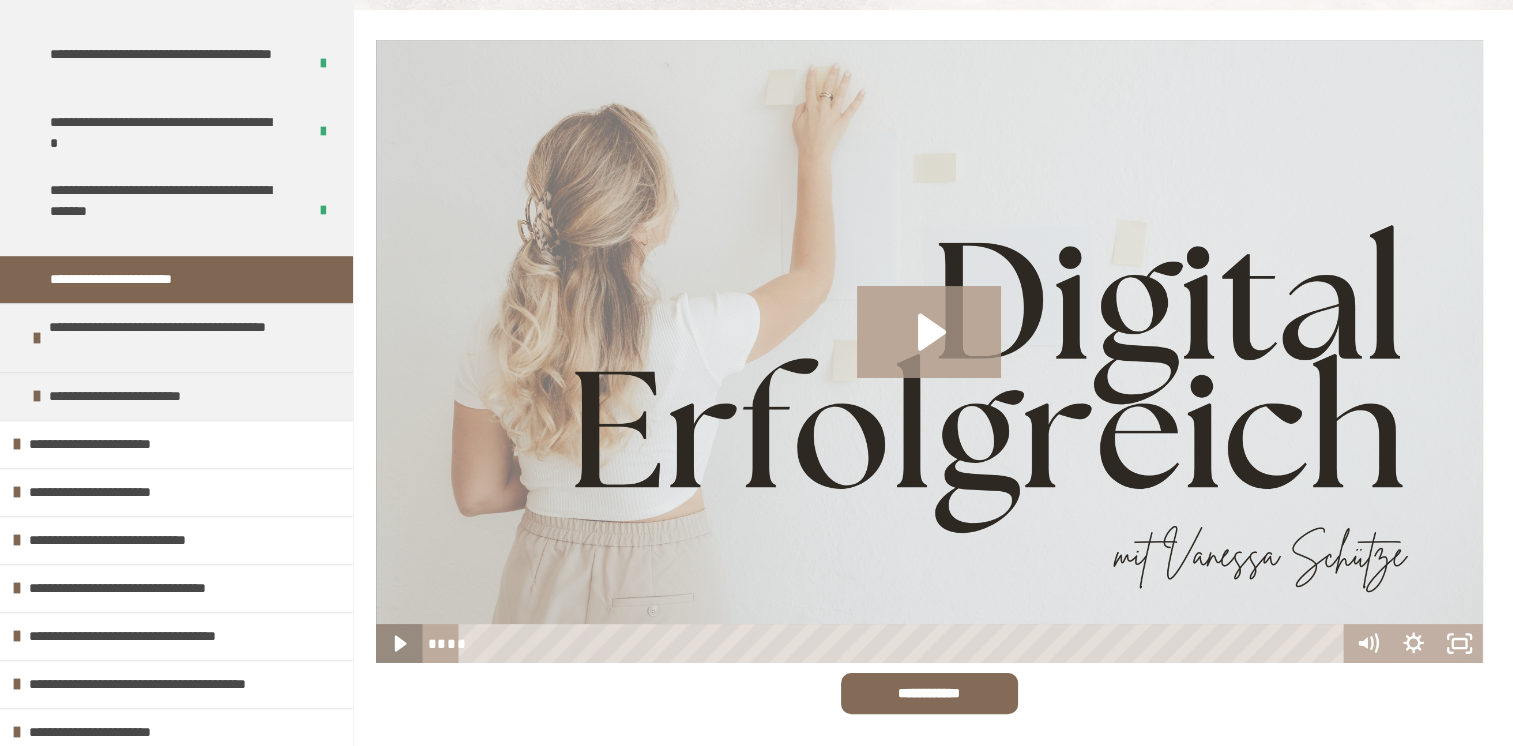 click 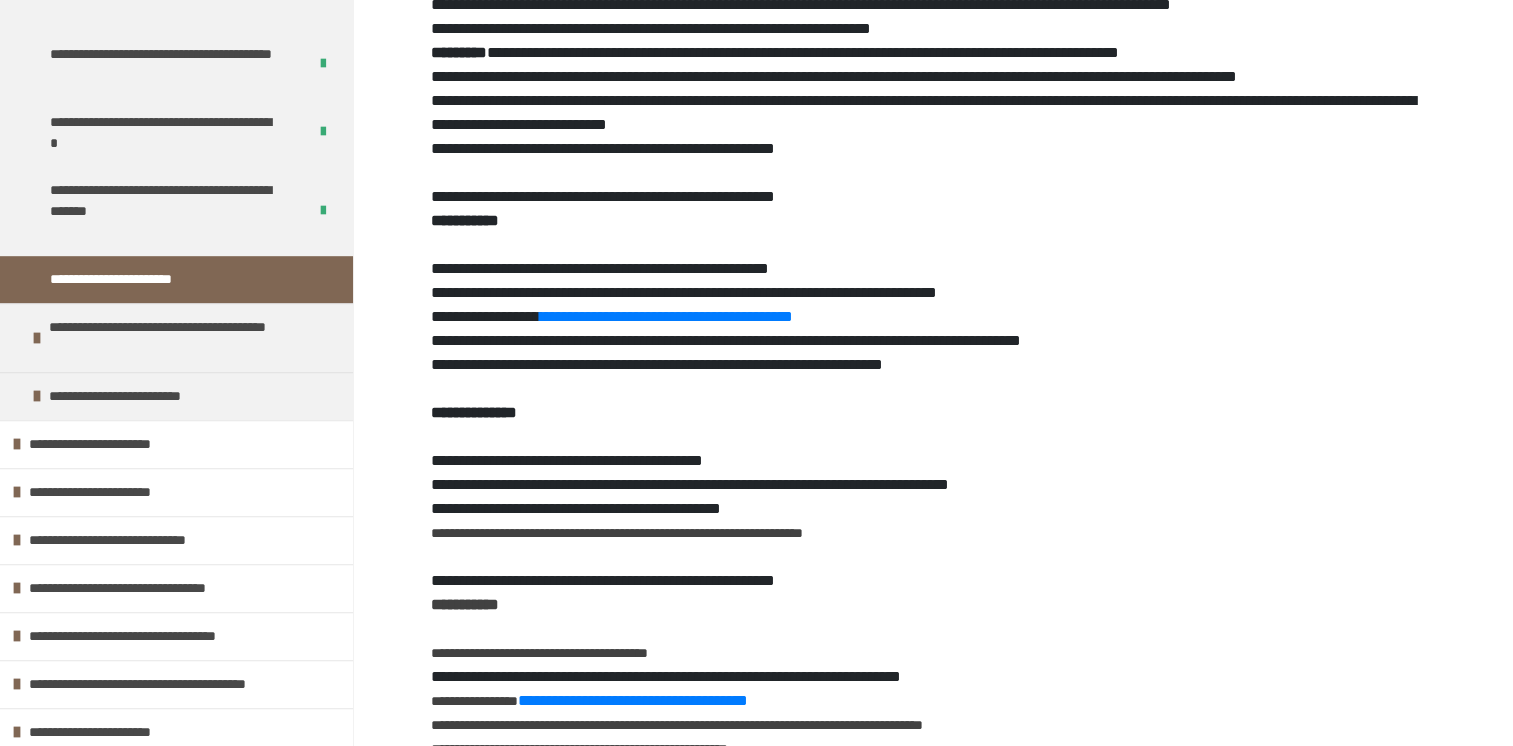 scroll, scrollTop: 1270, scrollLeft: 0, axis: vertical 